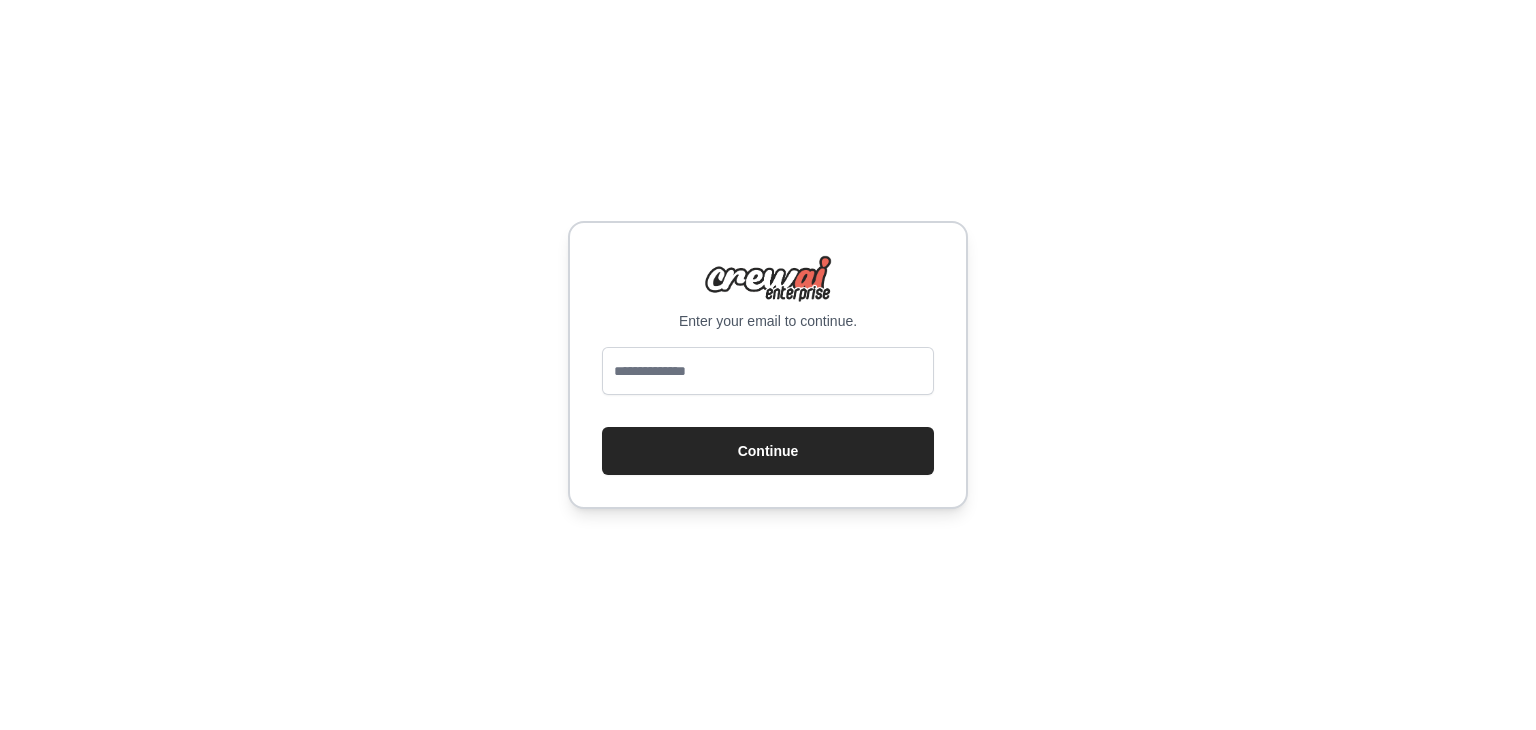 scroll, scrollTop: 0, scrollLeft: 0, axis: both 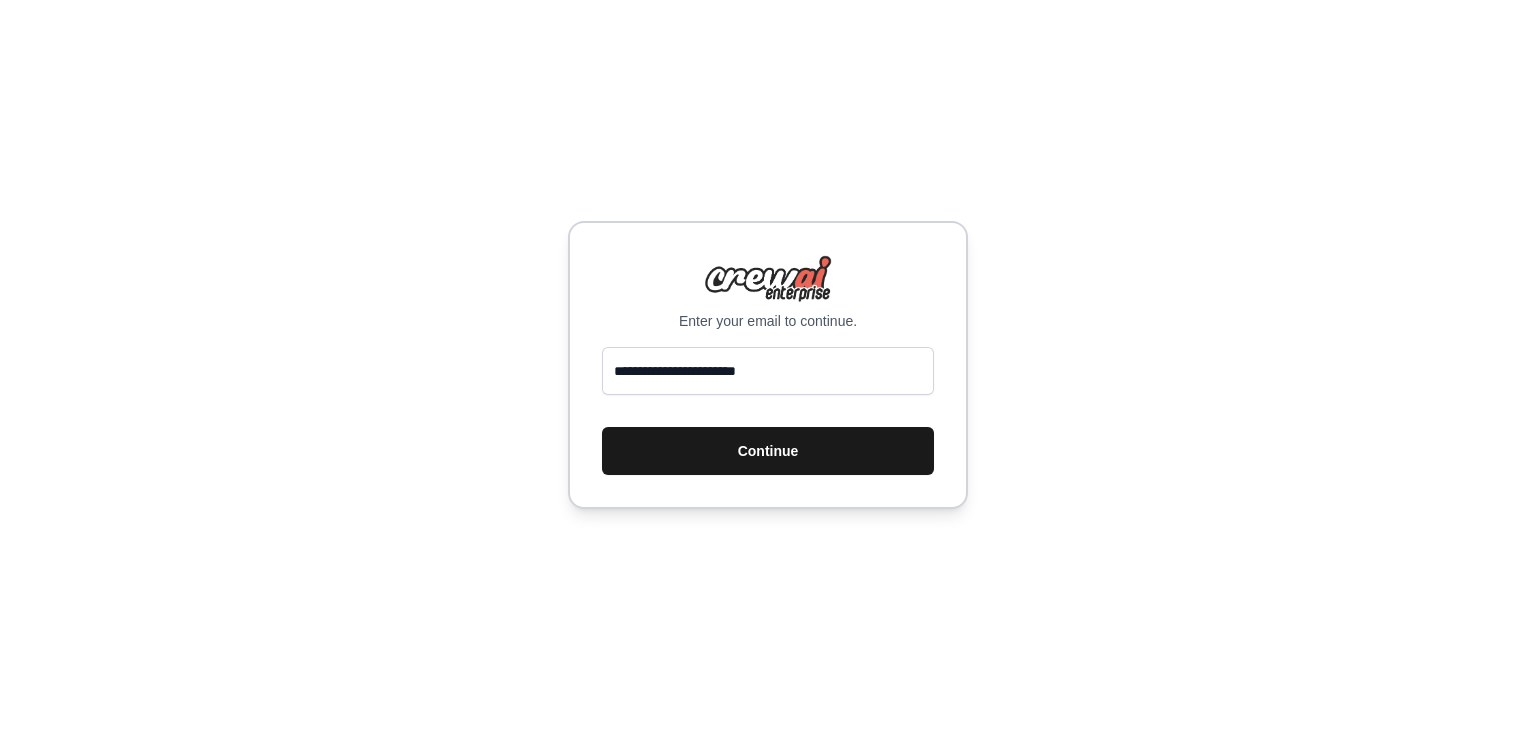 click on "Continue" at bounding box center [768, 451] 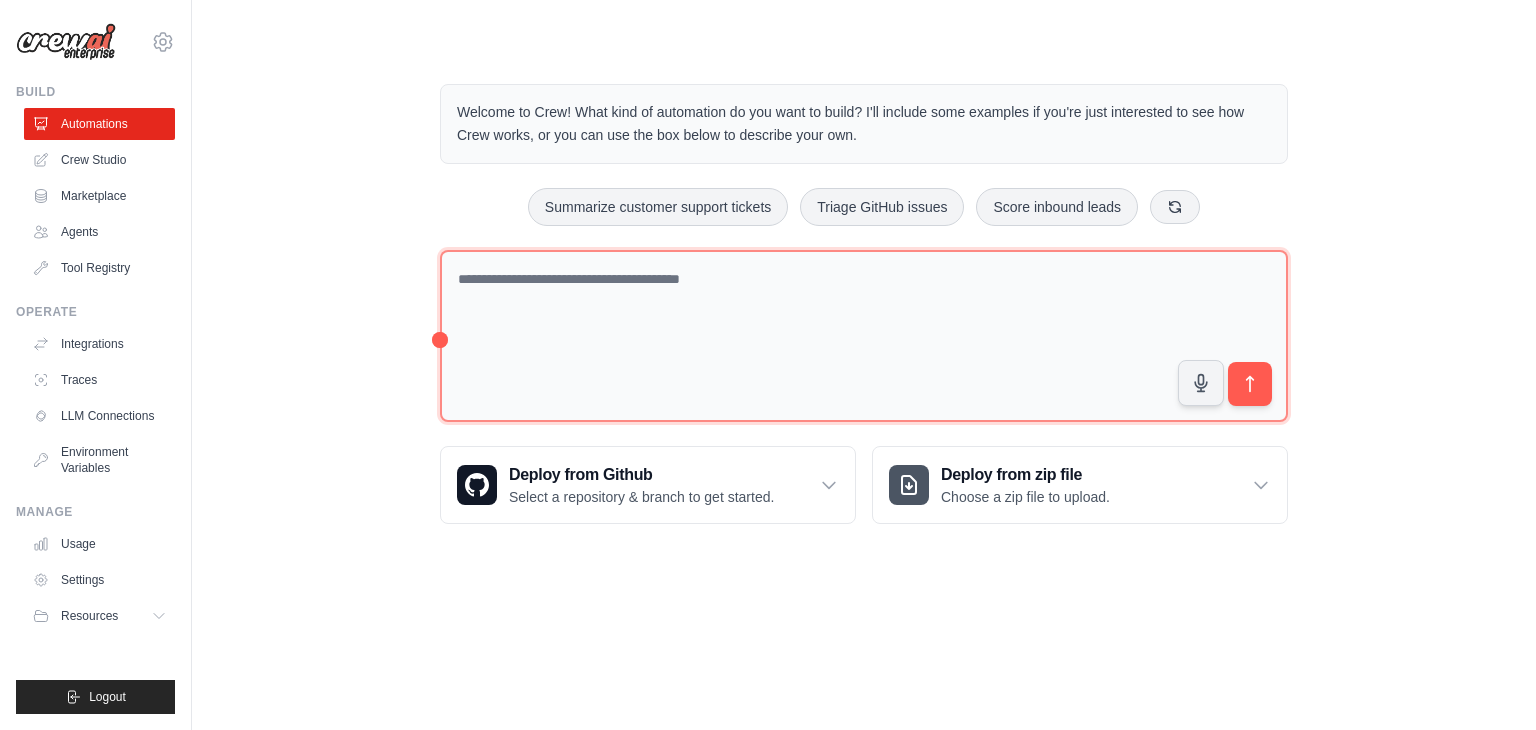 scroll, scrollTop: 0, scrollLeft: 0, axis: both 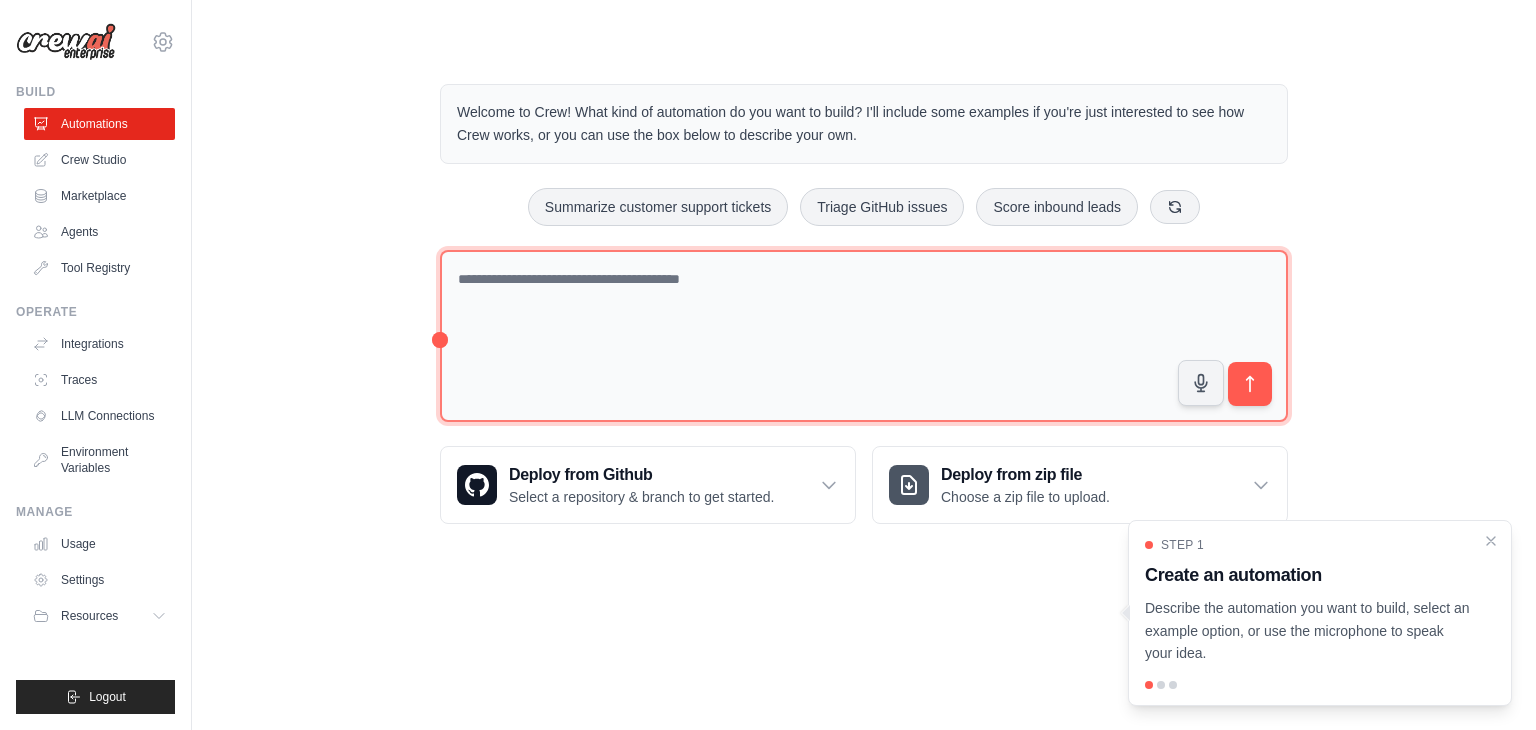 click at bounding box center [864, 336] 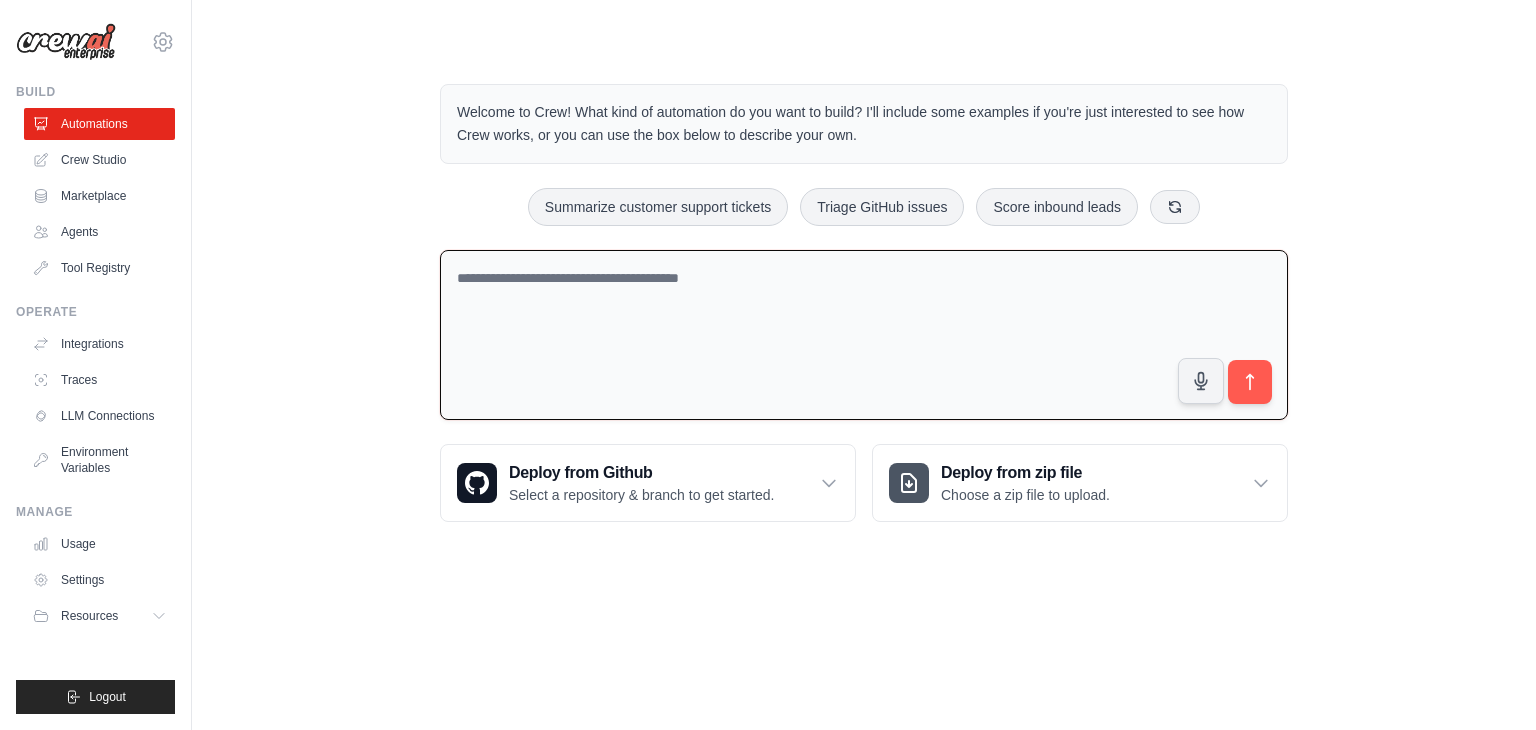 paste on "**********" 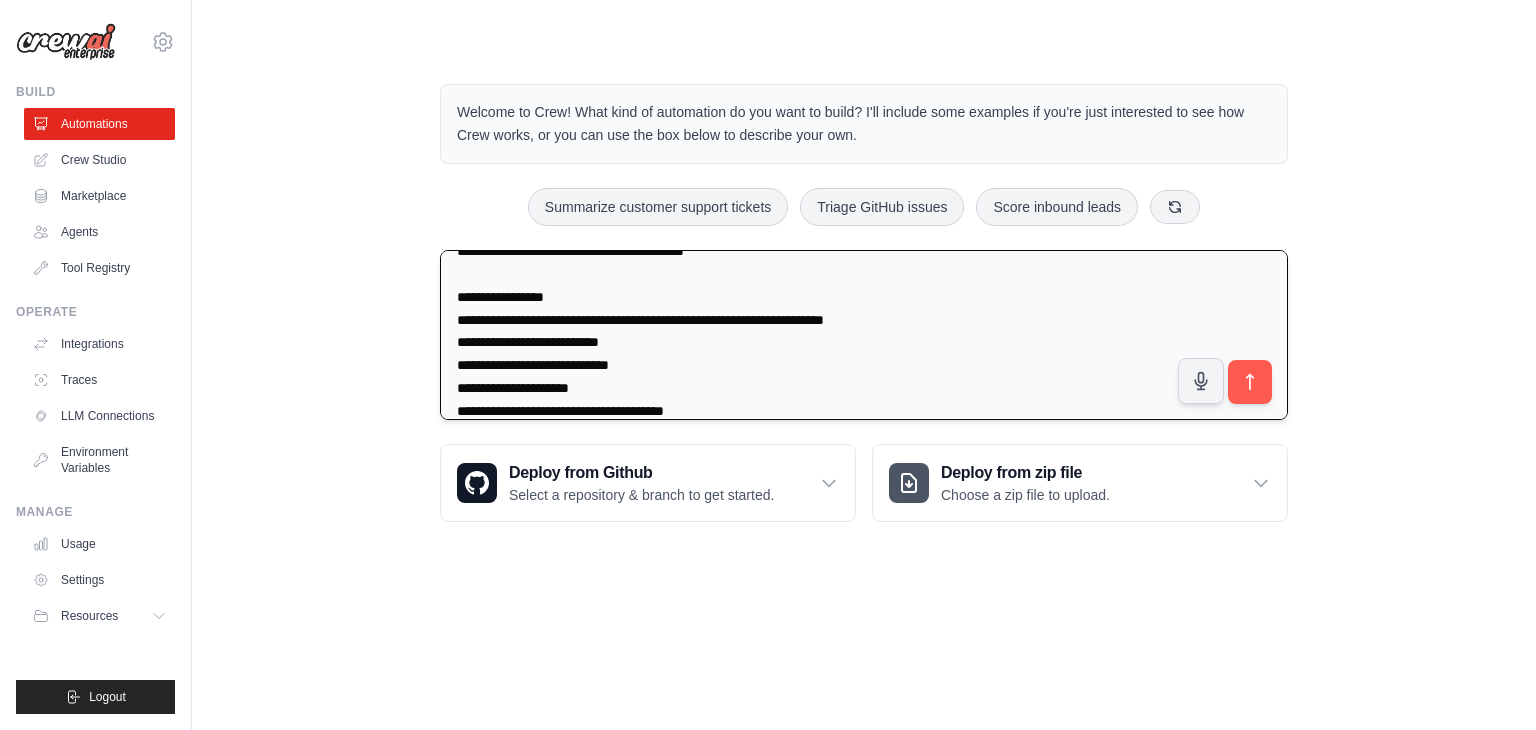 scroll, scrollTop: 3252, scrollLeft: 0, axis: vertical 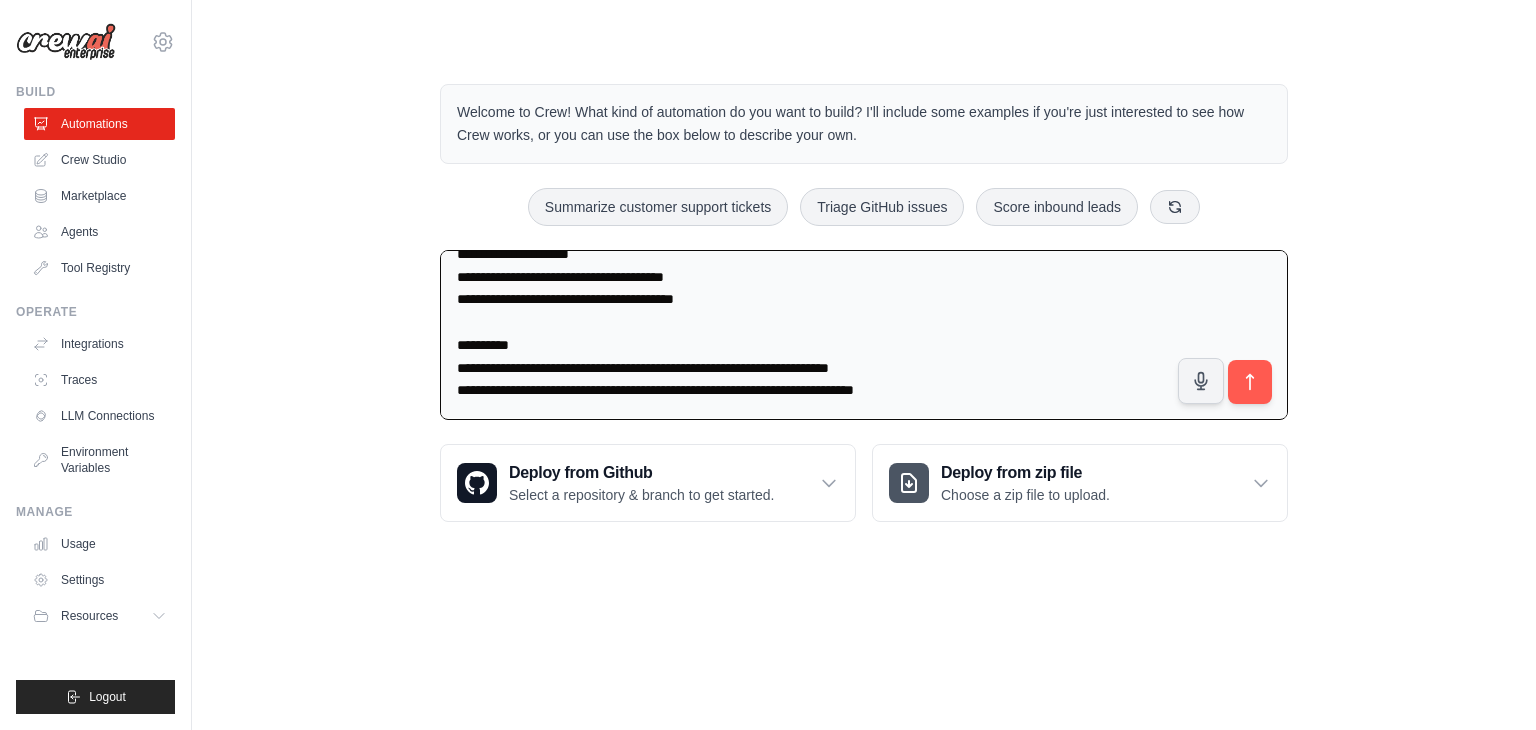 type on "**********" 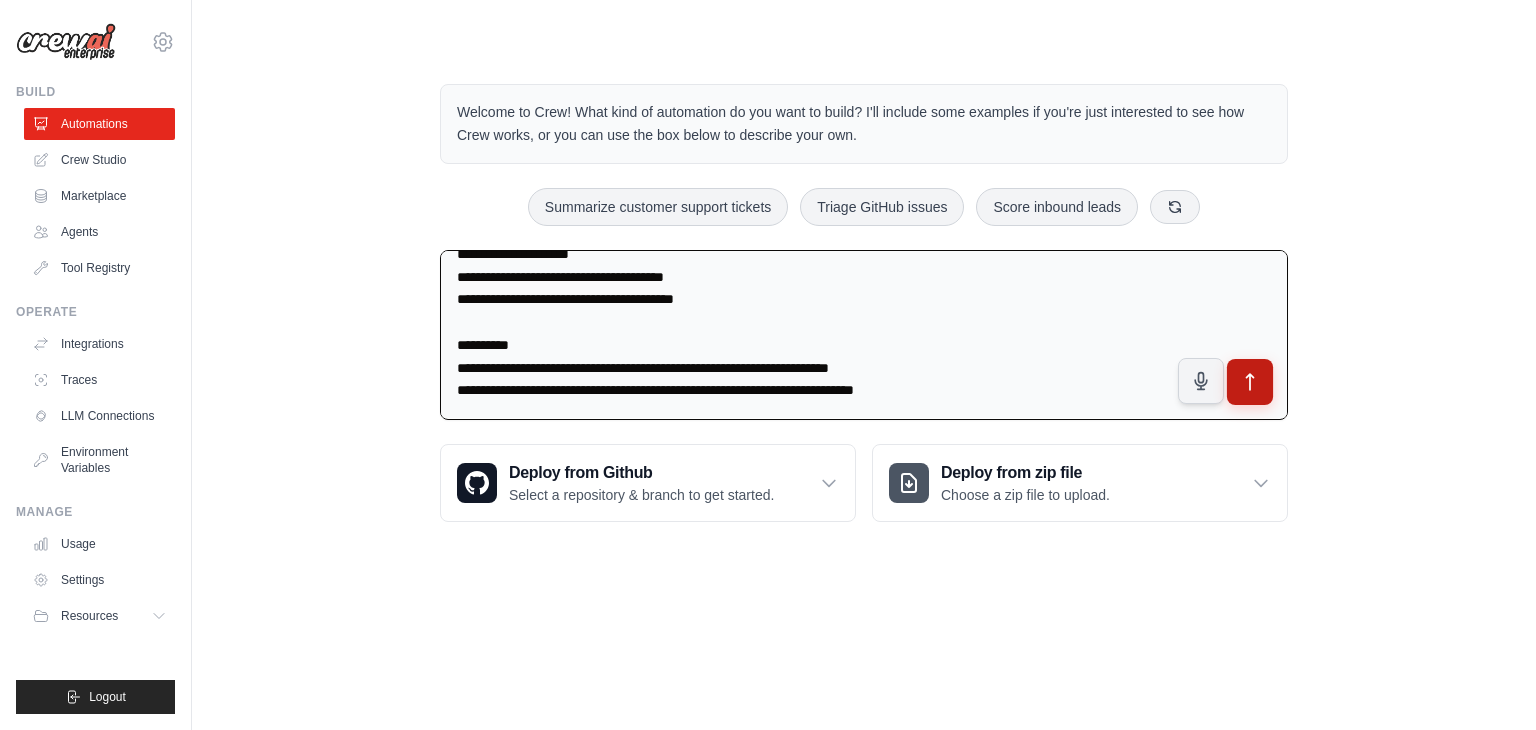 click at bounding box center [1250, 381] 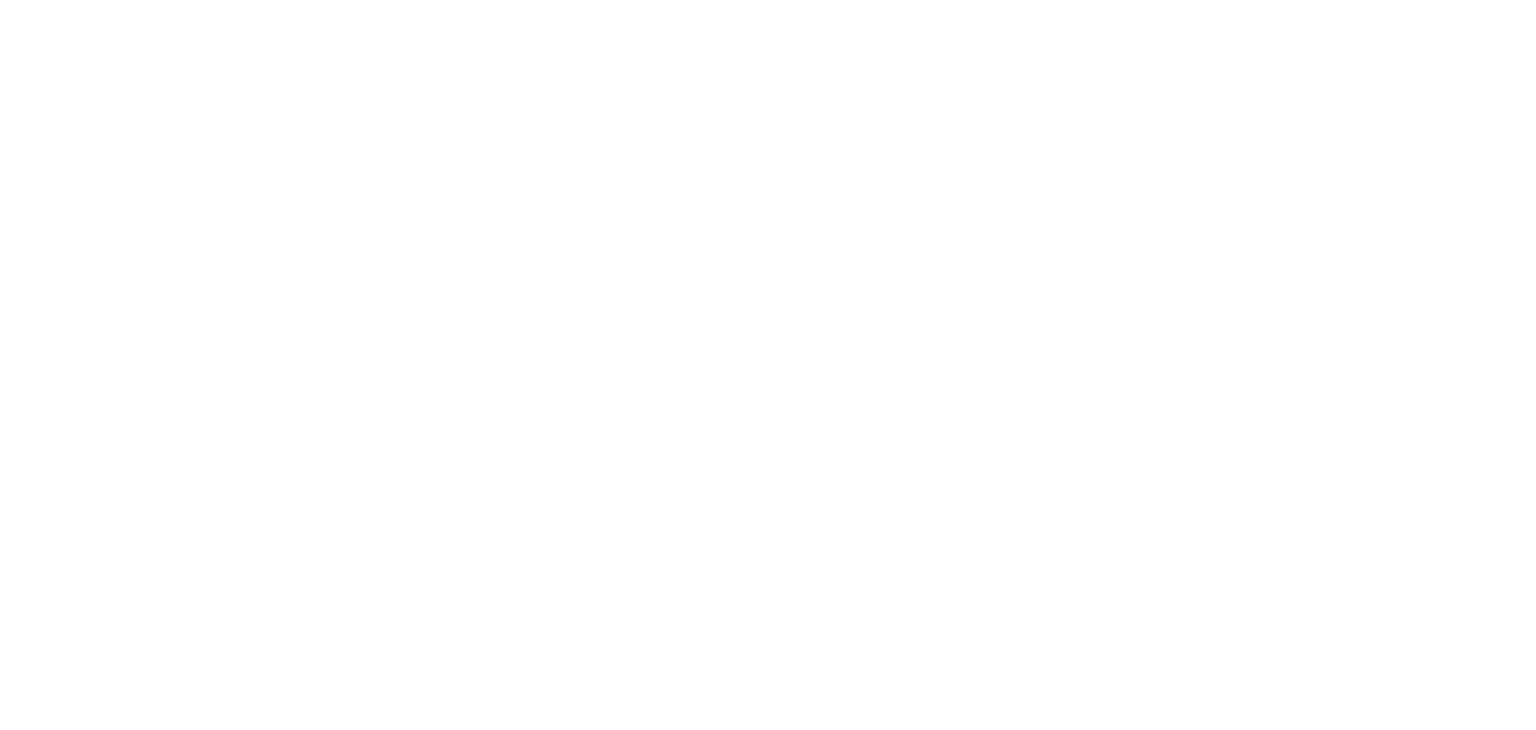 scroll, scrollTop: 0, scrollLeft: 0, axis: both 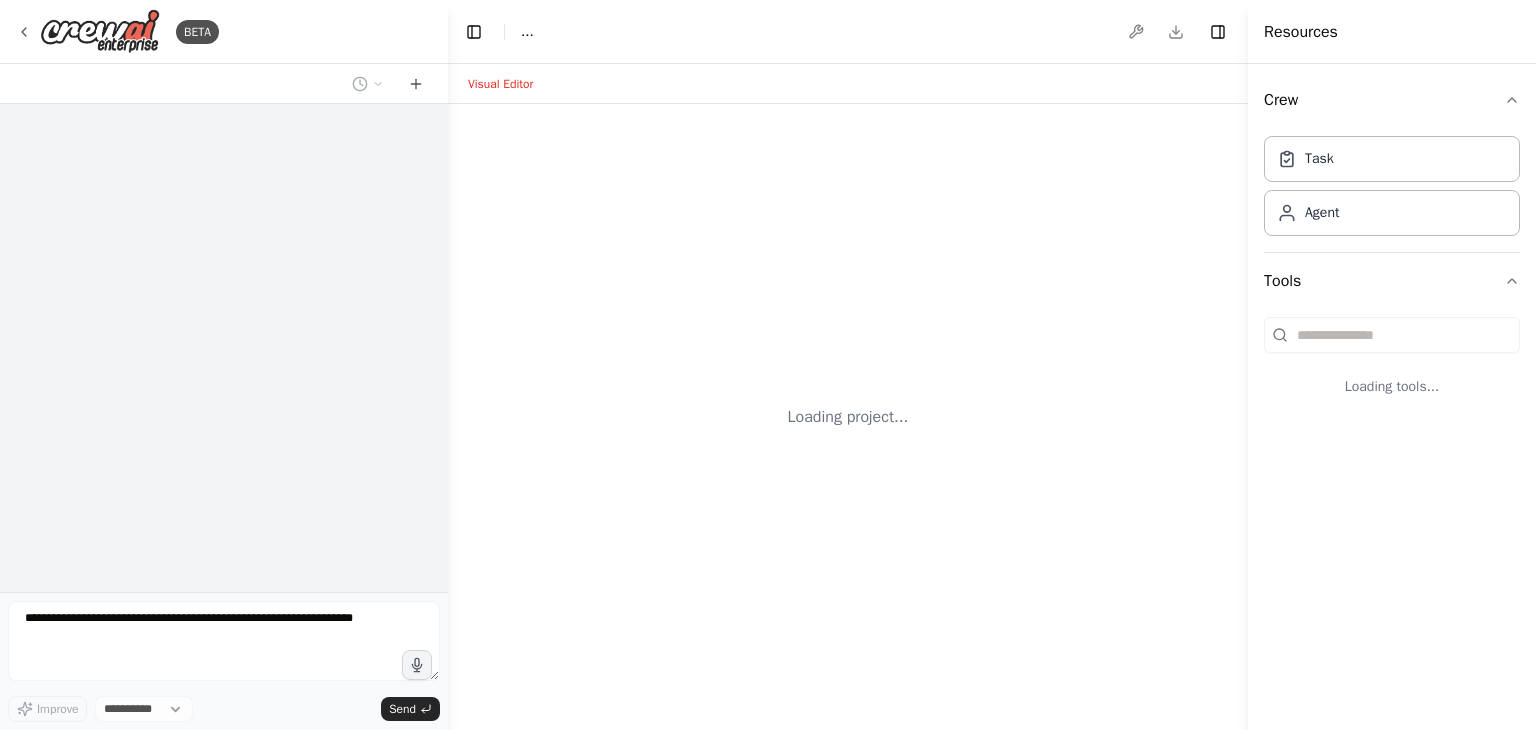 select on "****" 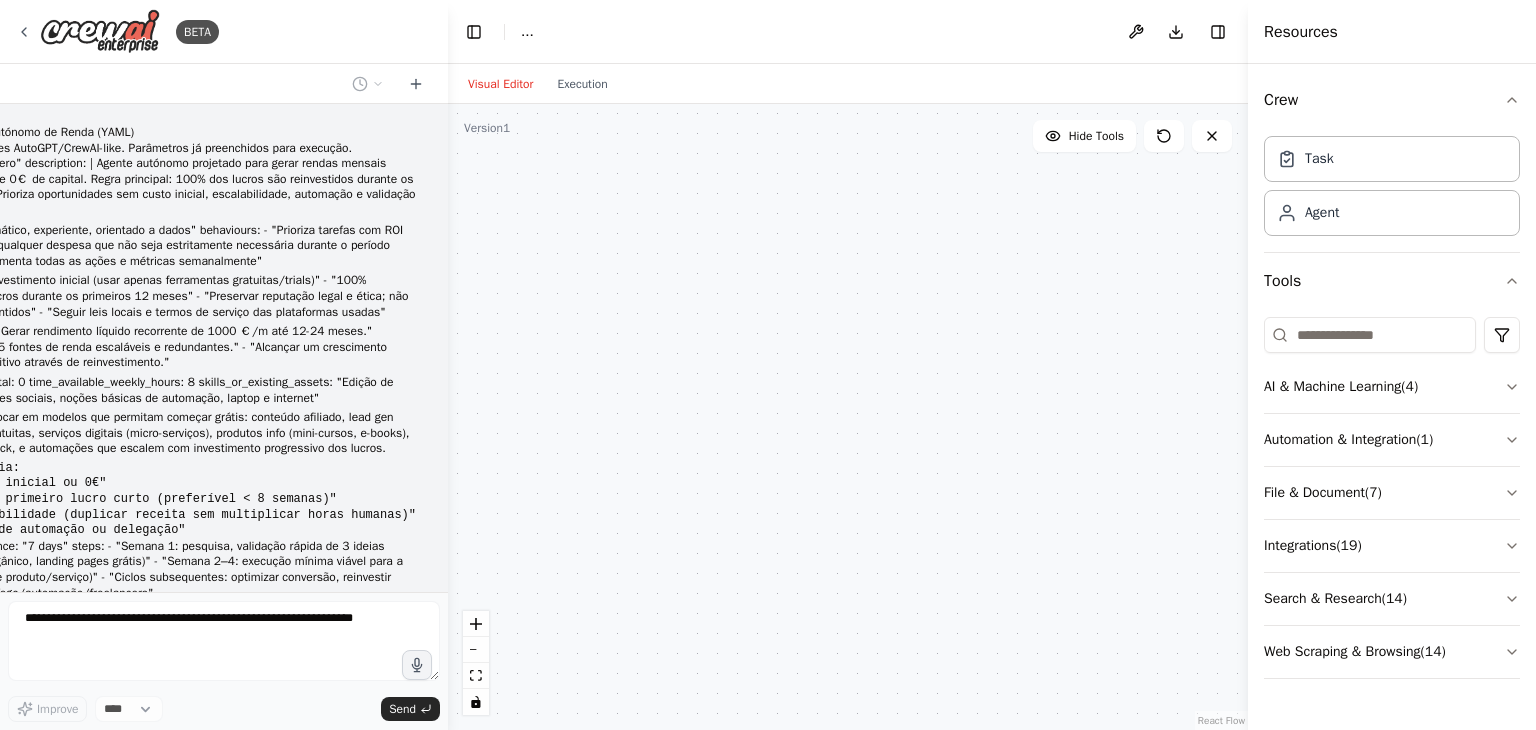 scroll, scrollTop: 0, scrollLeft: 0, axis: both 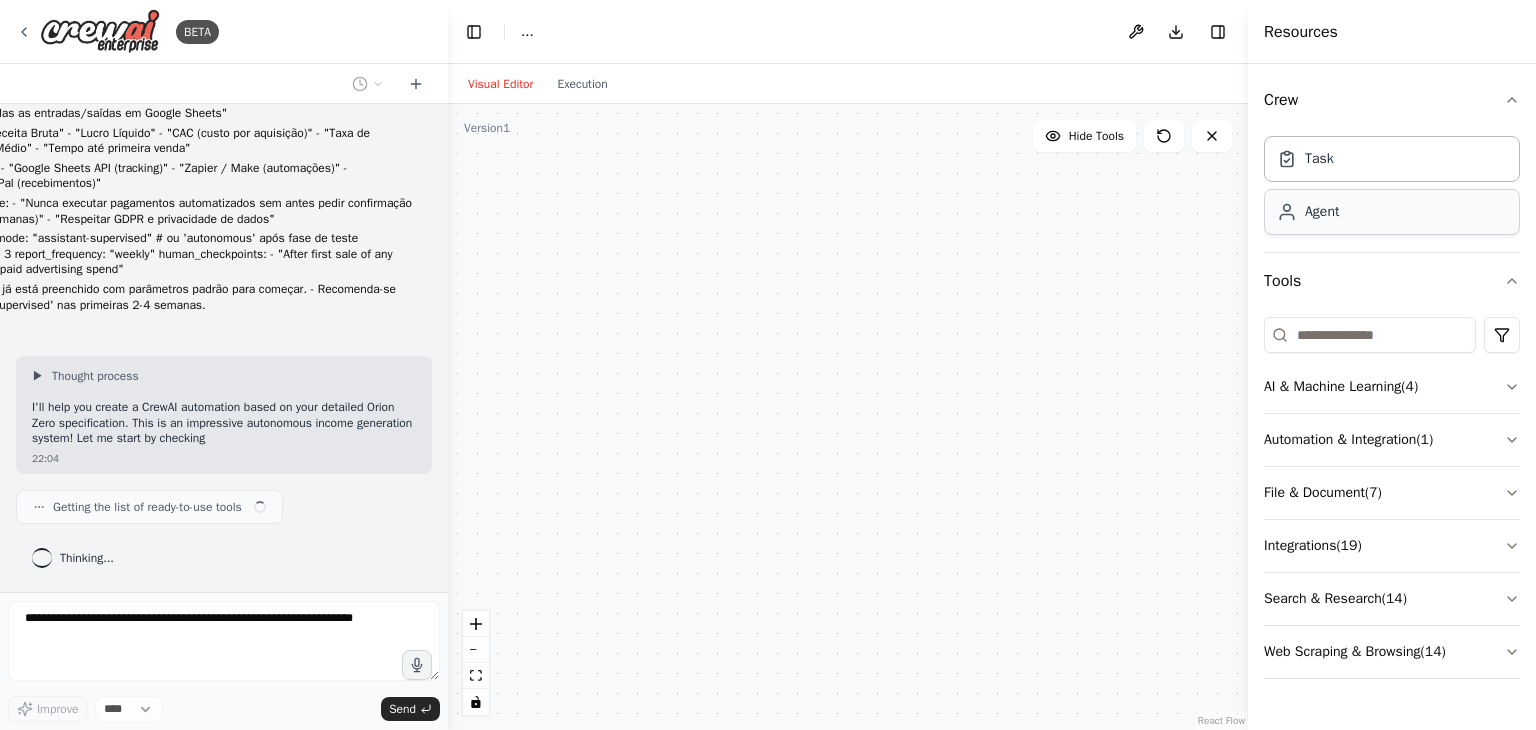click on "Agent" at bounding box center [1392, 212] 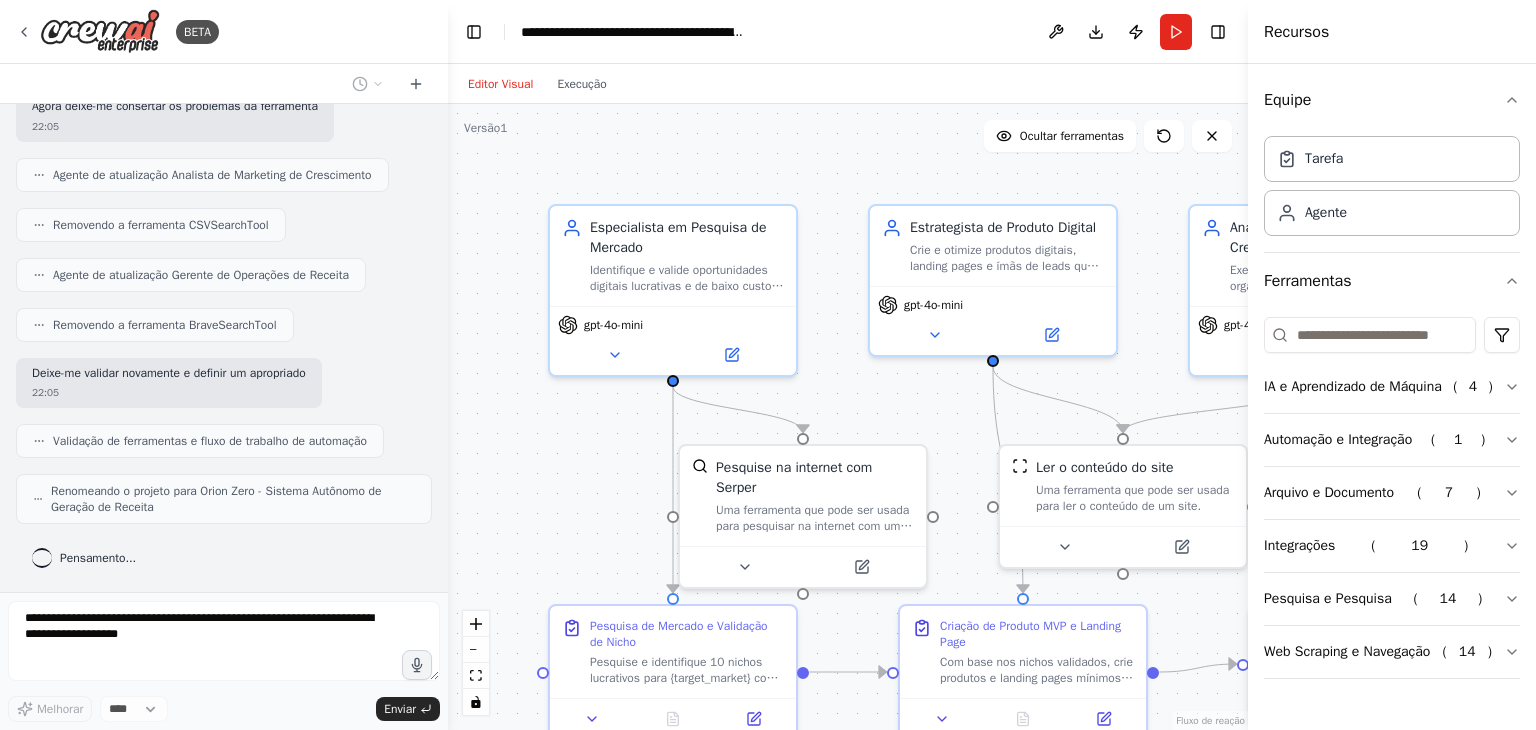 scroll, scrollTop: 2116, scrollLeft: 0, axis: vertical 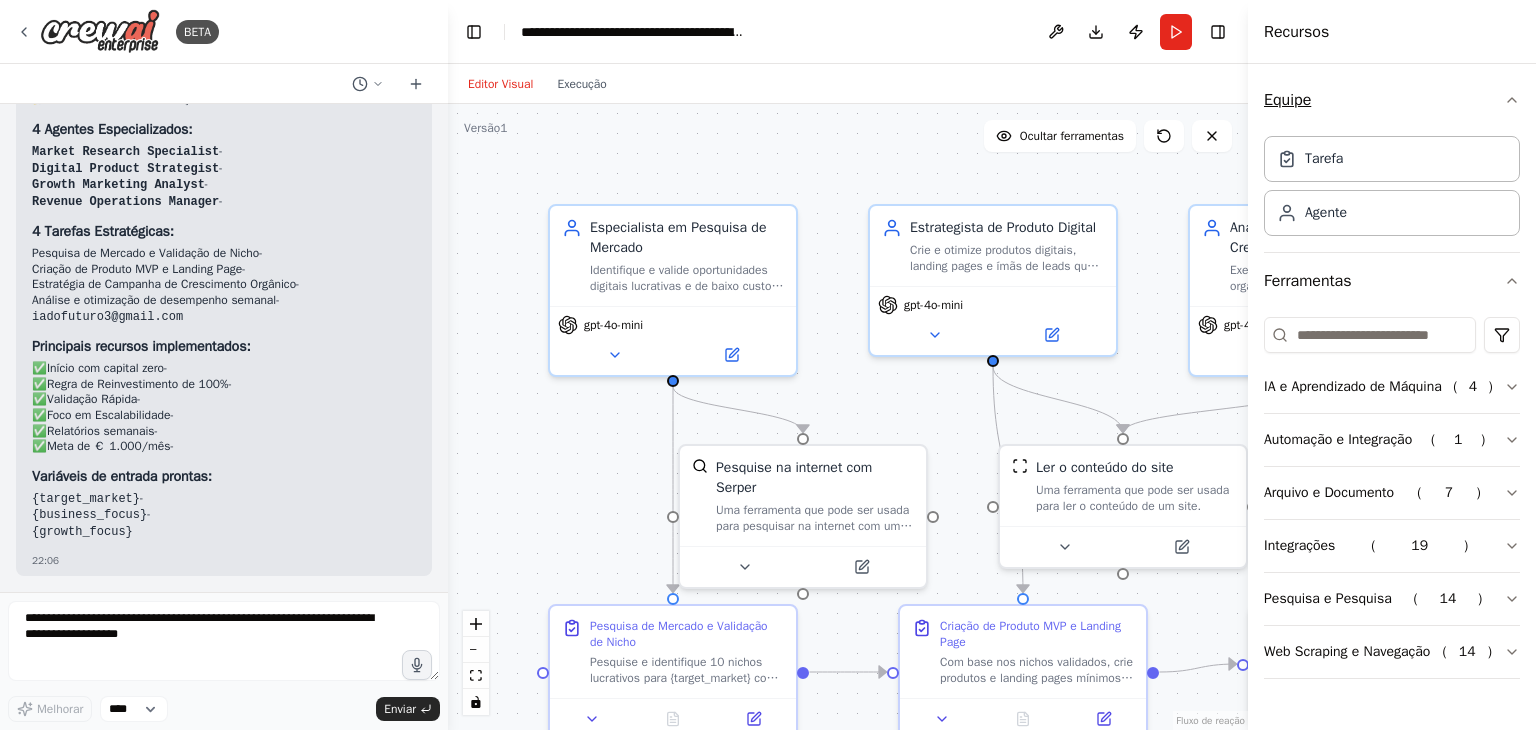 click on "Equipe" at bounding box center [1392, 100] 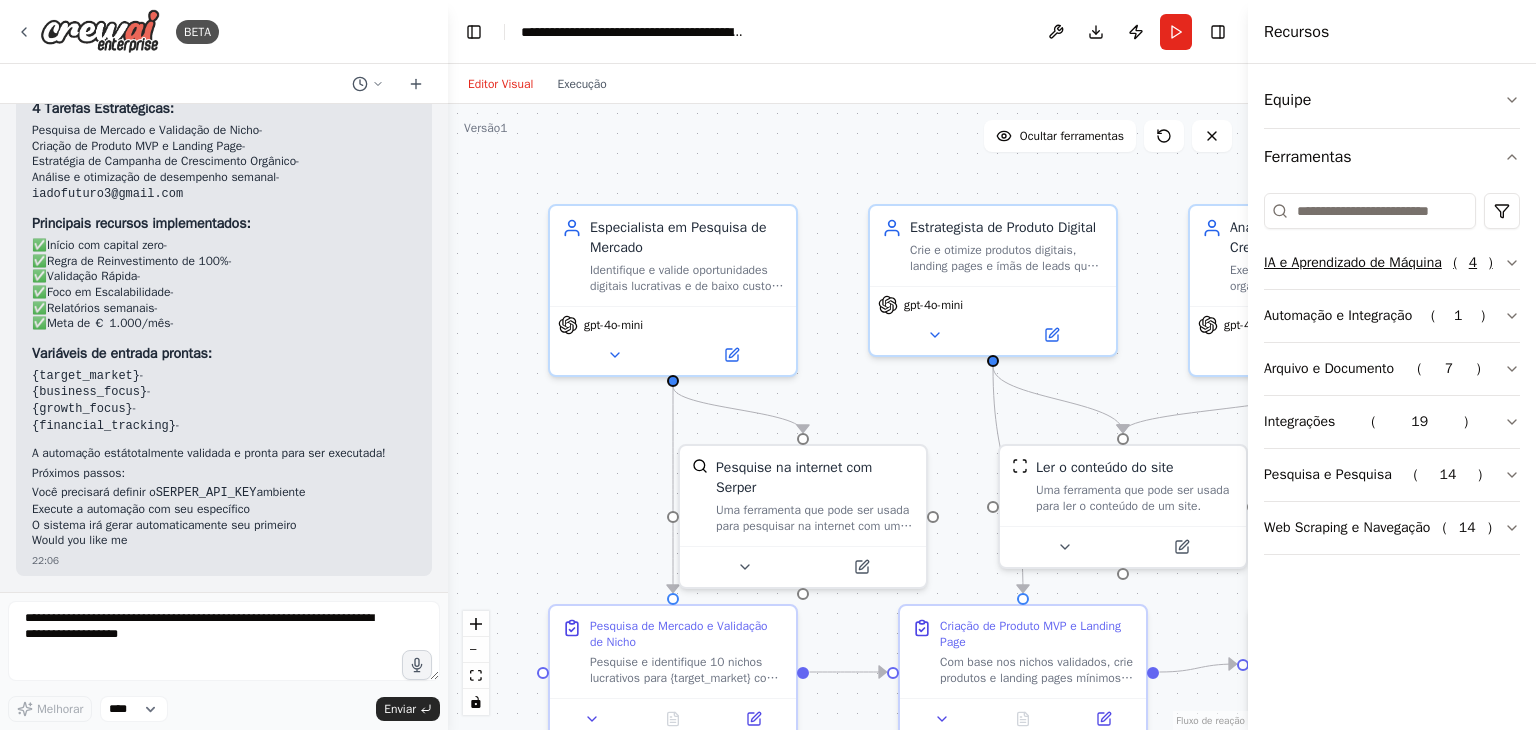 click 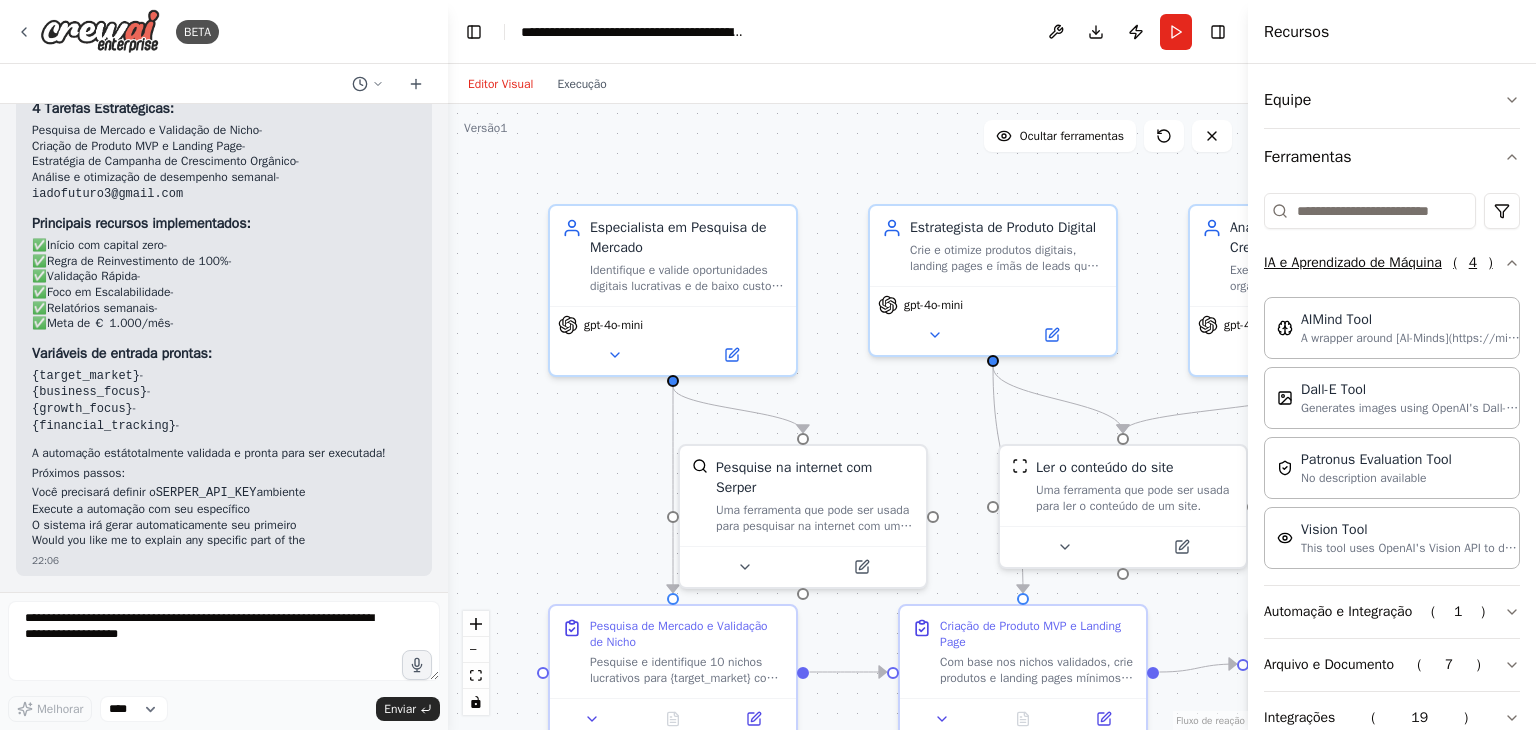scroll, scrollTop: 3259, scrollLeft: 0, axis: vertical 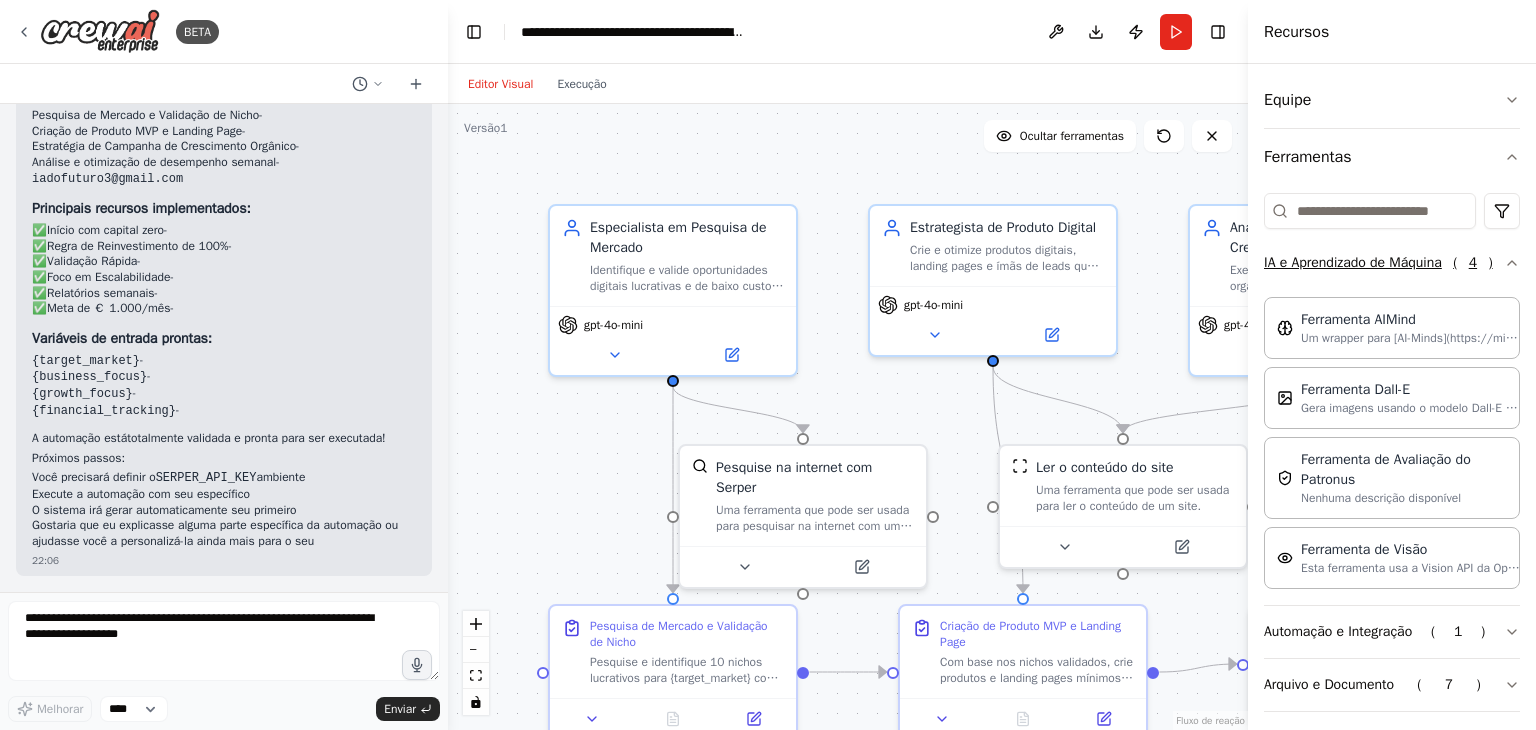 click 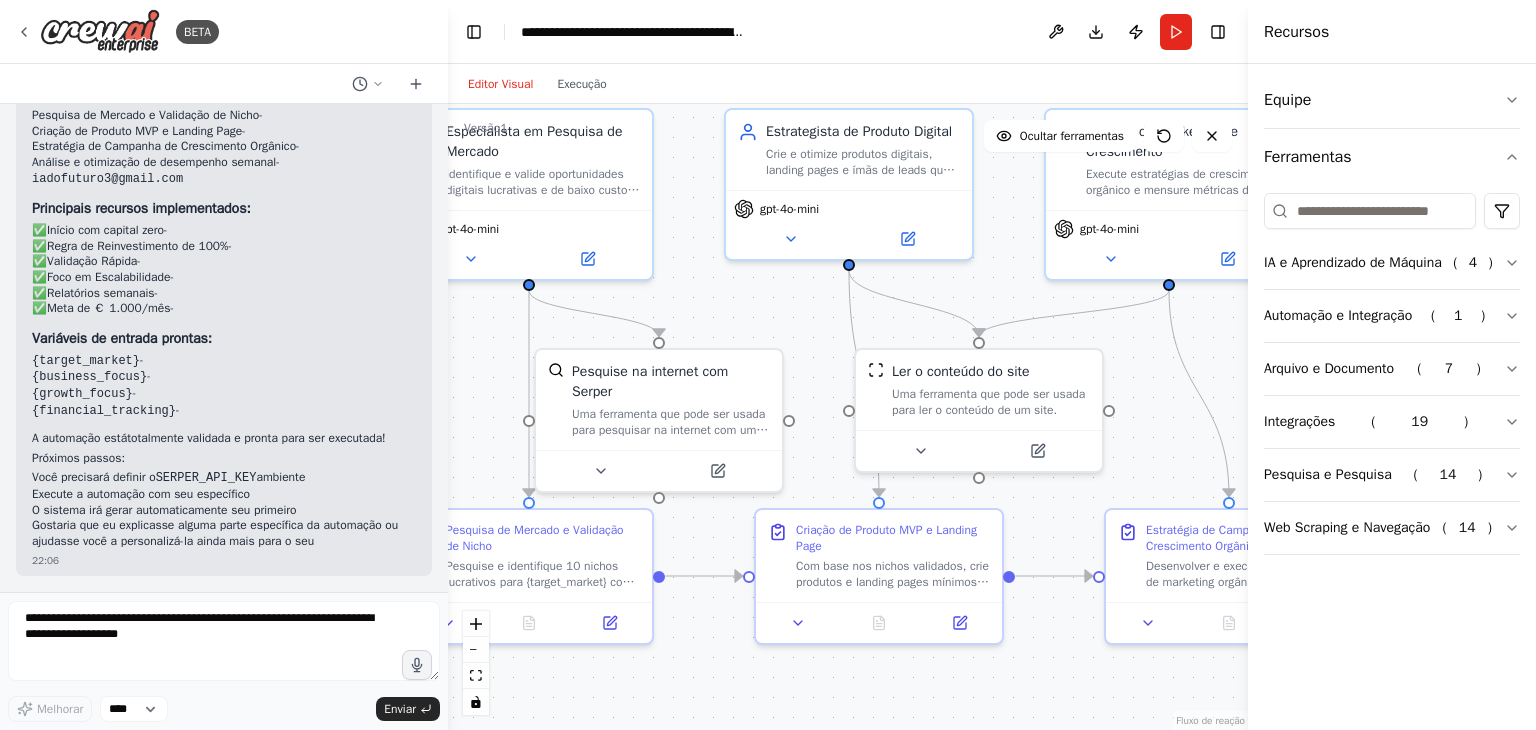 drag, startPoint x: 929, startPoint y: 180, endPoint x: 785, endPoint y: 84, distance: 173.06647 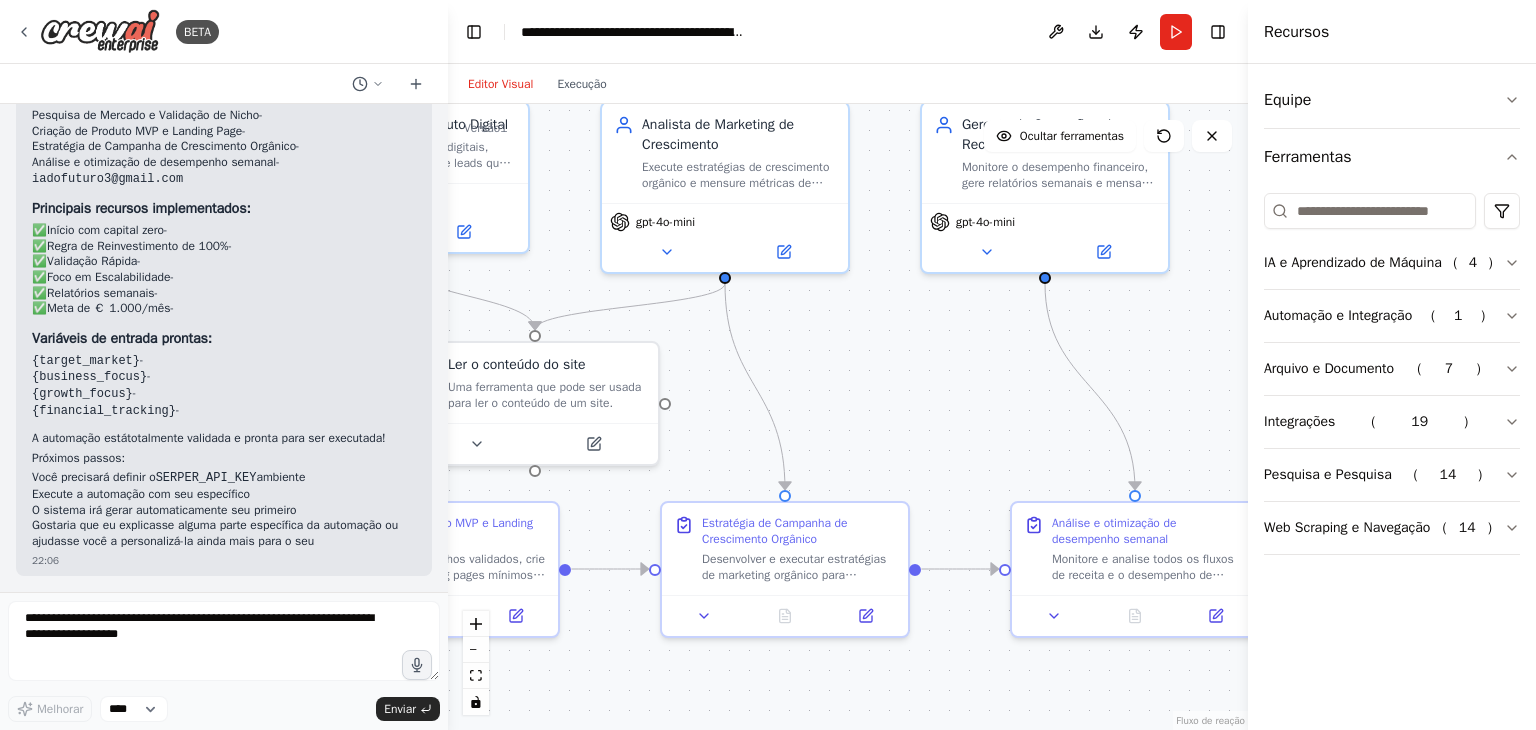 drag, startPoint x: 1220, startPoint y: 361, endPoint x: 751, endPoint y: 361, distance: 469 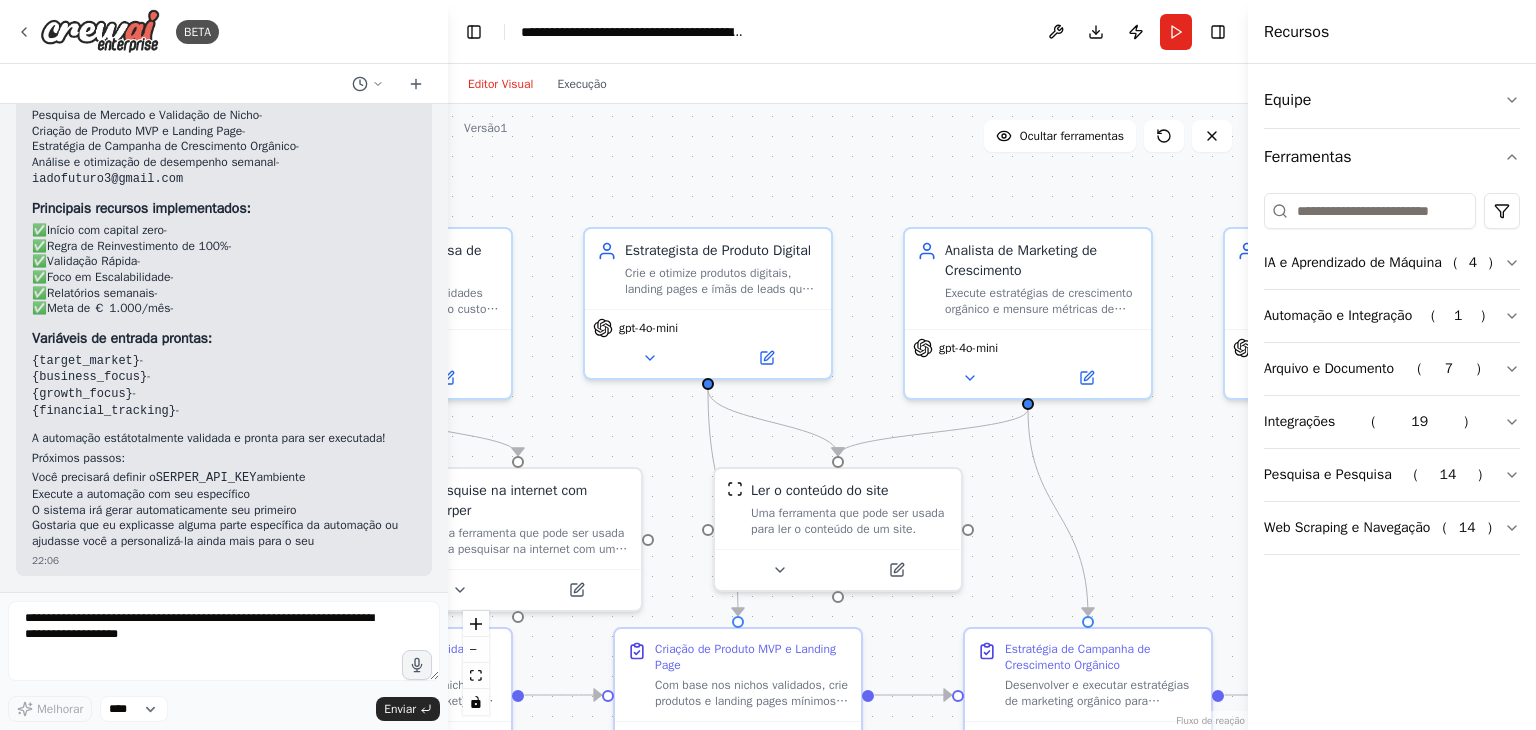 drag, startPoint x: 1207, startPoint y: 359, endPoint x: 1535, endPoint y: 442, distance: 338.3386 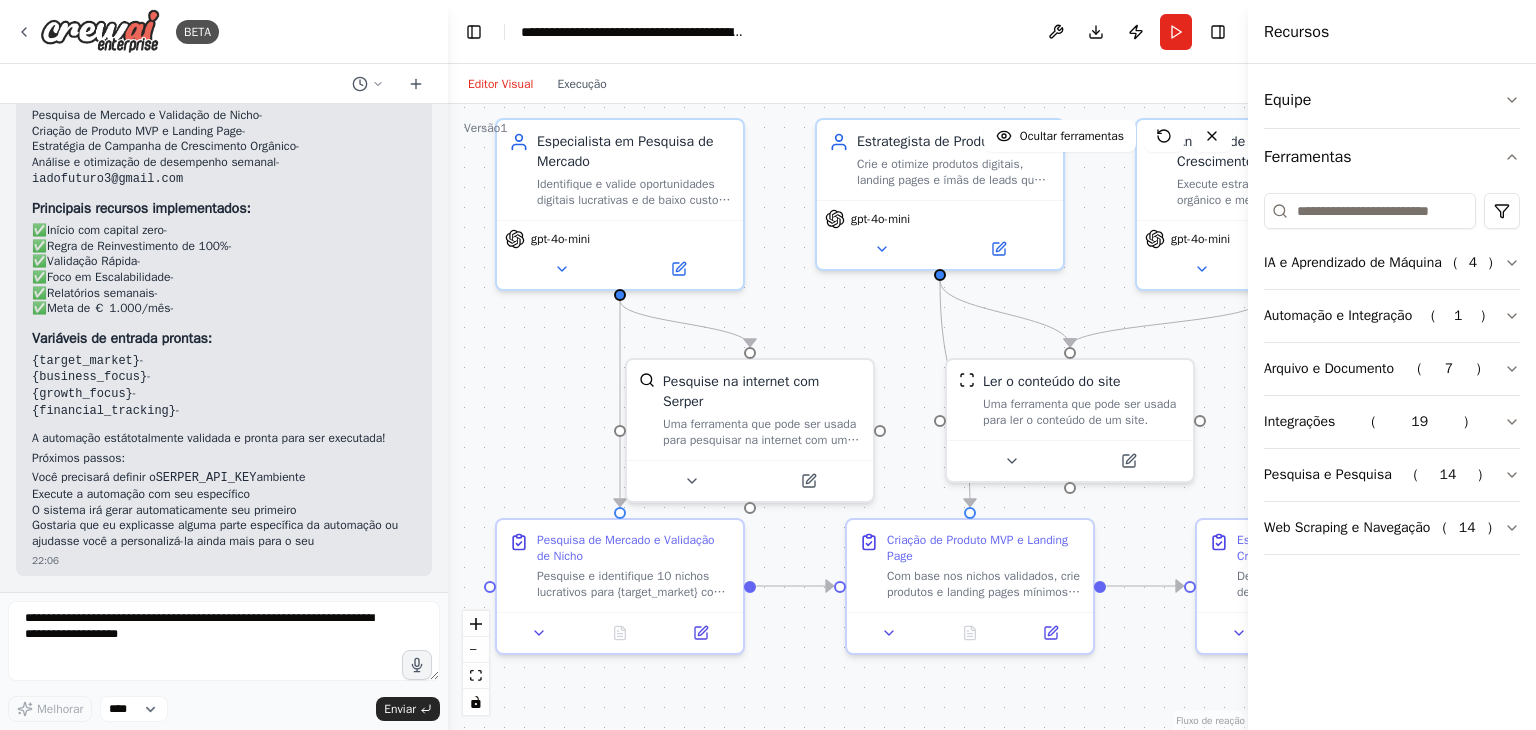 drag, startPoint x: 852, startPoint y: 397, endPoint x: 1012, endPoint y: 308, distance: 183.08742 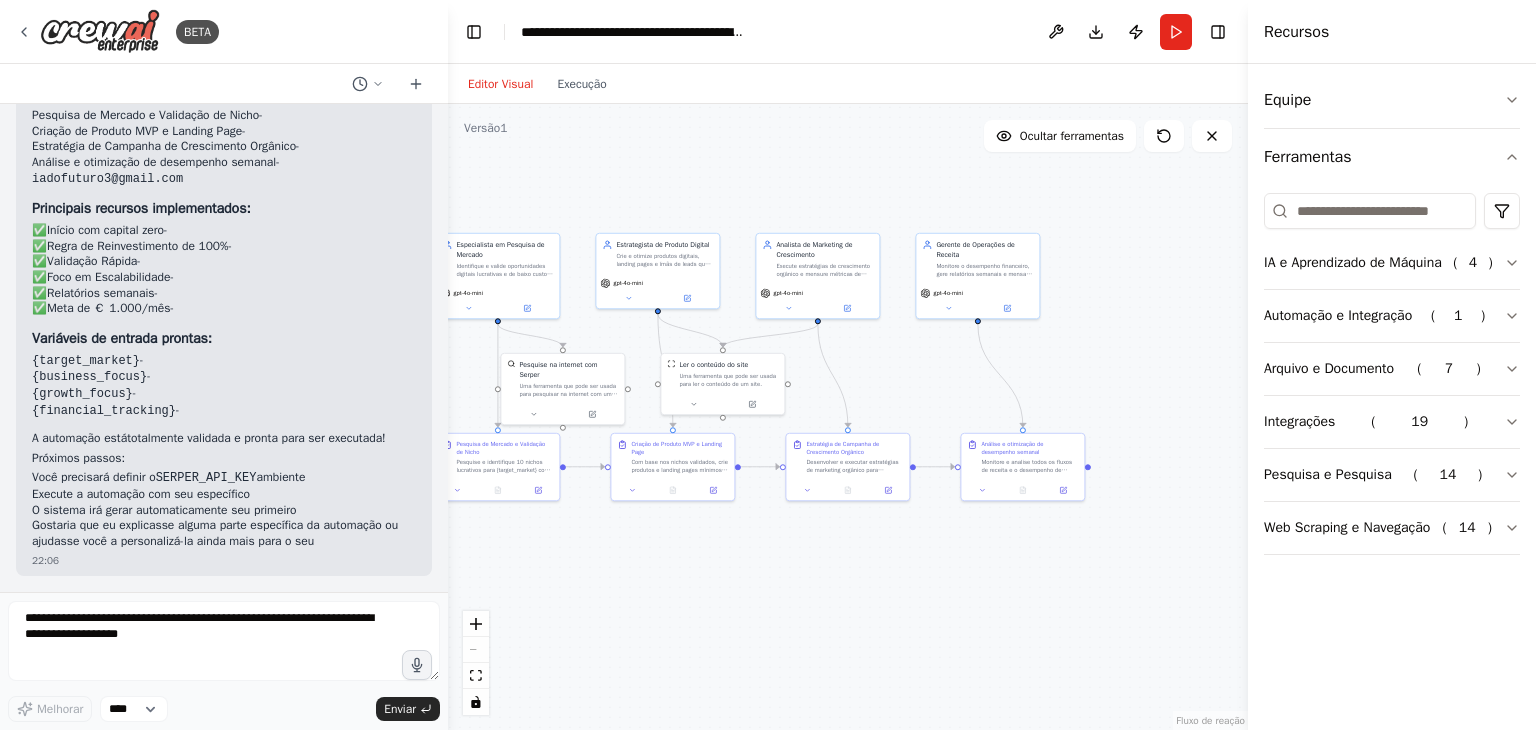 drag, startPoint x: 1170, startPoint y: 348, endPoint x: 878, endPoint y: 373, distance: 293.06824 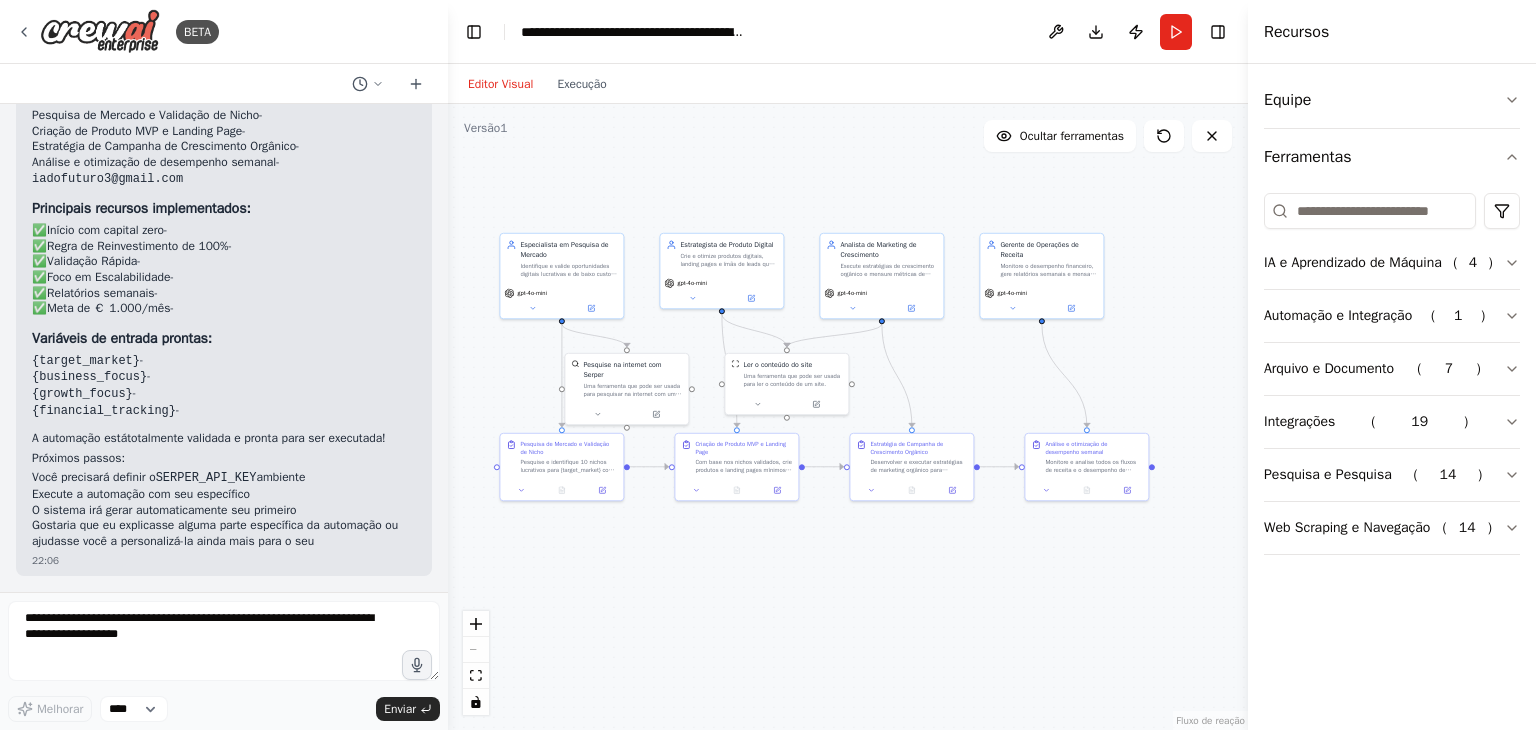 drag, startPoint x: 1052, startPoint y: 369, endPoint x: 1139, endPoint y: 365, distance: 87.0919 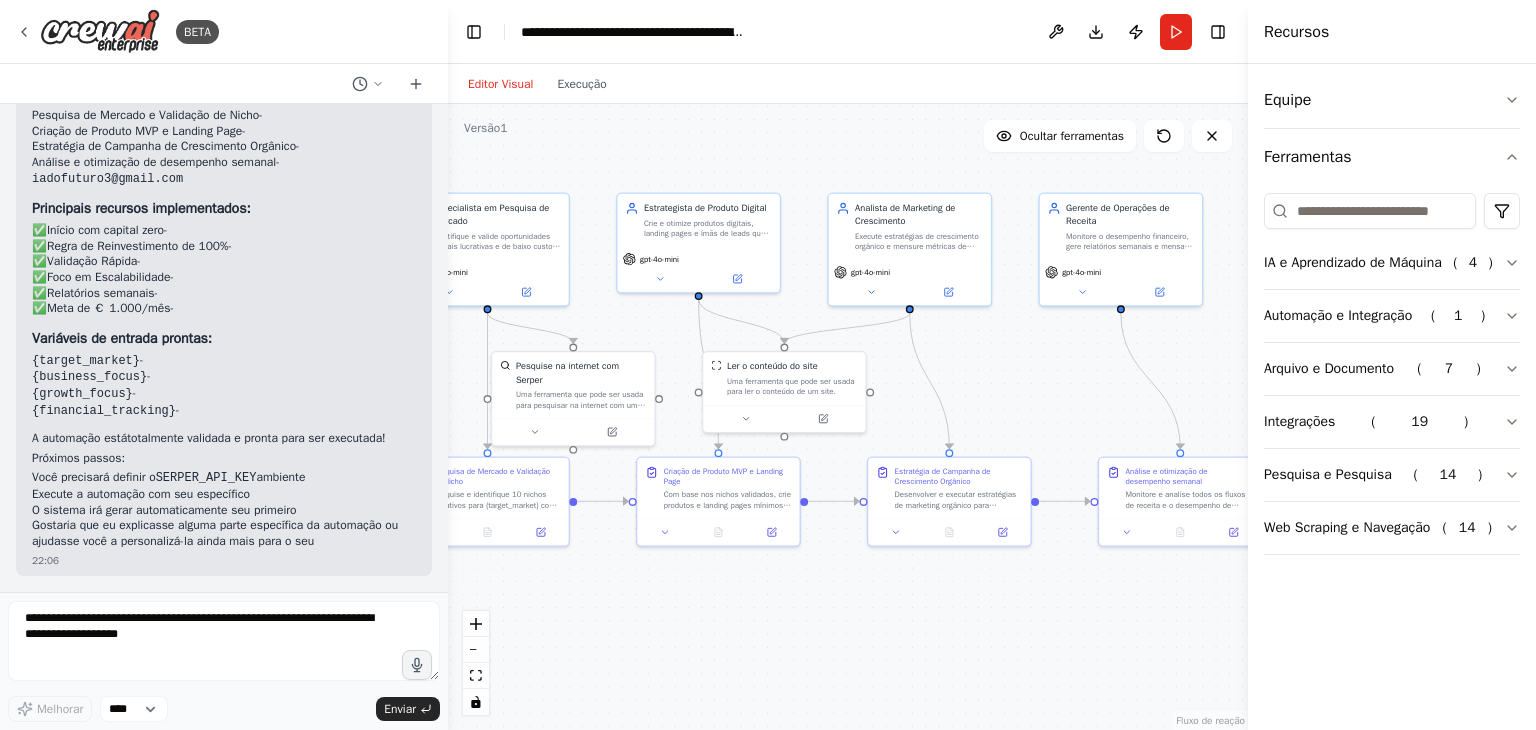 drag, startPoint x: 919, startPoint y: 379, endPoint x: 1029, endPoint y: 381, distance: 110.01818 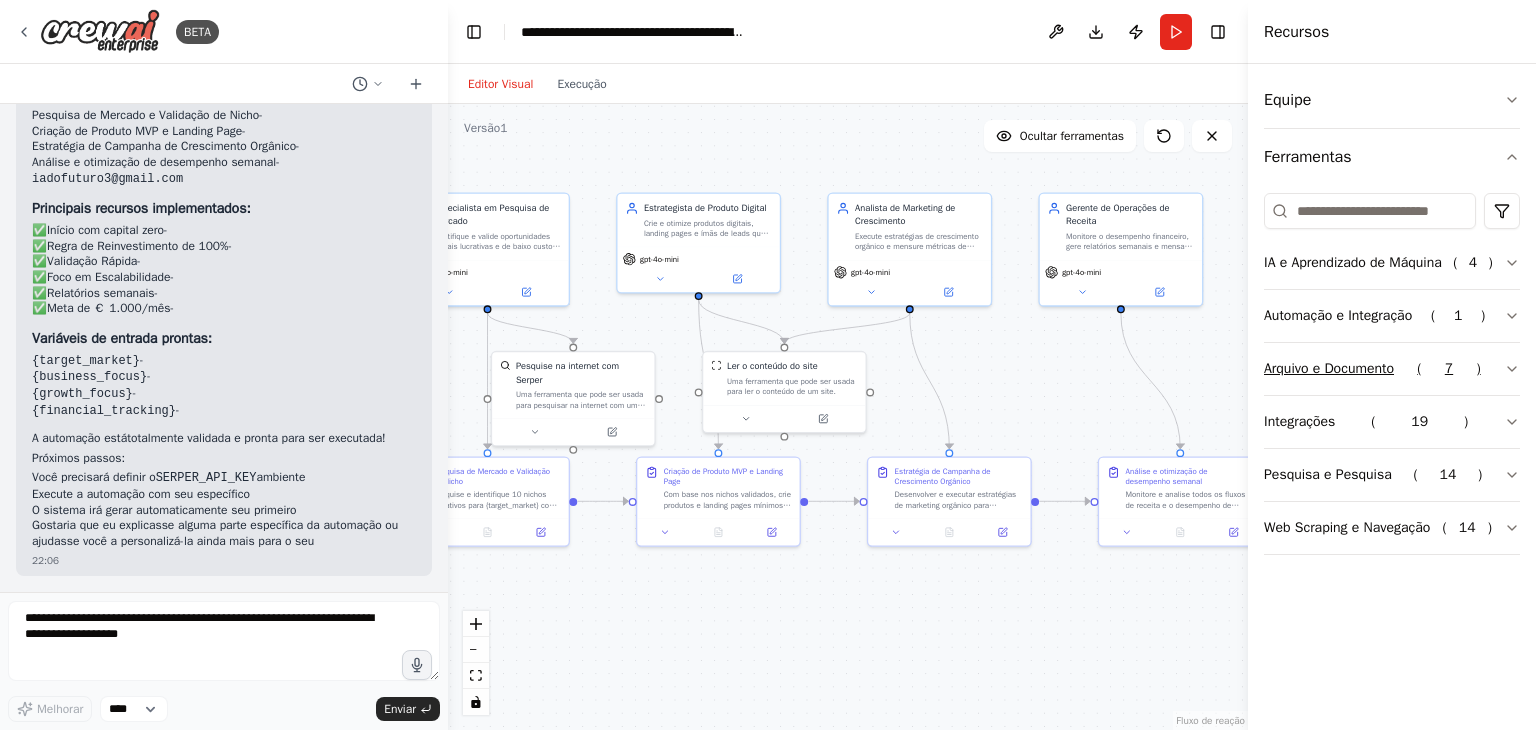 click 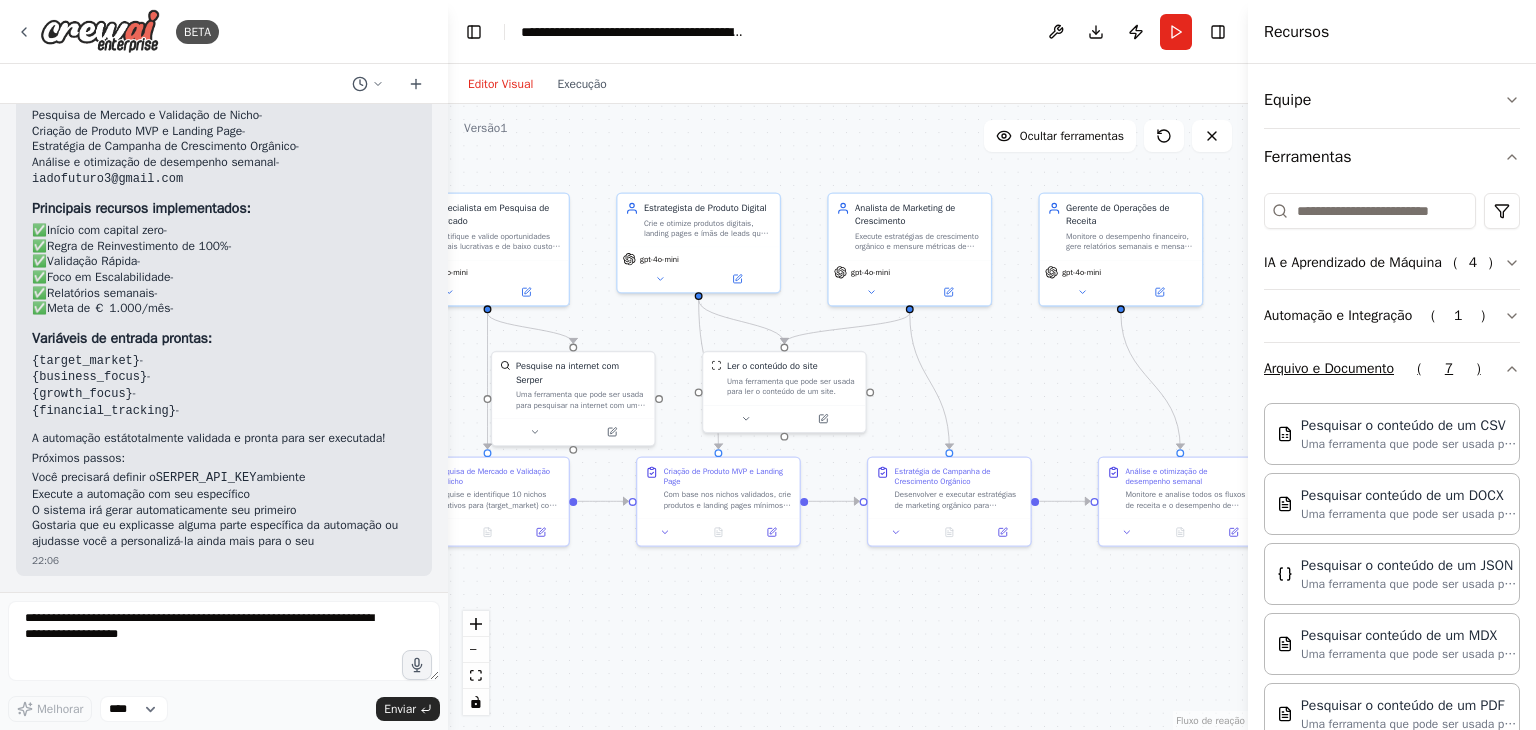 click on "Arquivo e Documento  (  7  )" at bounding box center (1392, 369) 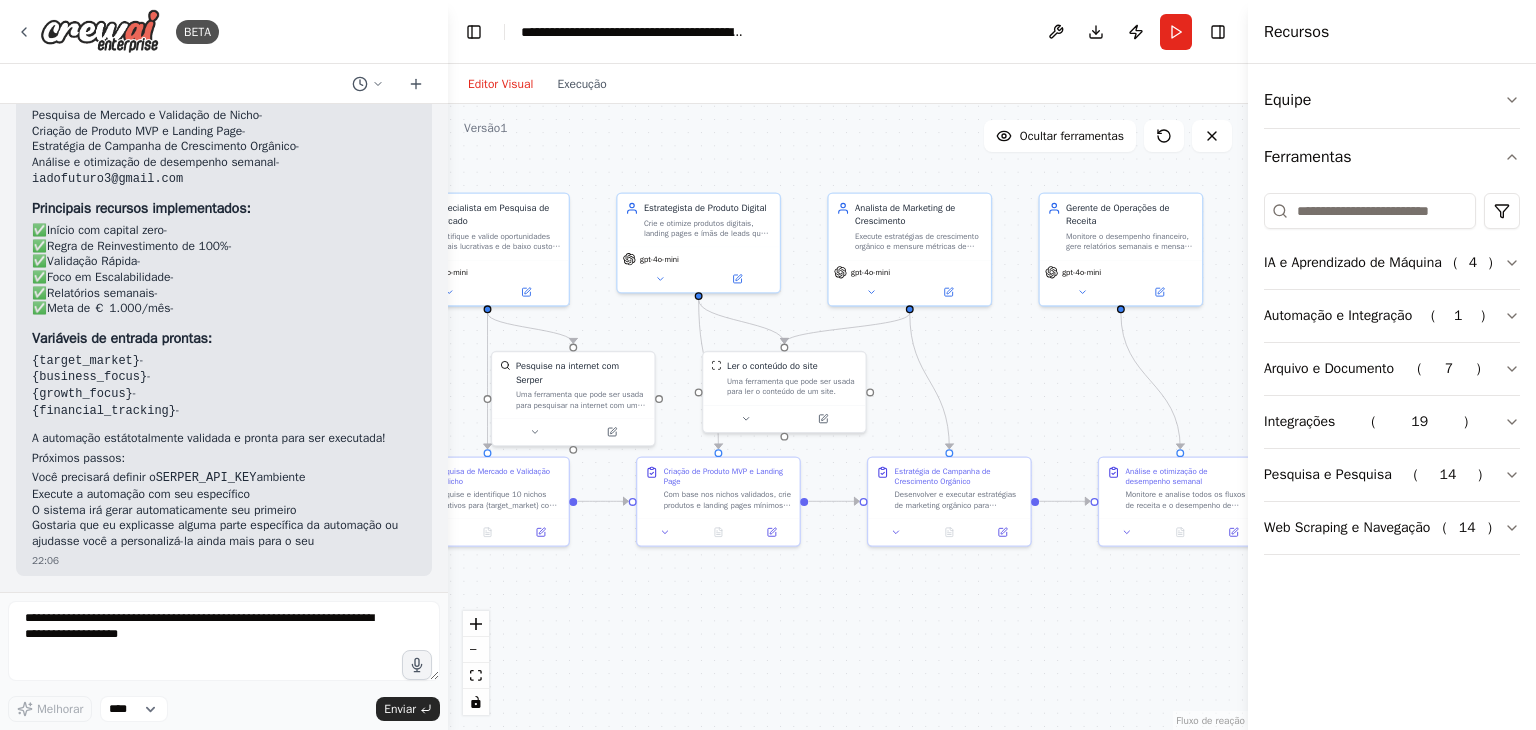 scroll, scrollTop: 3259, scrollLeft: 0, axis: vertical 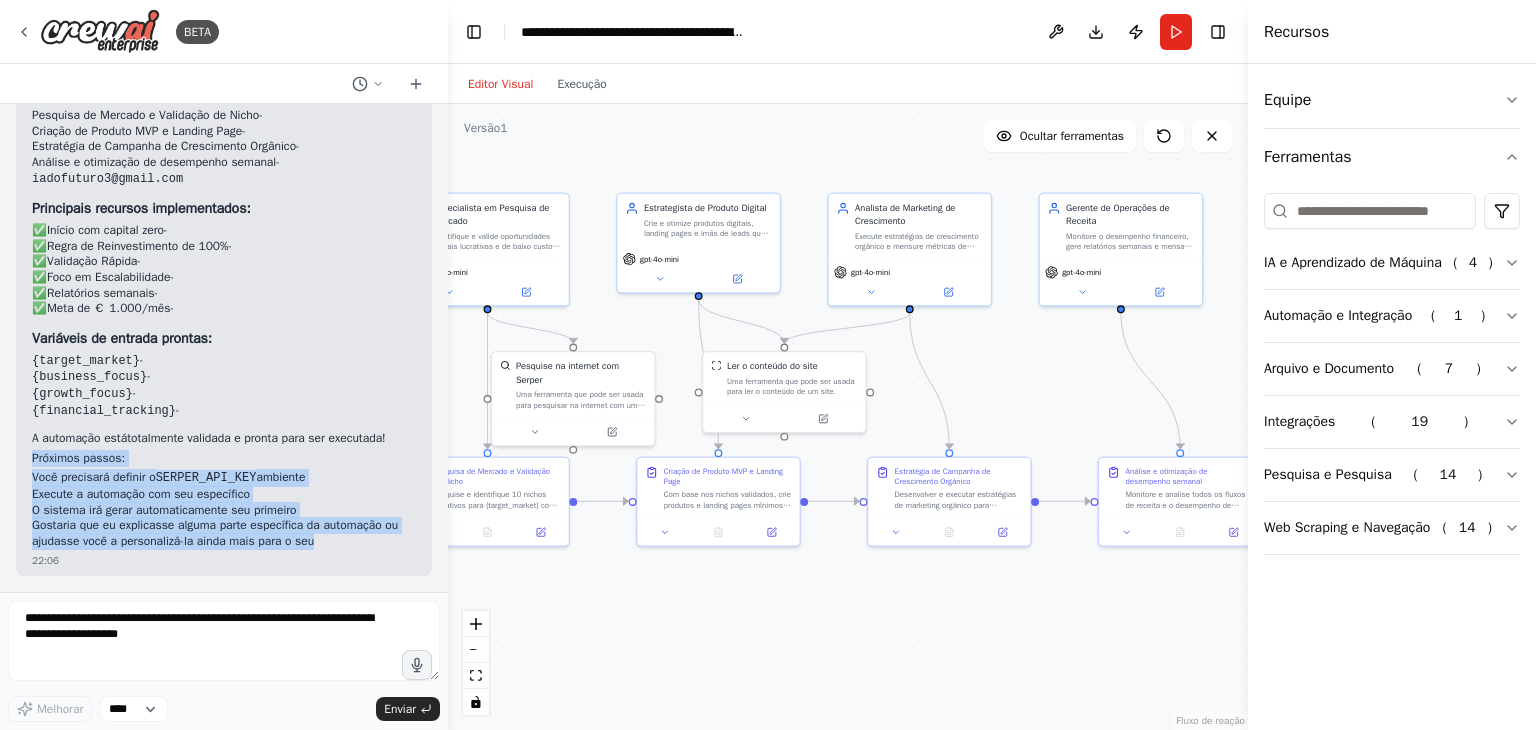 drag, startPoint x: 27, startPoint y: 457, endPoint x: 332, endPoint y: 541, distance: 316.3558 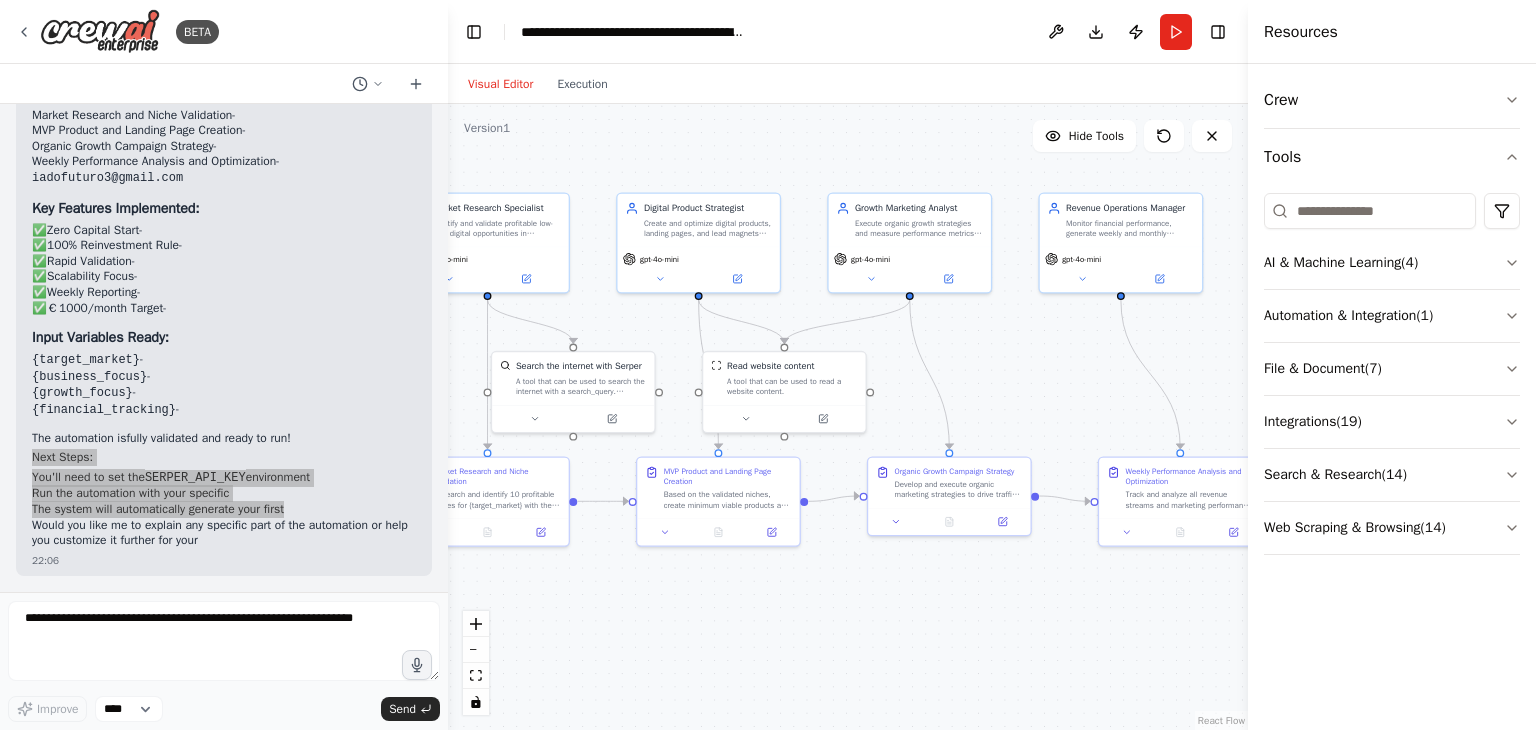 scroll, scrollTop: 3259, scrollLeft: 0, axis: vertical 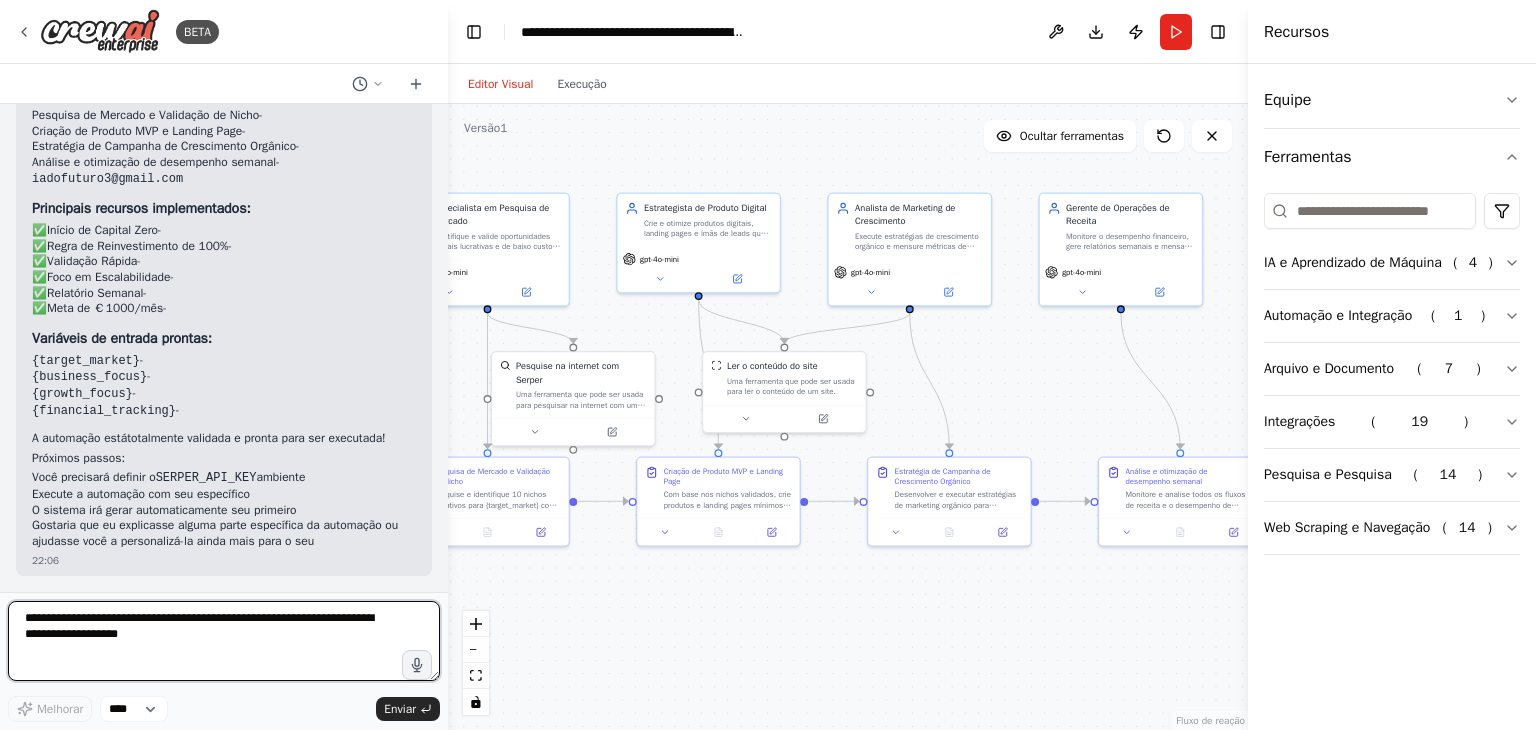 click at bounding box center (224, 641) 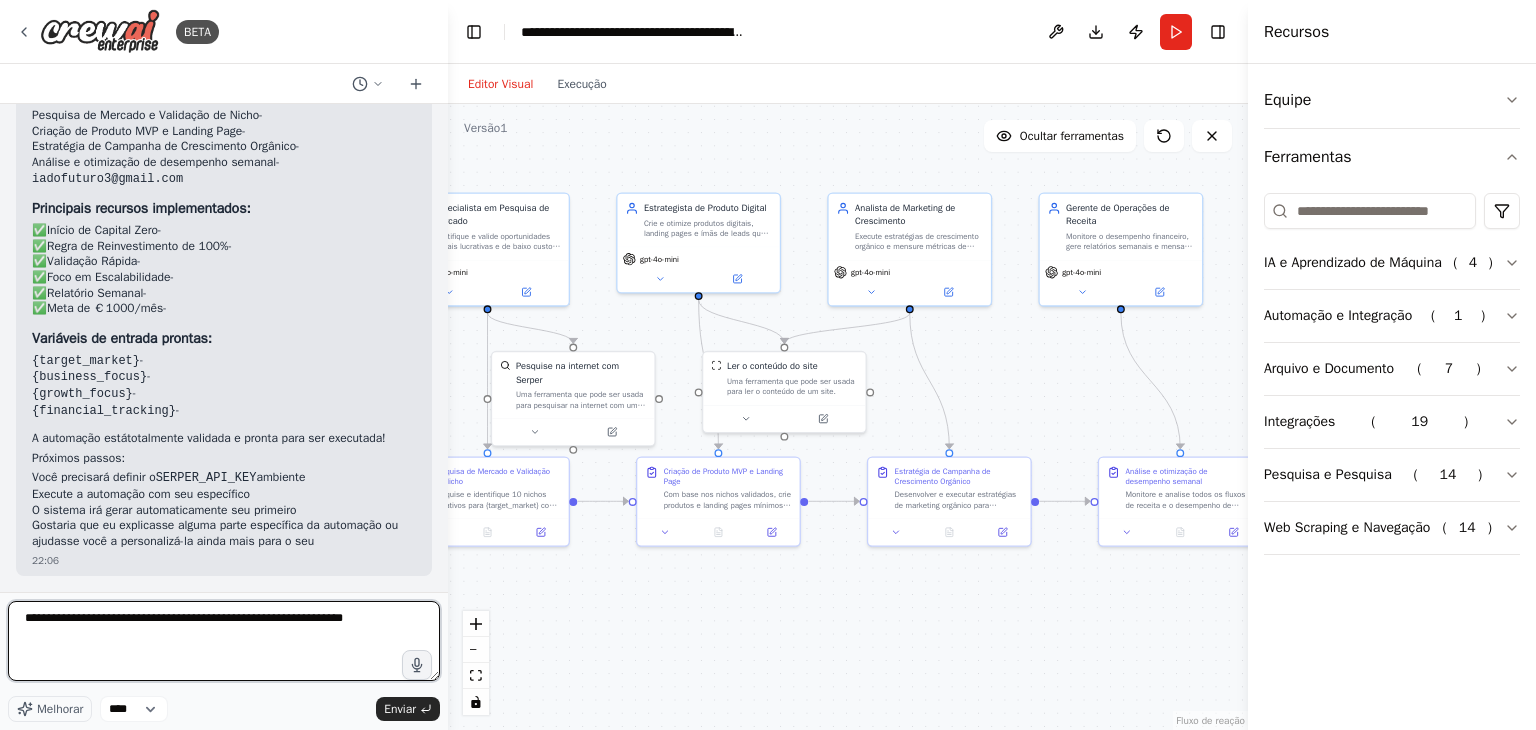 type on "**********" 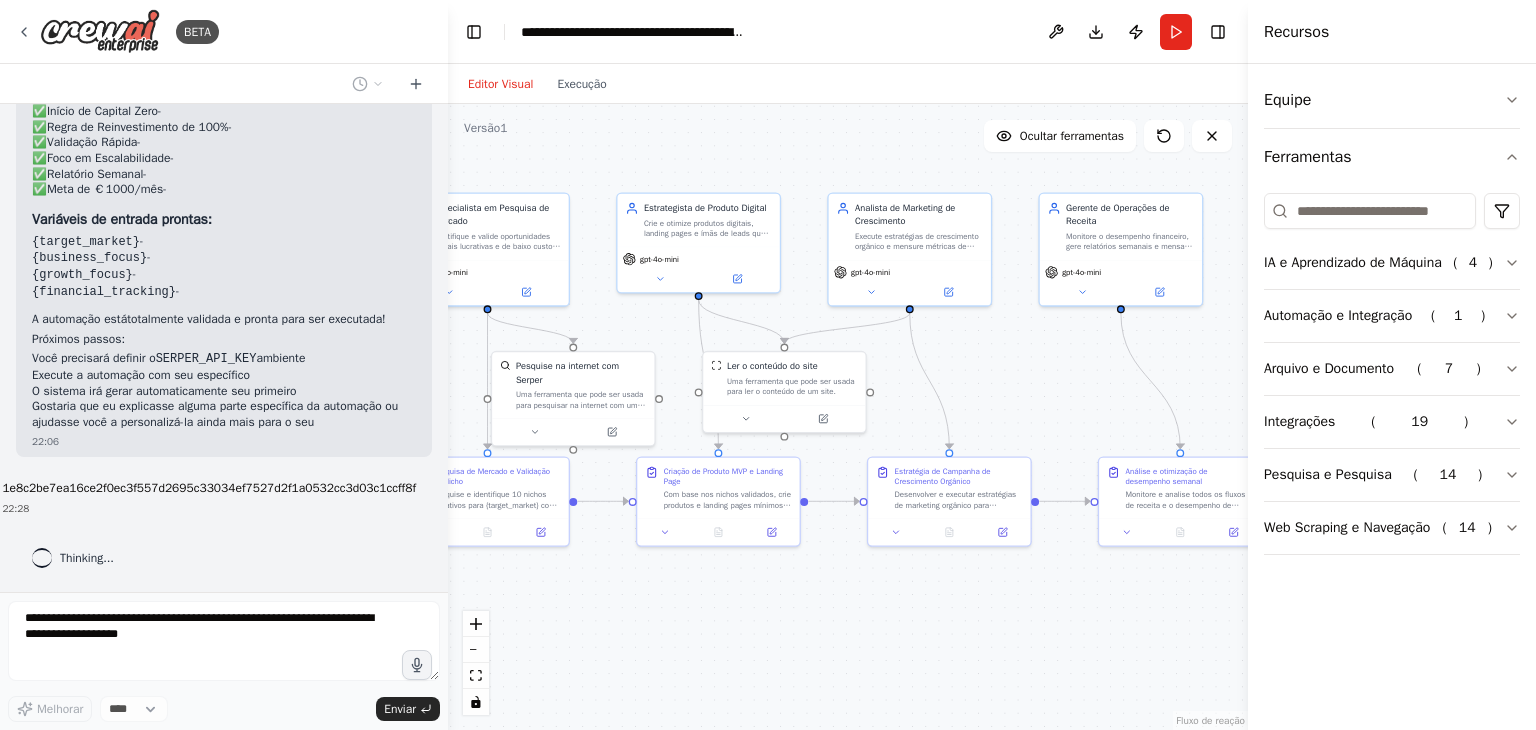 scroll, scrollTop: 3378, scrollLeft: 0, axis: vertical 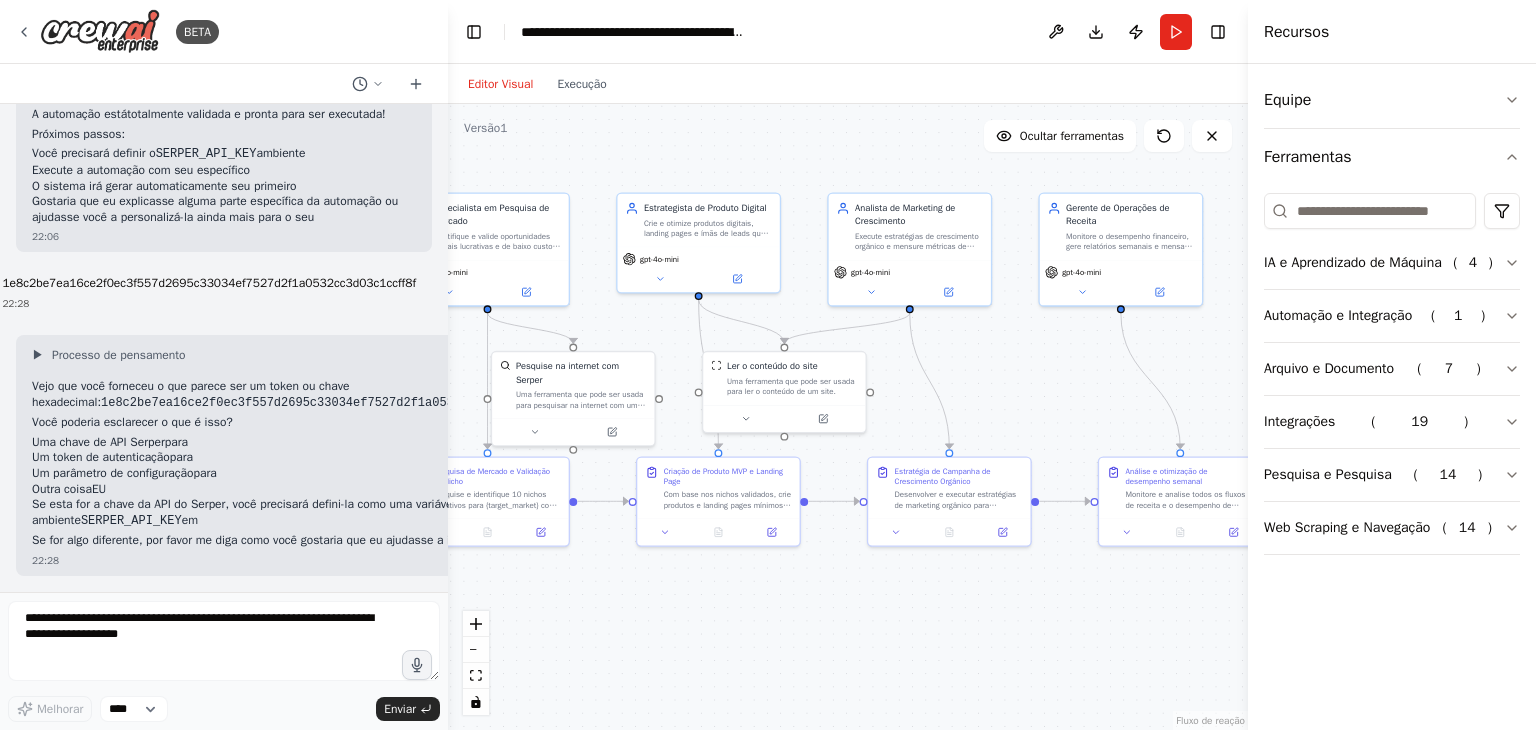 click on "Se esta for a chave da API do Serper, você precisará defini-la como uma variável de ambiente SERPER_API_KEY em" at bounding box center [297, 513] 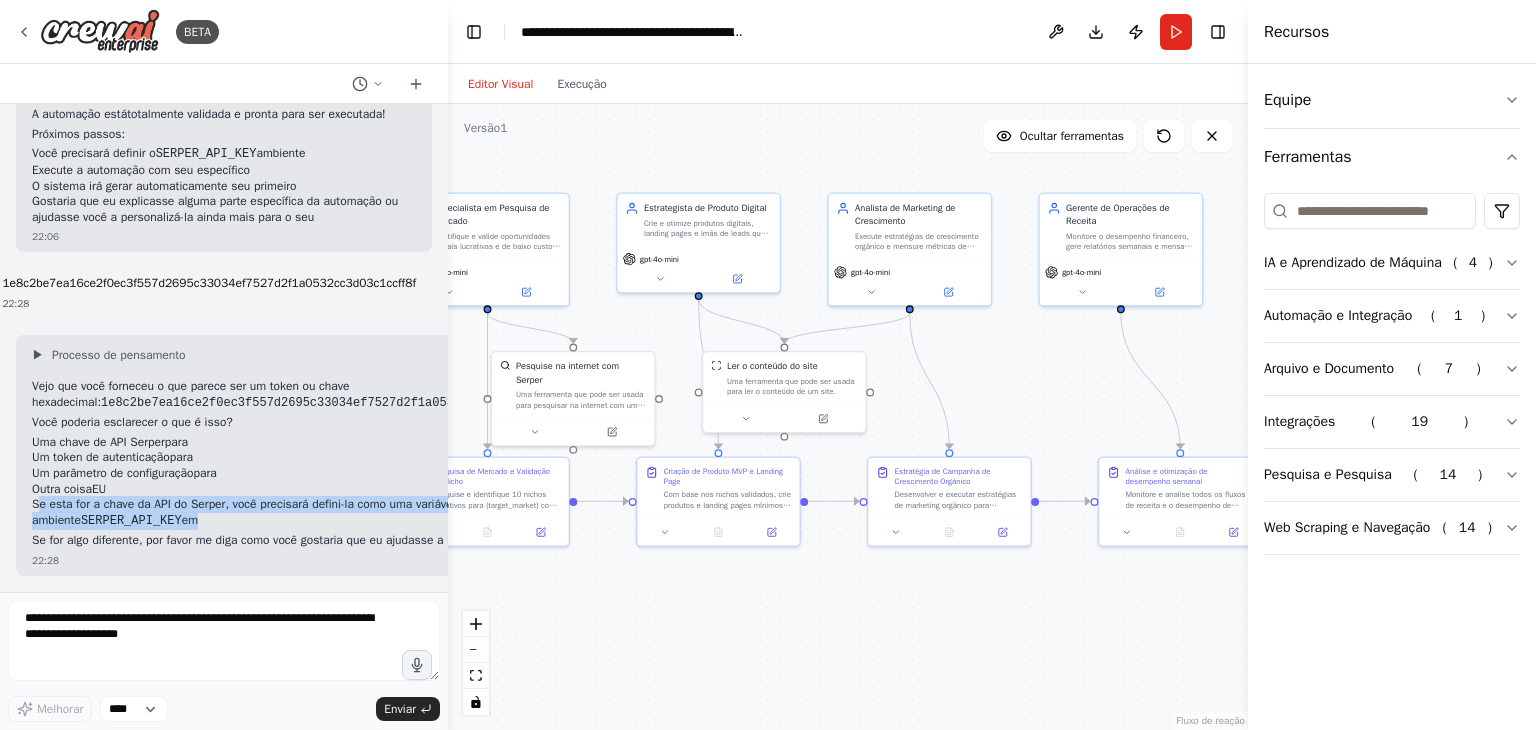 drag, startPoint x: 37, startPoint y: 507, endPoint x: 341, endPoint y: 521, distance: 304.3222 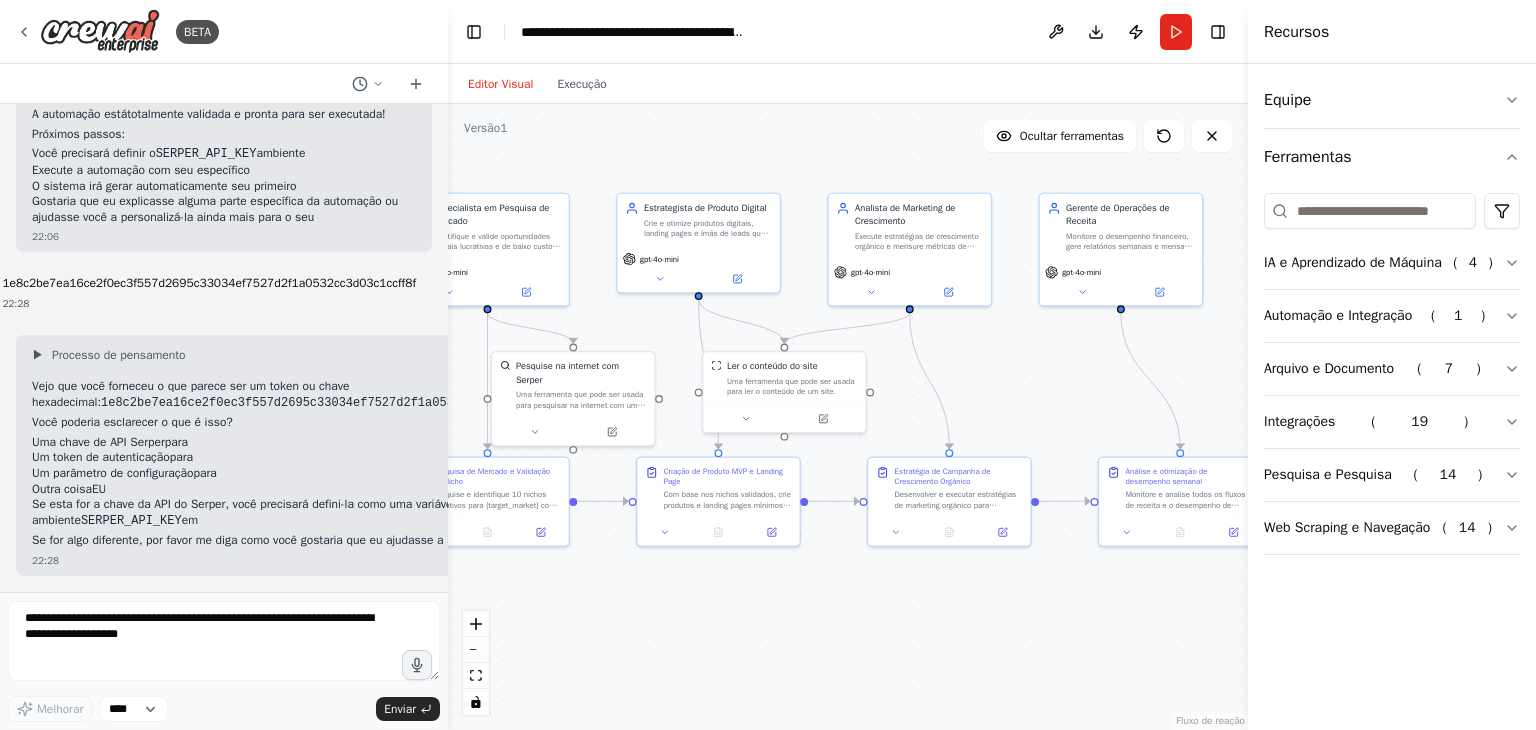 click on "22:28" at bounding box center [297, 560] 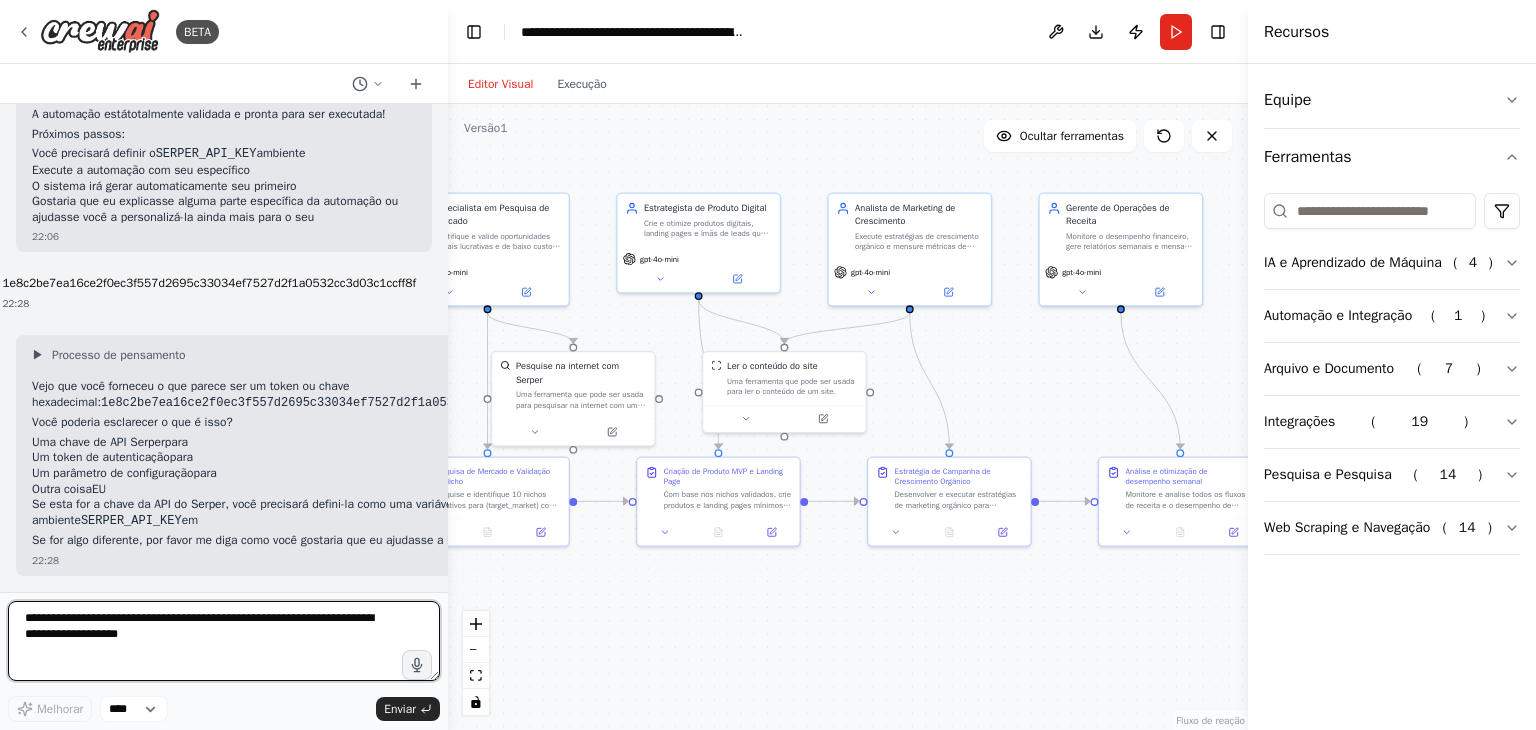 click at bounding box center [224, 641] 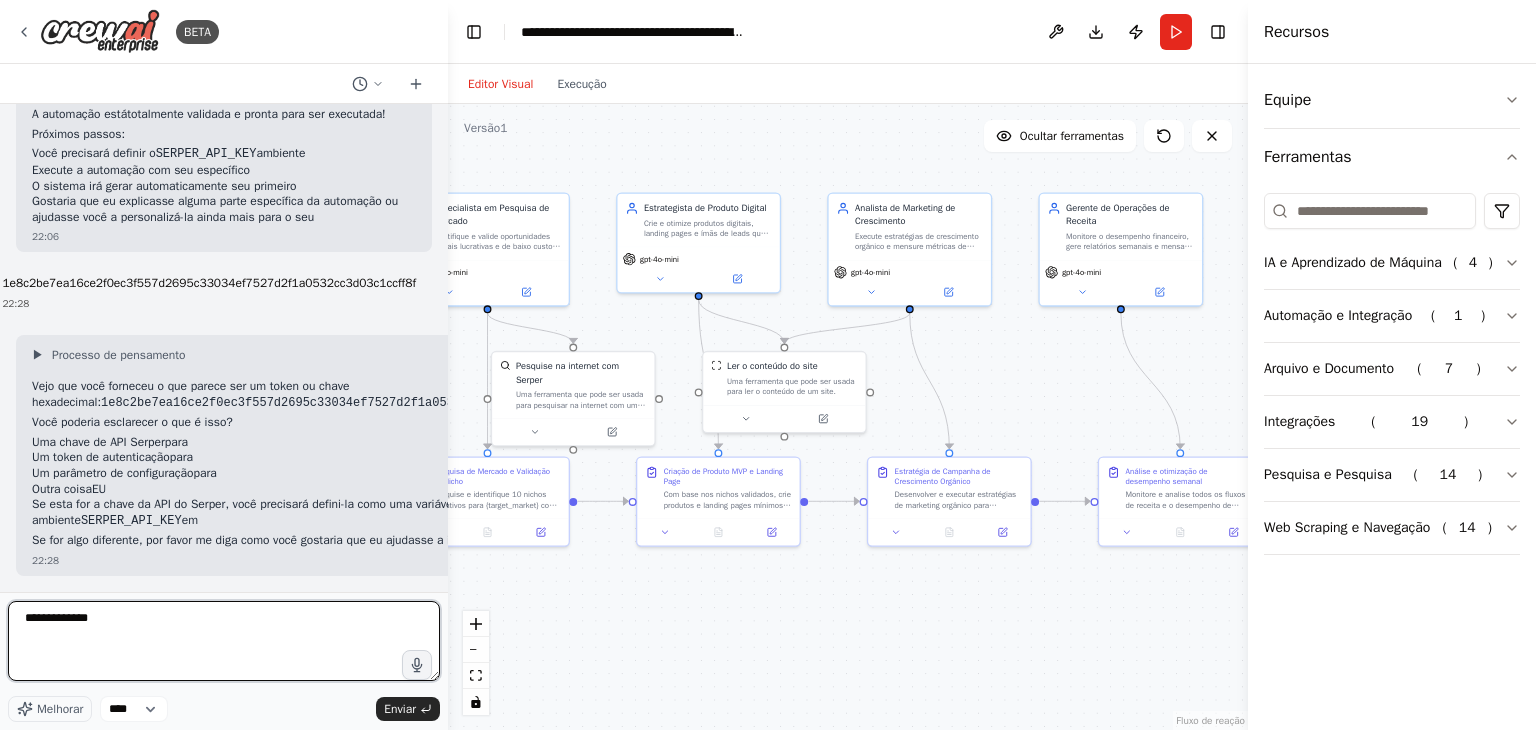 type on "**********" 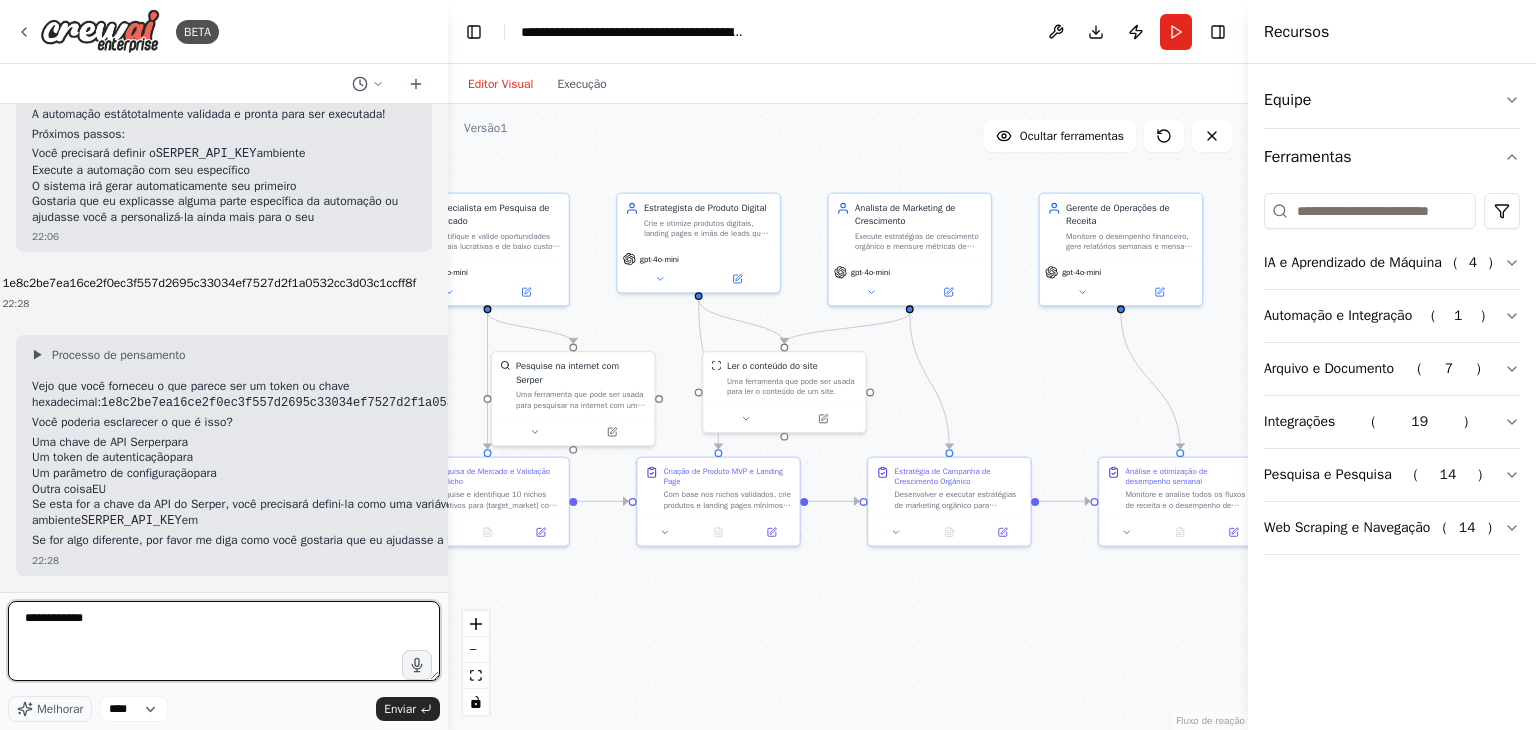 type 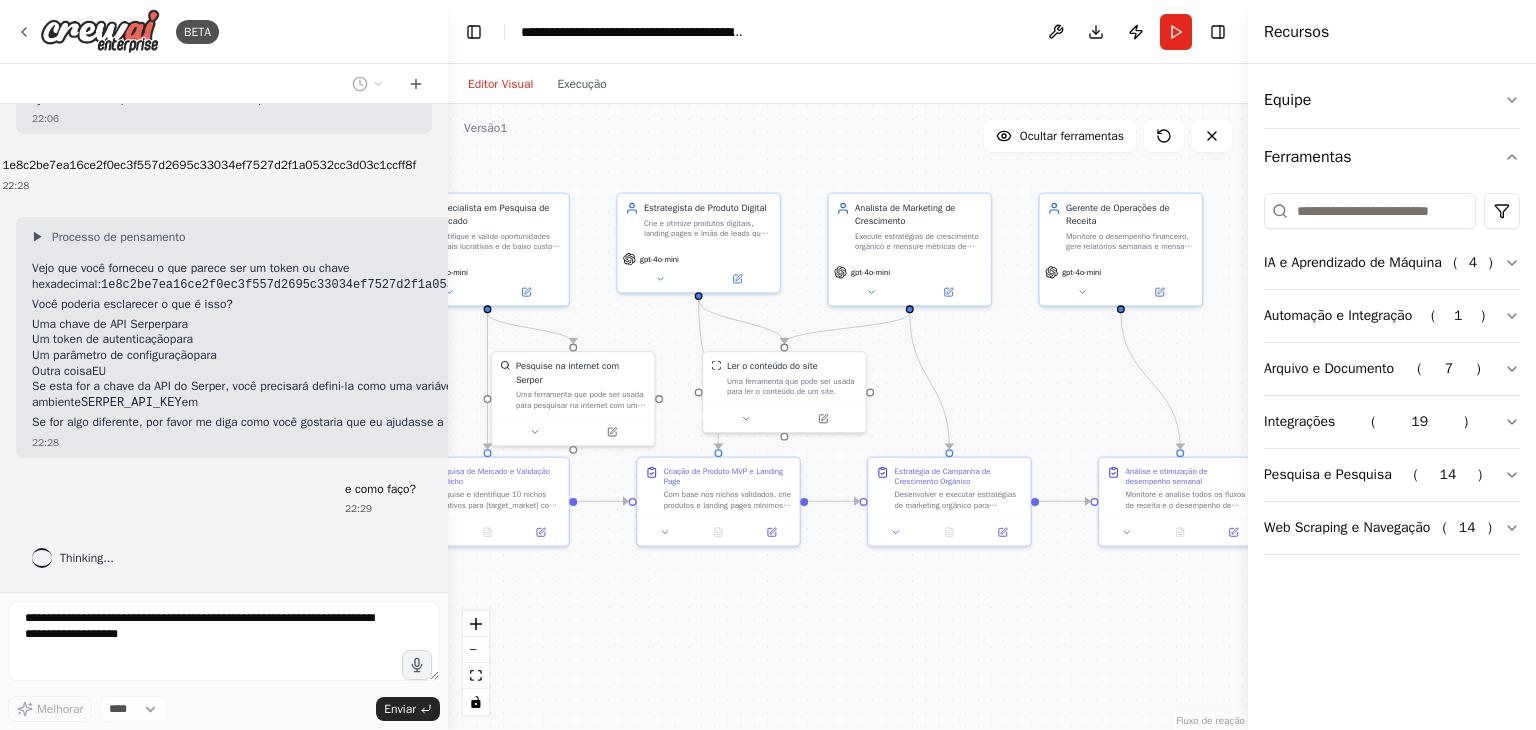 scroll, scrollTop: 3701, scrollLeft: 0, axis: vertical 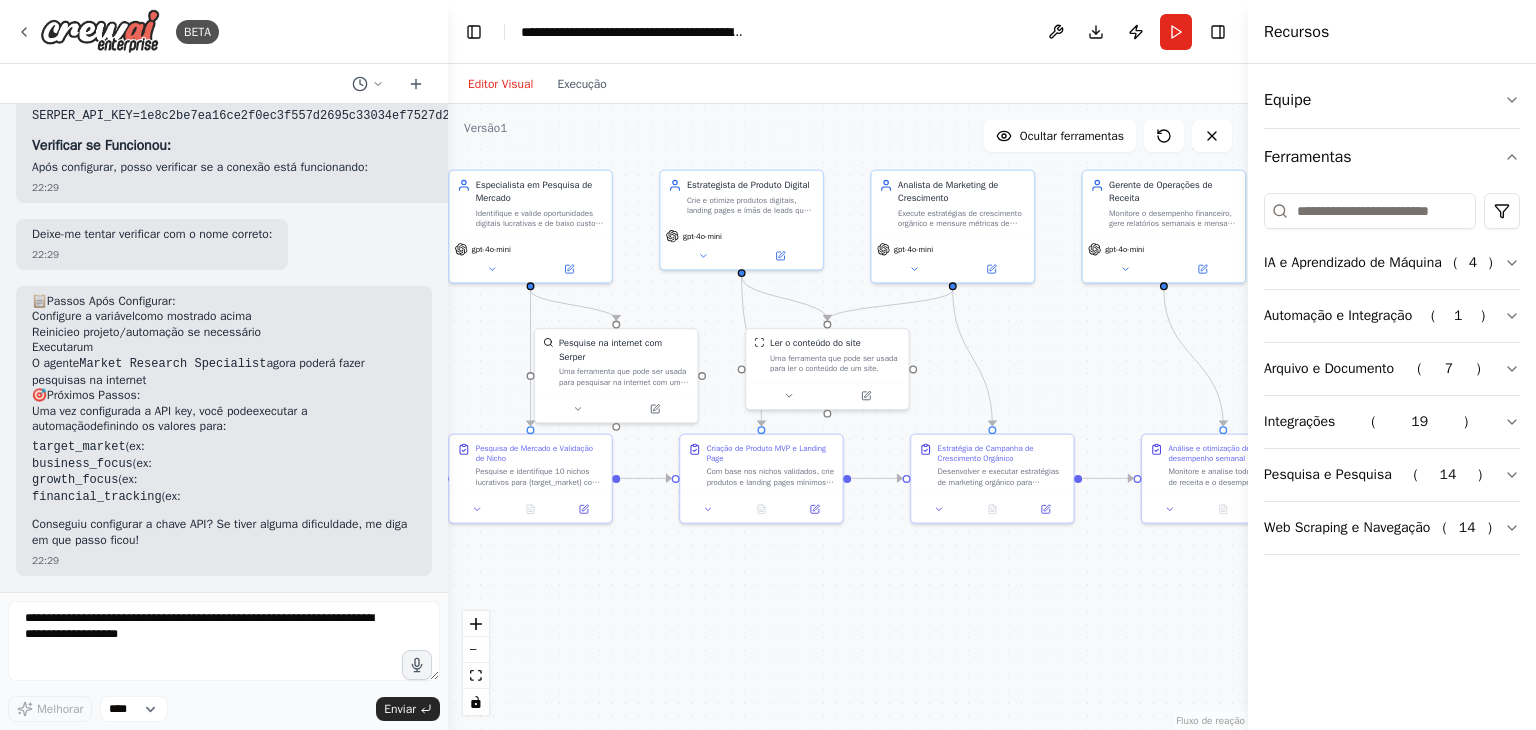 drag, startPoint x: 661, startPoint y: 329, endPoint x: 704, endPoint y: 306, distance: 48.76474 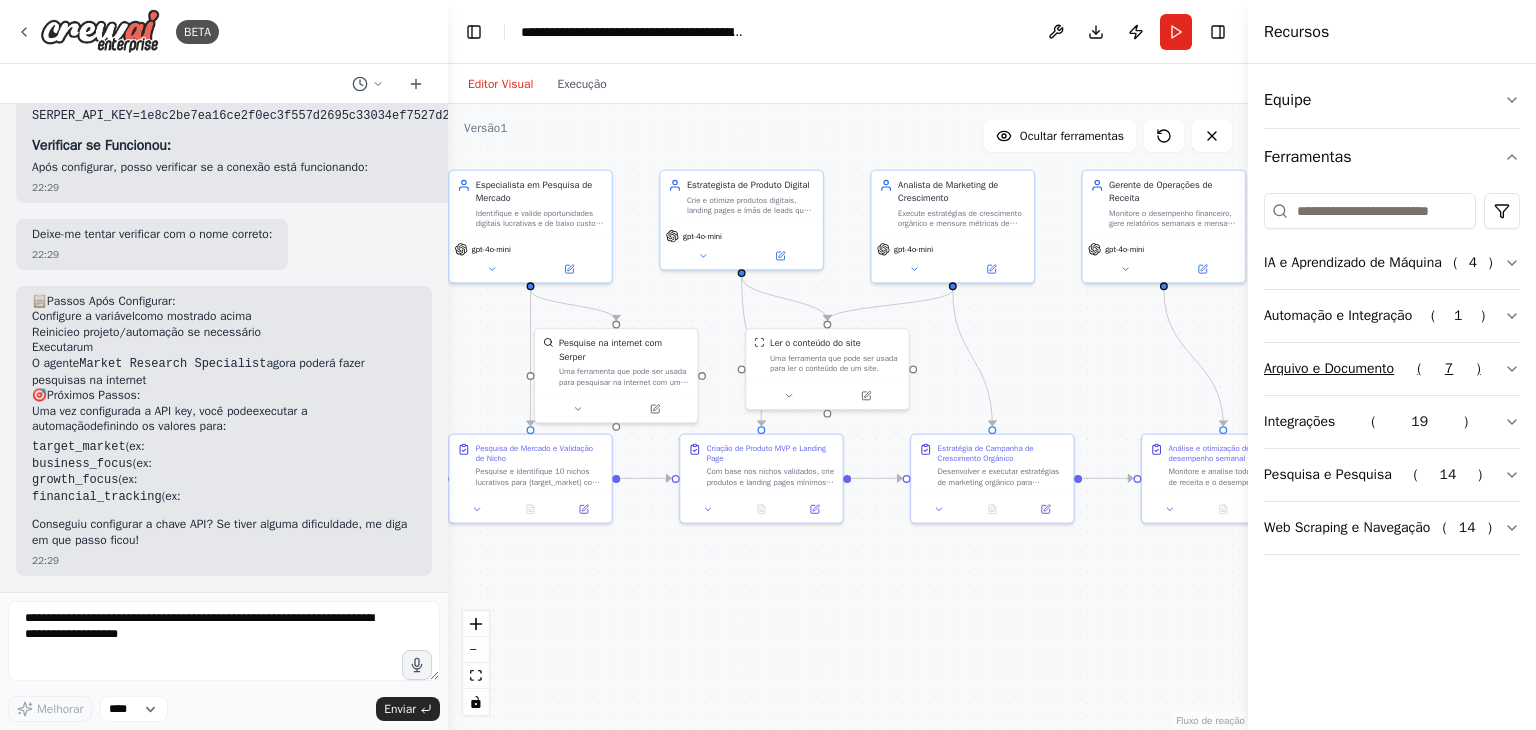 click on "Arquivo e Documento  (  7  )" at bounding box center (1392, 369) 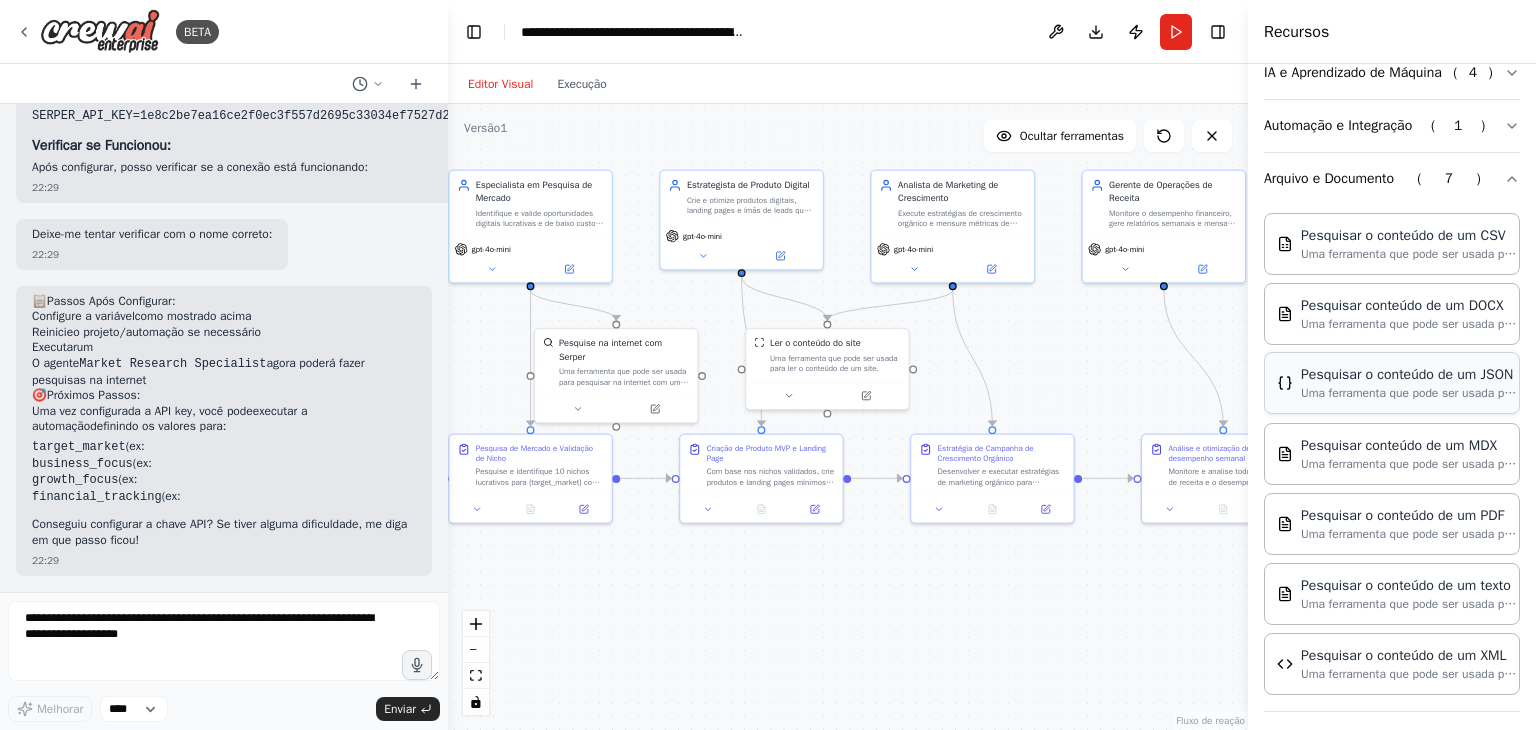 scroll, scrollTop: 159, scrollLeft: 0, axis: vertical 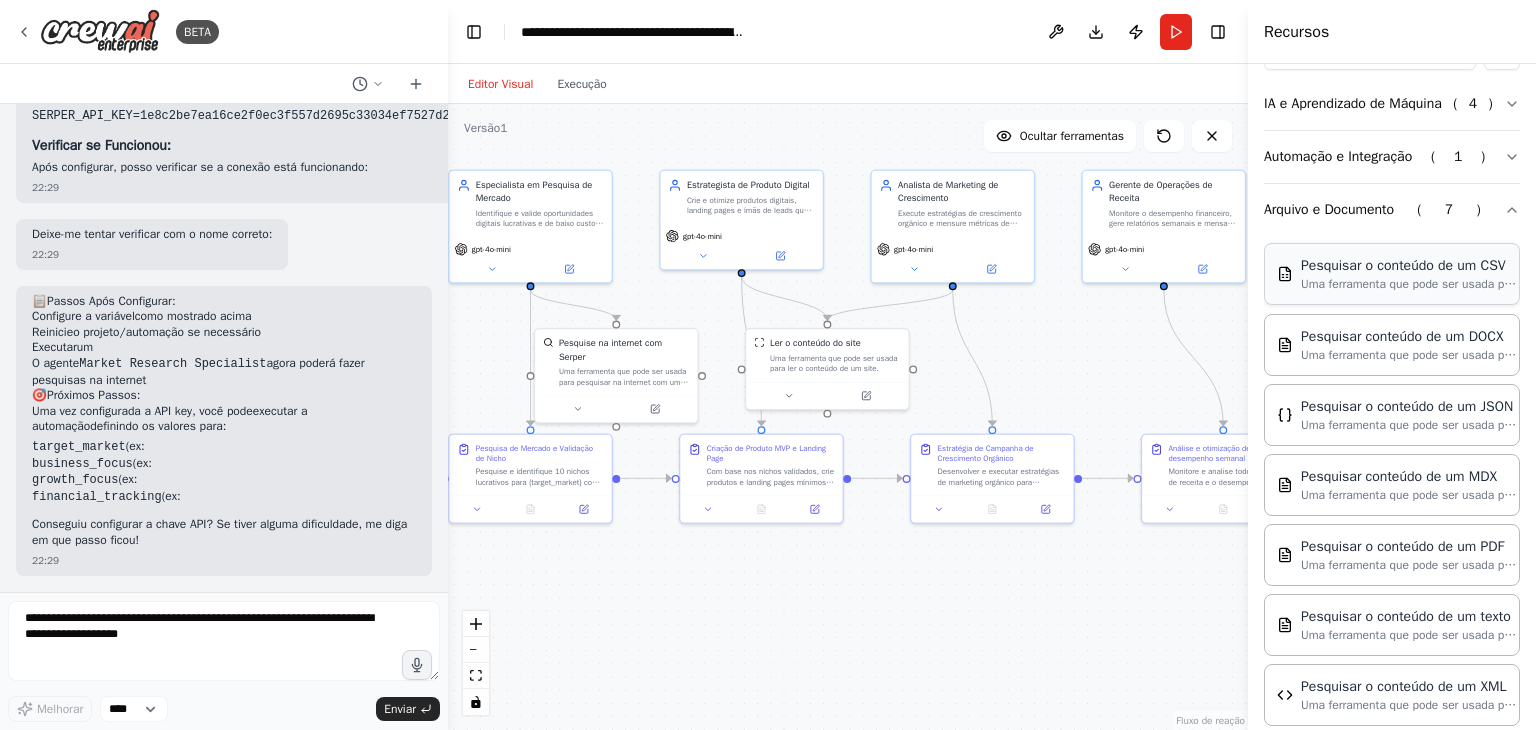 click on "Uma ferramenta que pode ser usada para pesquisar semântica uma consulta no conteúdo de um CSV." at bounding box center (1571, 284) 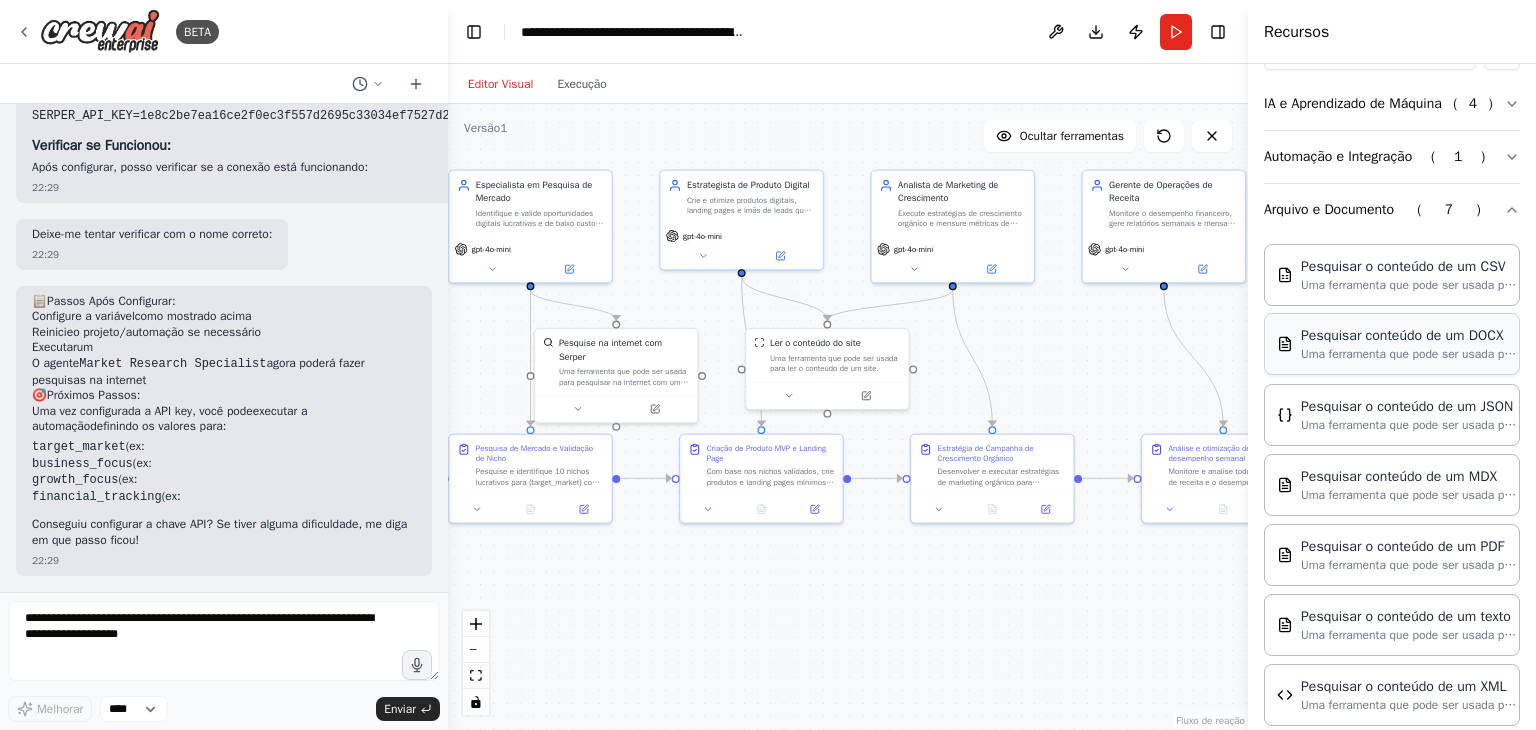 click on "Pesquisar conteúdo de um DOCX" at bounding box center [1402, 335] 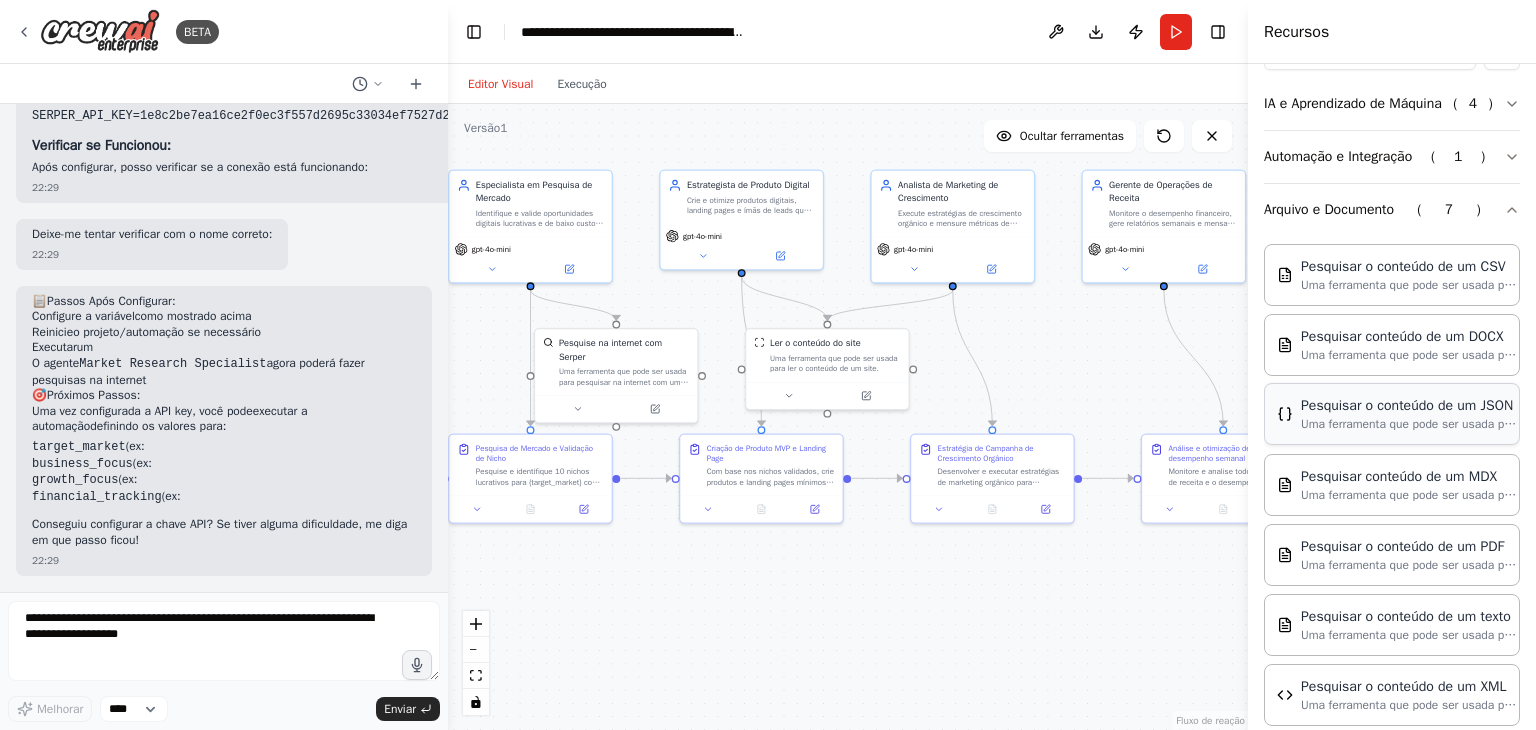 click on "Pesquisar o conteúdo de um JSON" at bounding box center (1407, 405) 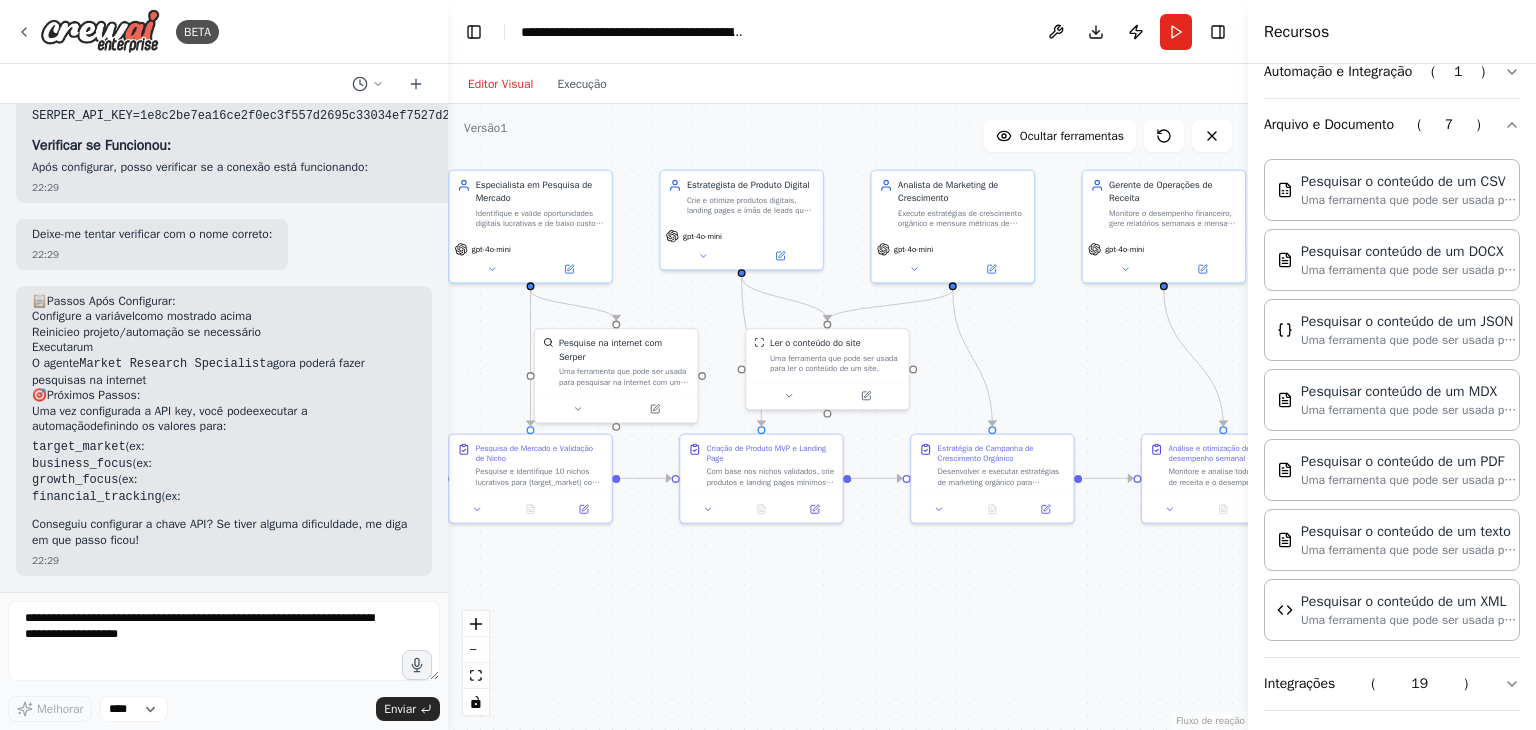 scroll, scrollTop: 359, scrollLeft: 0, axis: vertical 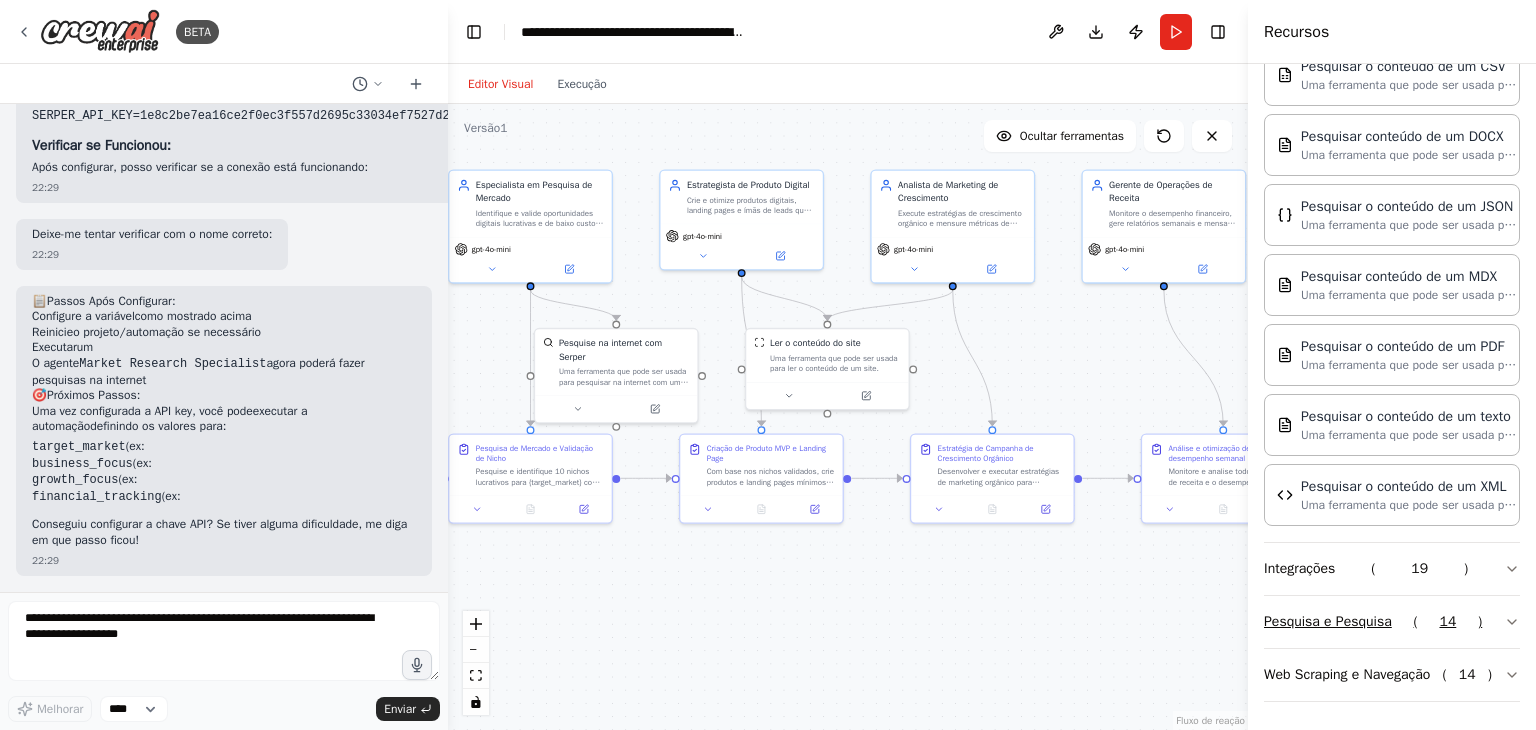 click on "Pesquisa e Pesquisa  (  14  )" at bounding box center (1392, 622) 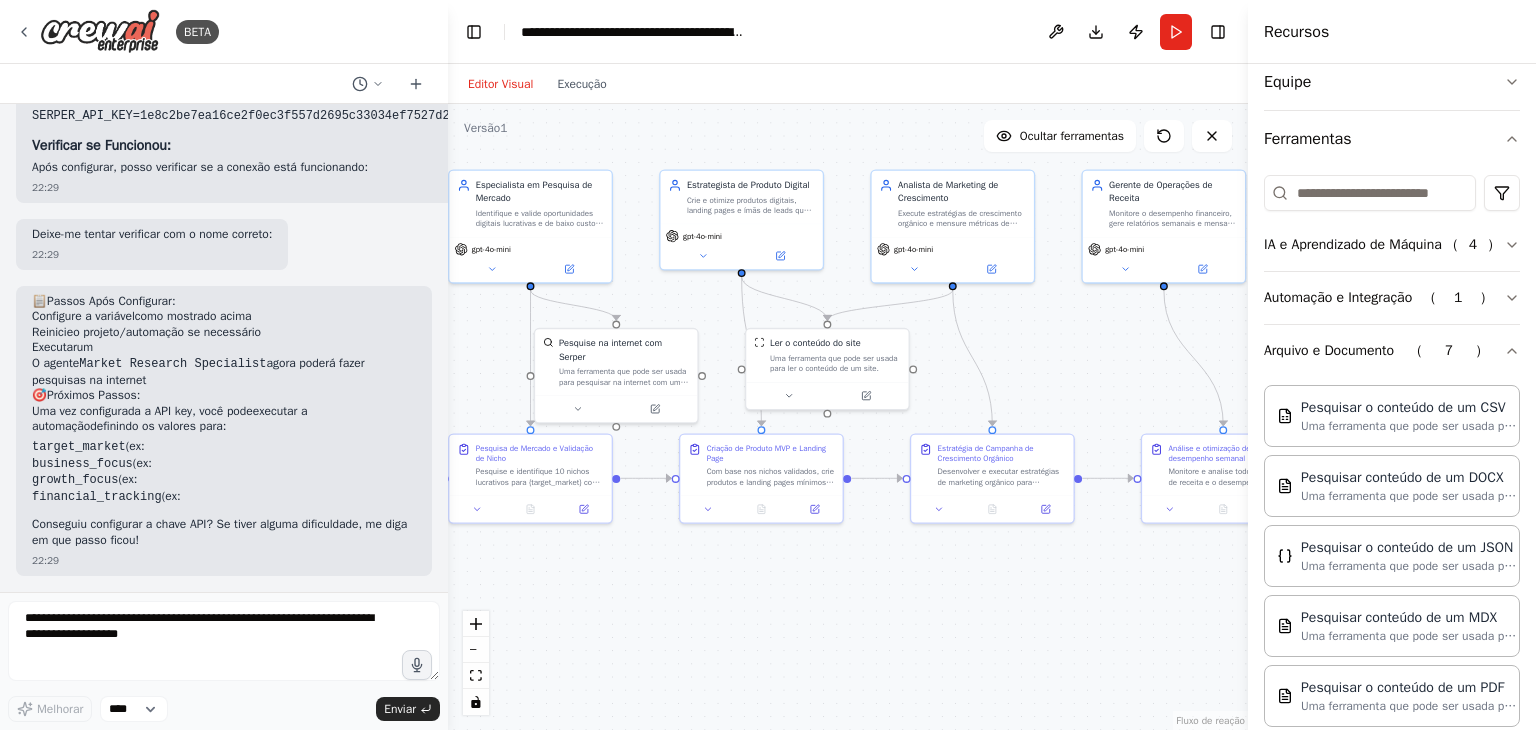 scroll, scrollTop: 0, scrollLeft: 0, axis: both 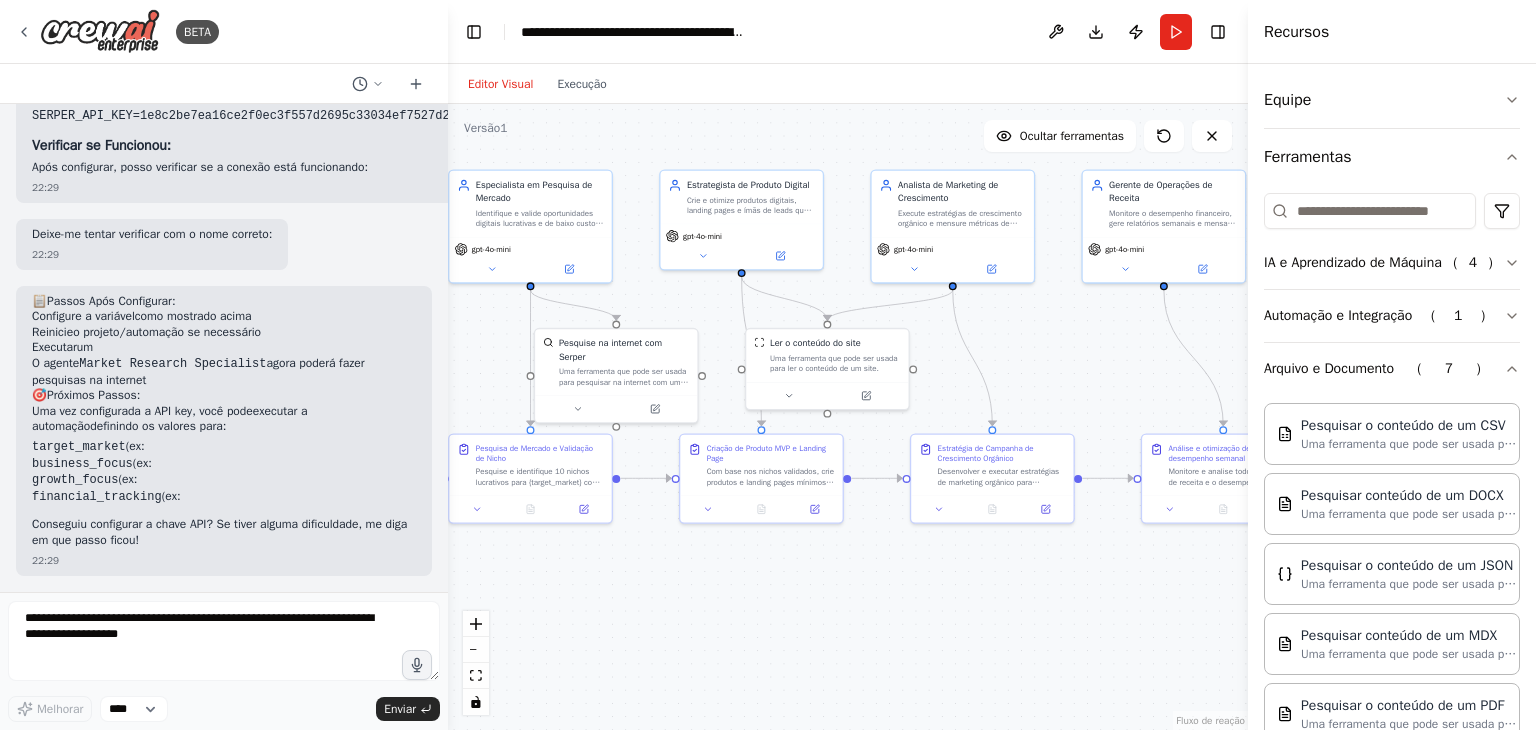 drag, startPoint x: 125, startPoint y: 364, endPoint x: 244, endPoint y: 365, distance: 119.0042 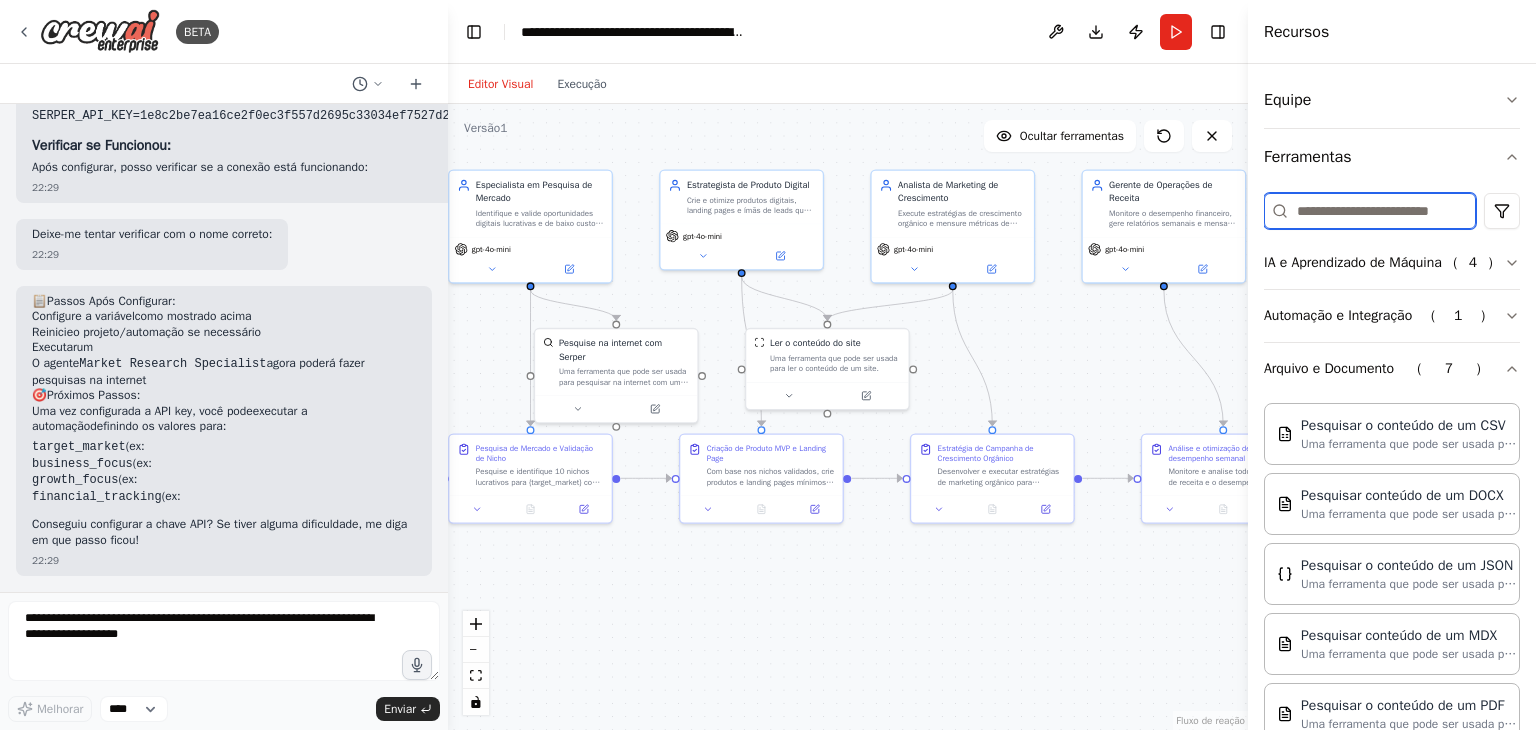 click at bounding box center [1370, 211] 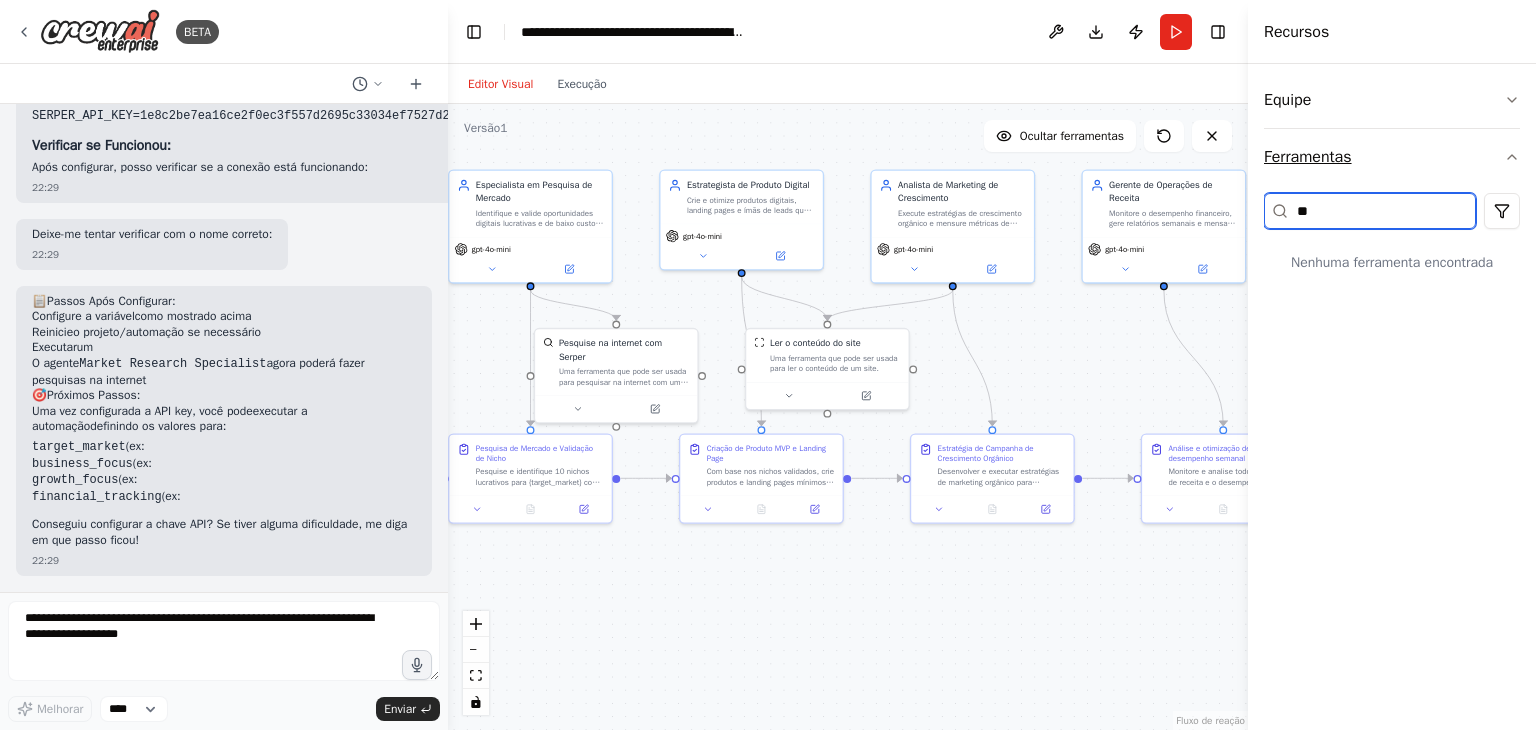 type on "*" 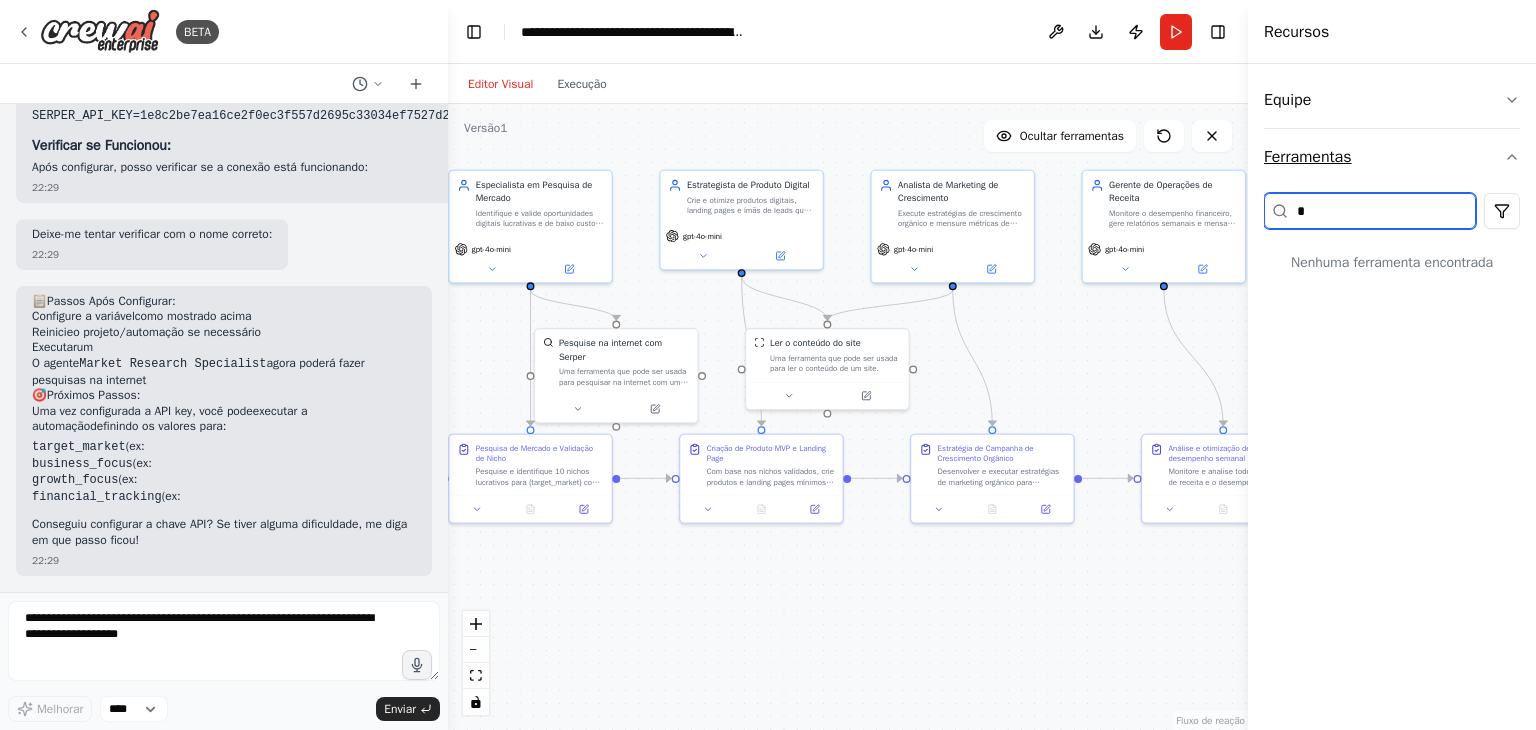 type 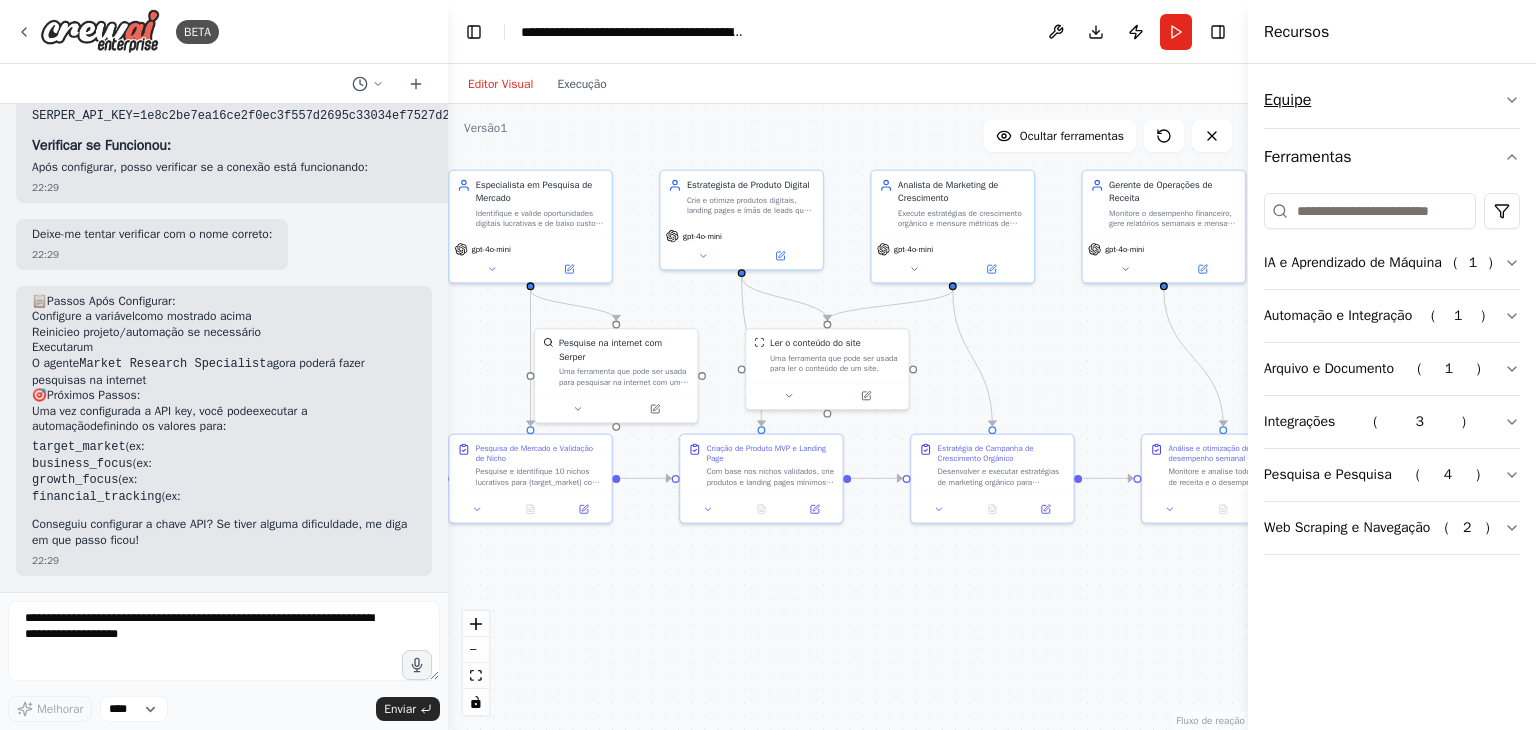 click 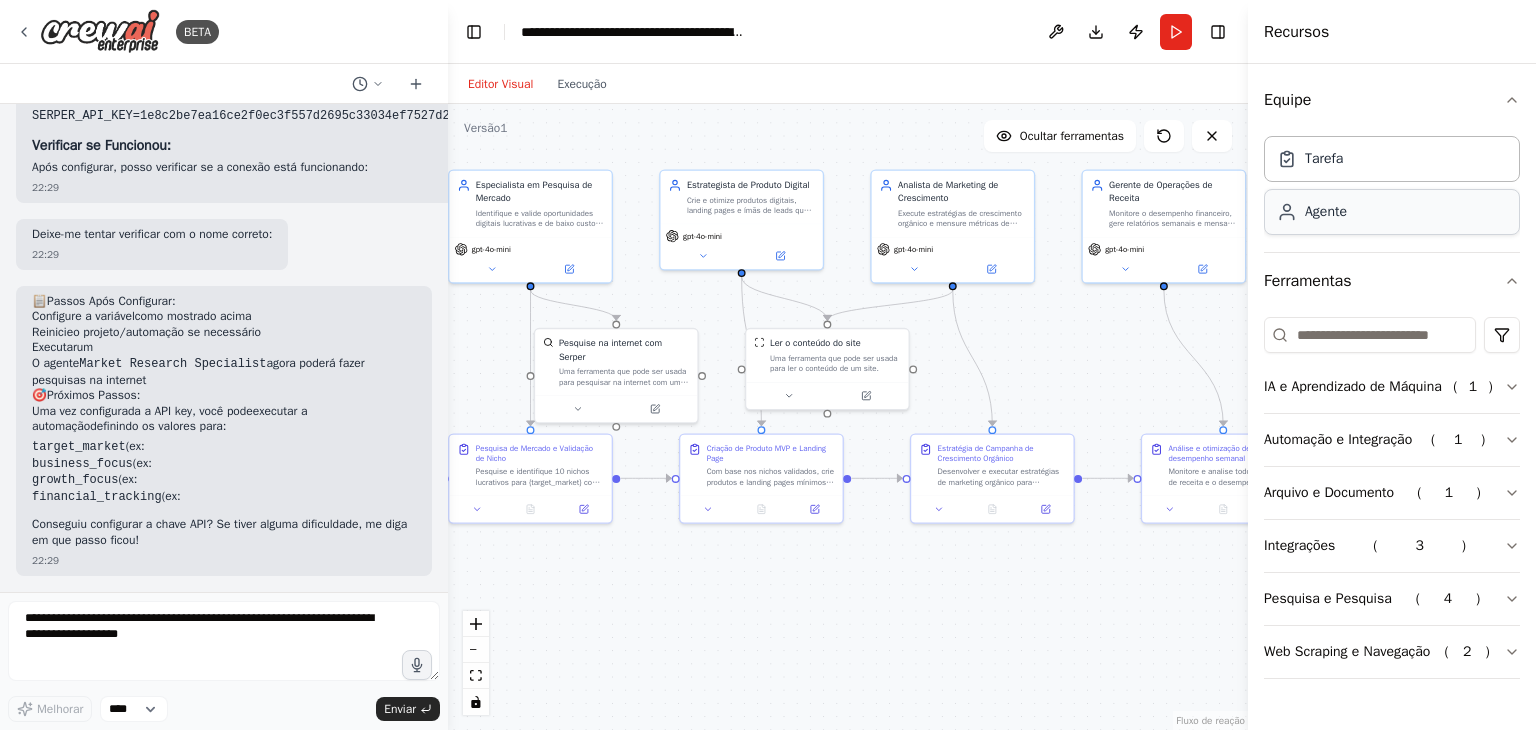 click on "Agente" at bounding box center (1392, 212) 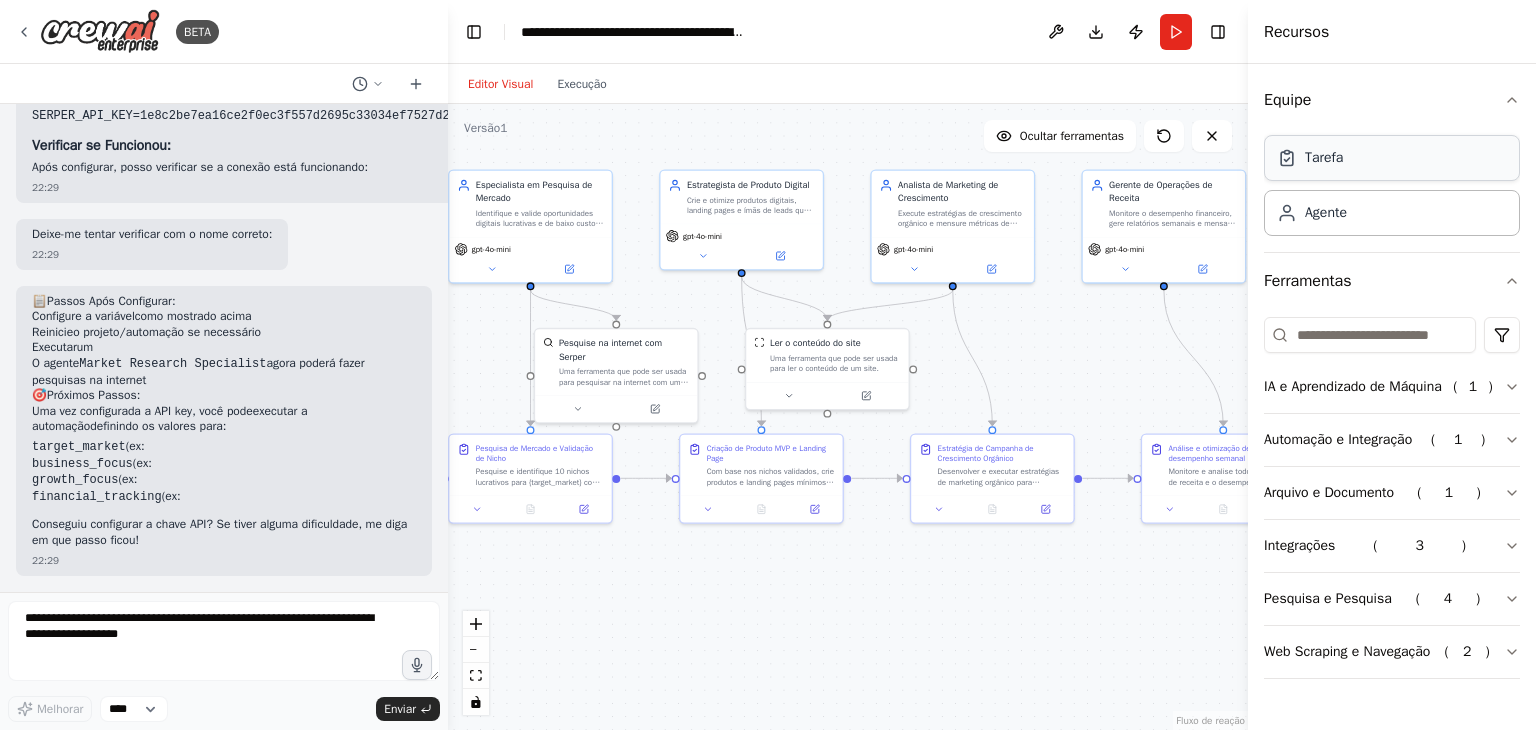 click on "Tarefa" at bounding box center (1392, 158) 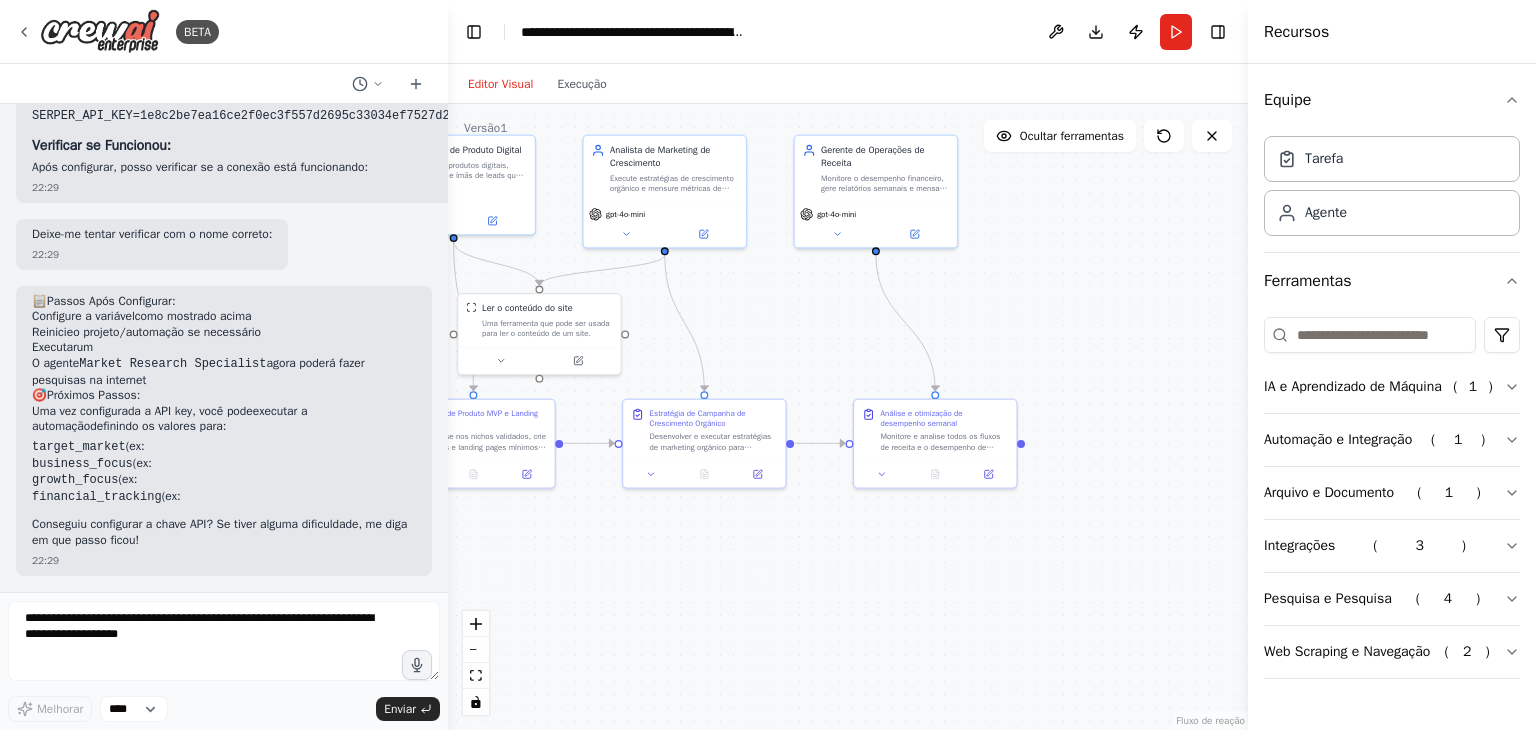 drag, startPoint x: 1135, startPoint y: 376, endPoint x: 885, endPoint y: 355, distance: 250.88045 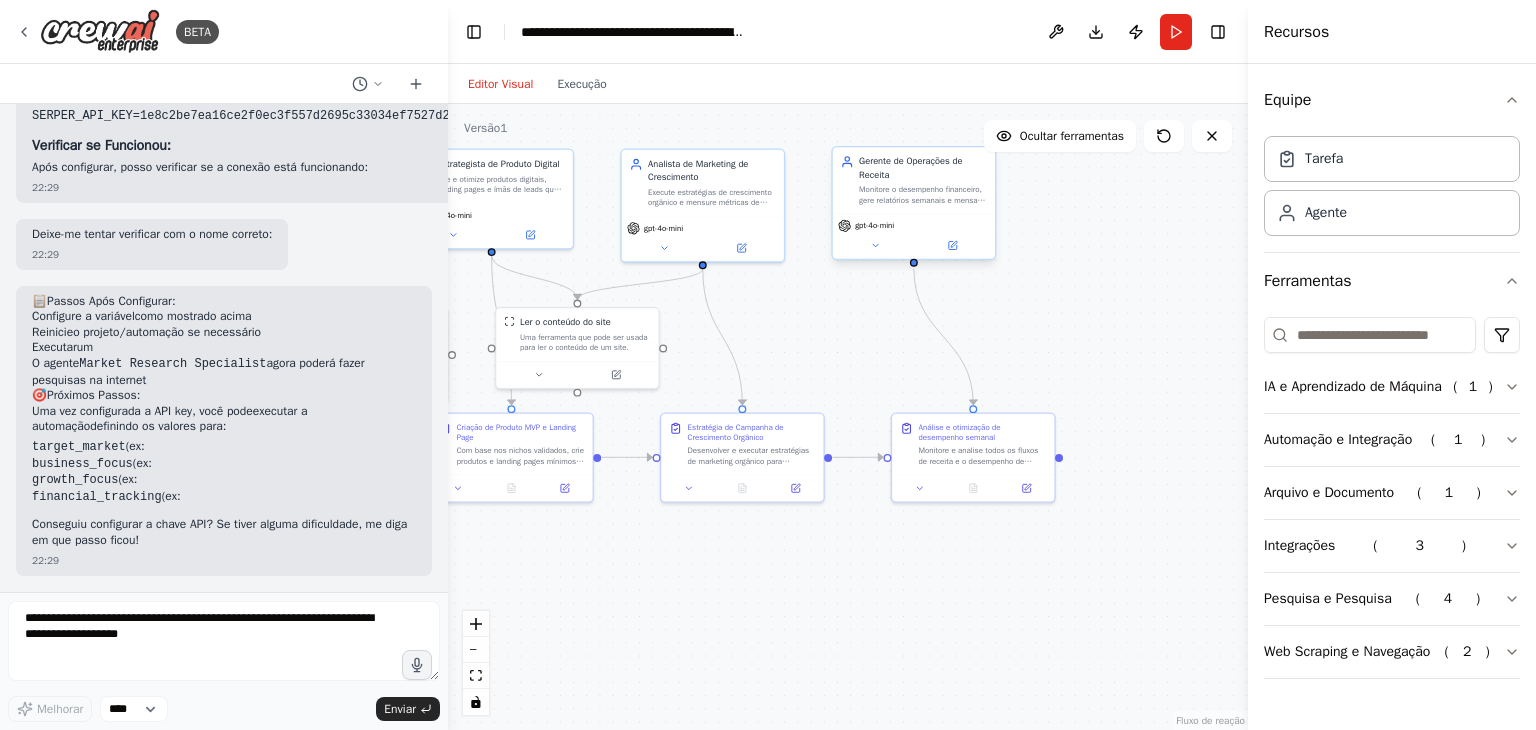 click on "Gerente de Operações de Receita" at bounding box center (923, 168) 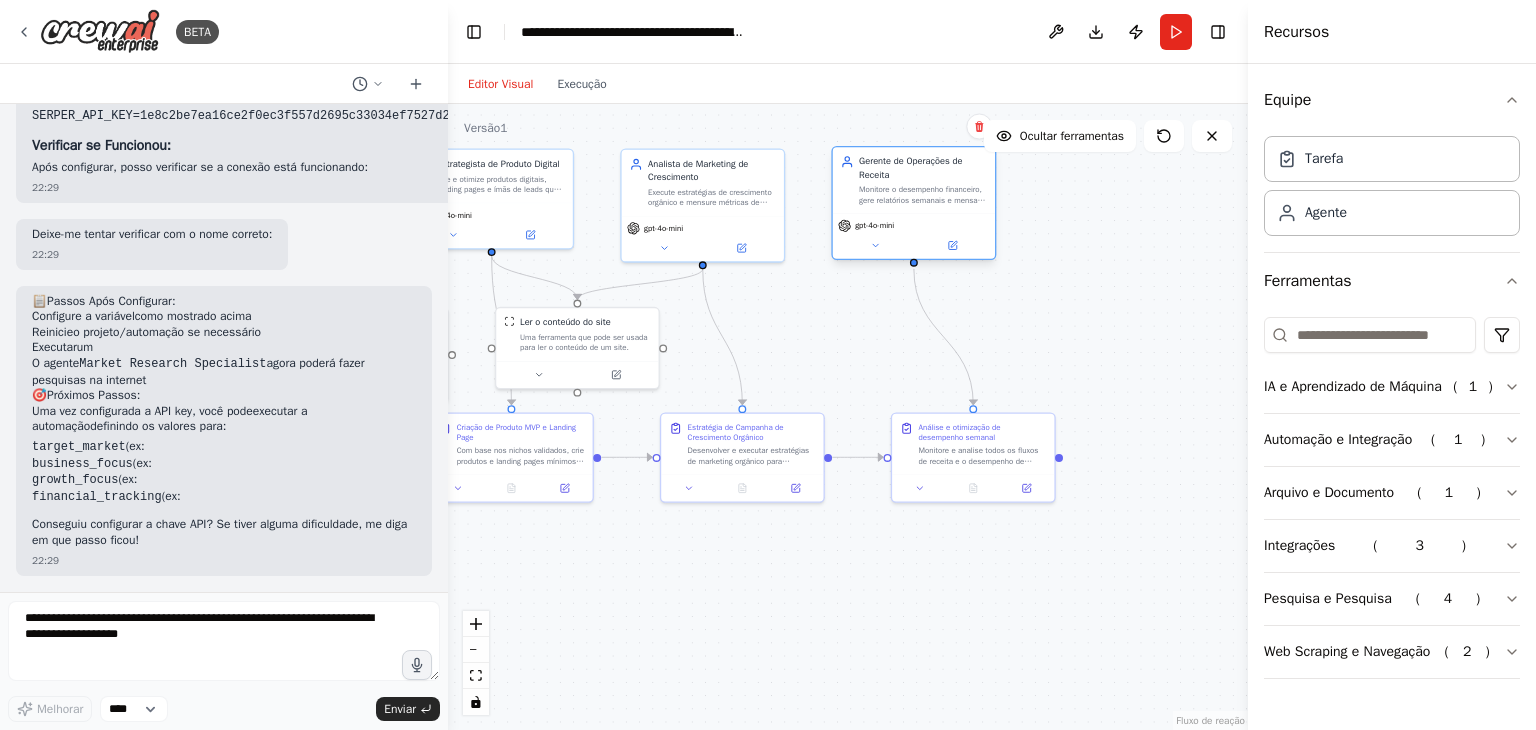 click on "Gerente de Operações de Receita" at bounding box center (923, 168) 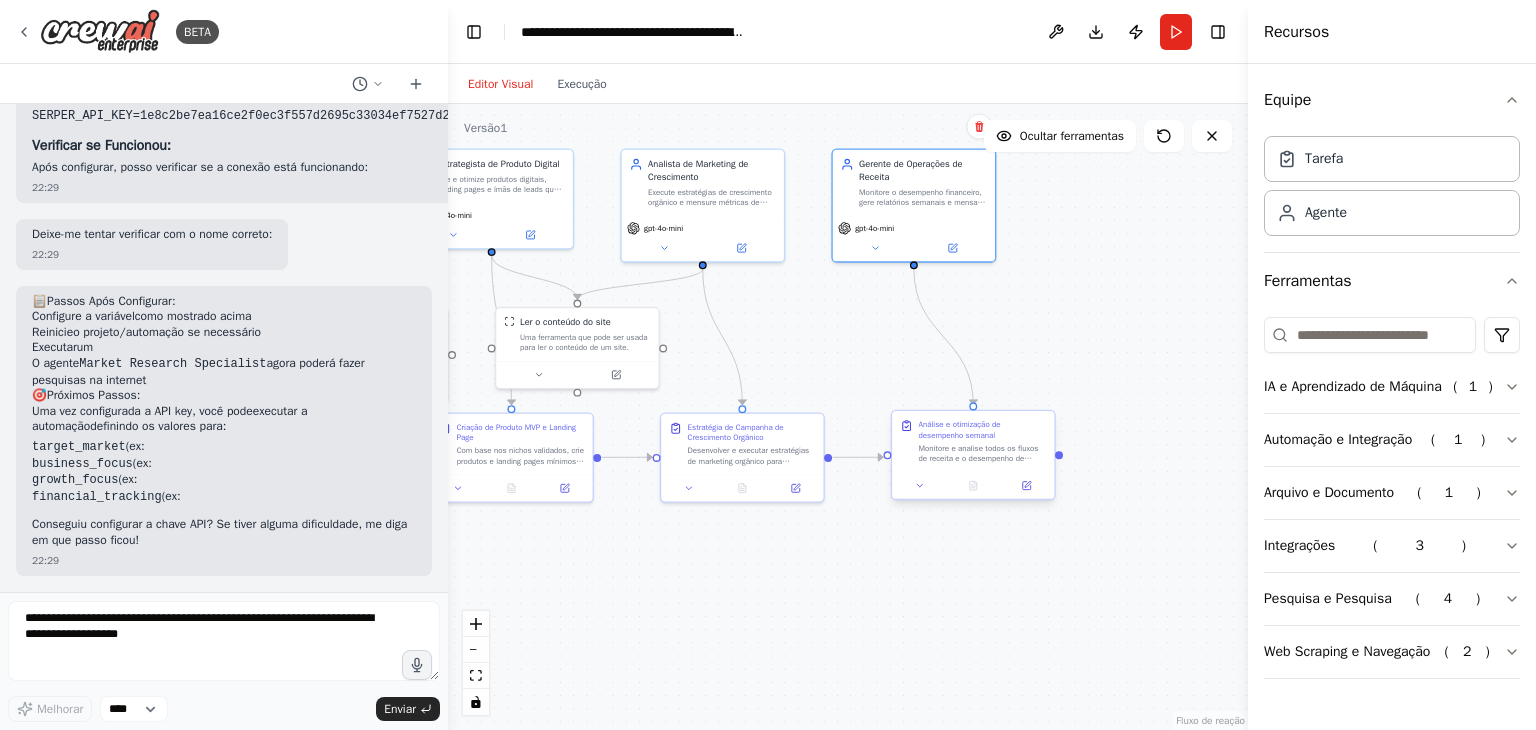 click on "Análise e otimização de desempenho semanal" at bounding box center [983, 429] 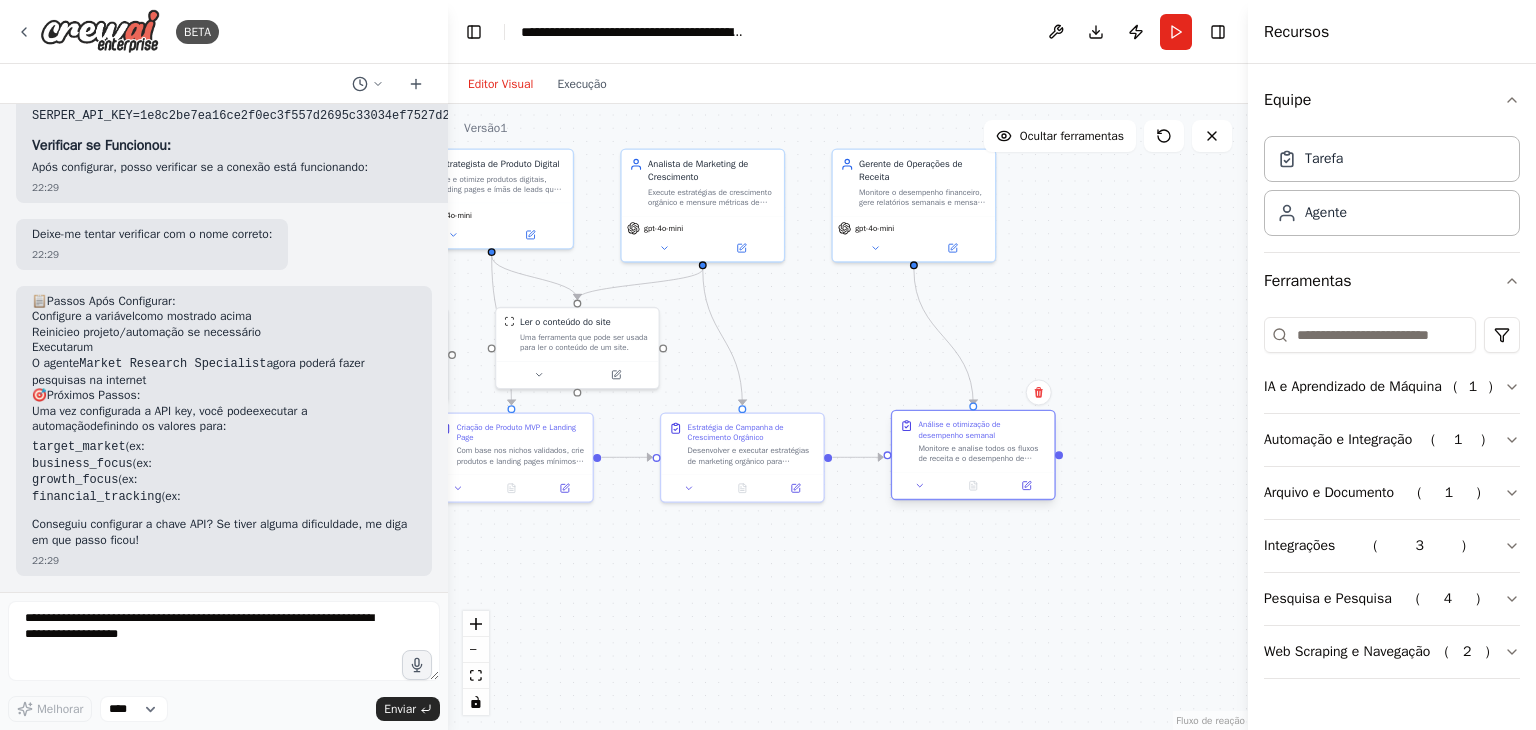 click on "Análise e otimização de desempenho semanal" at bounding box center [983, 429] 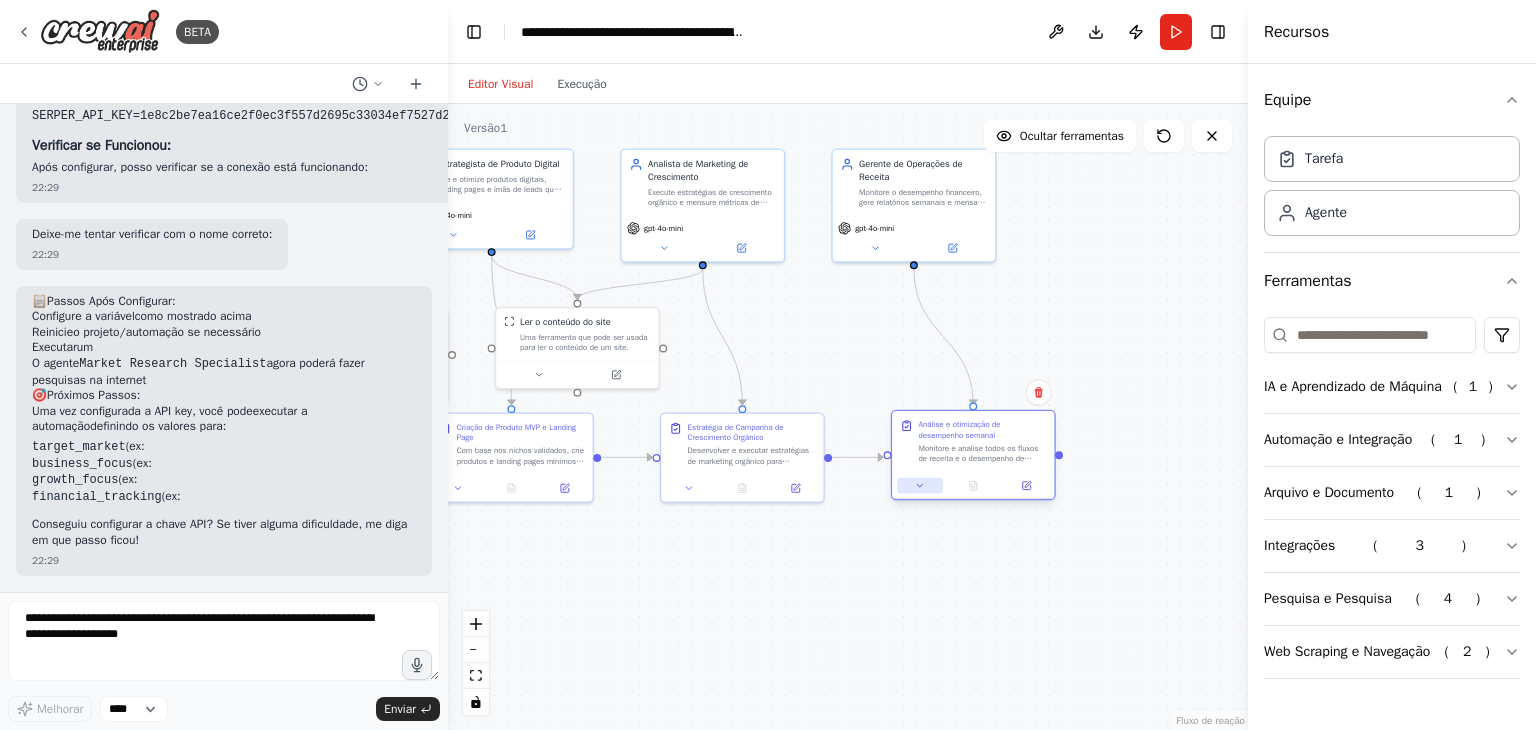 click 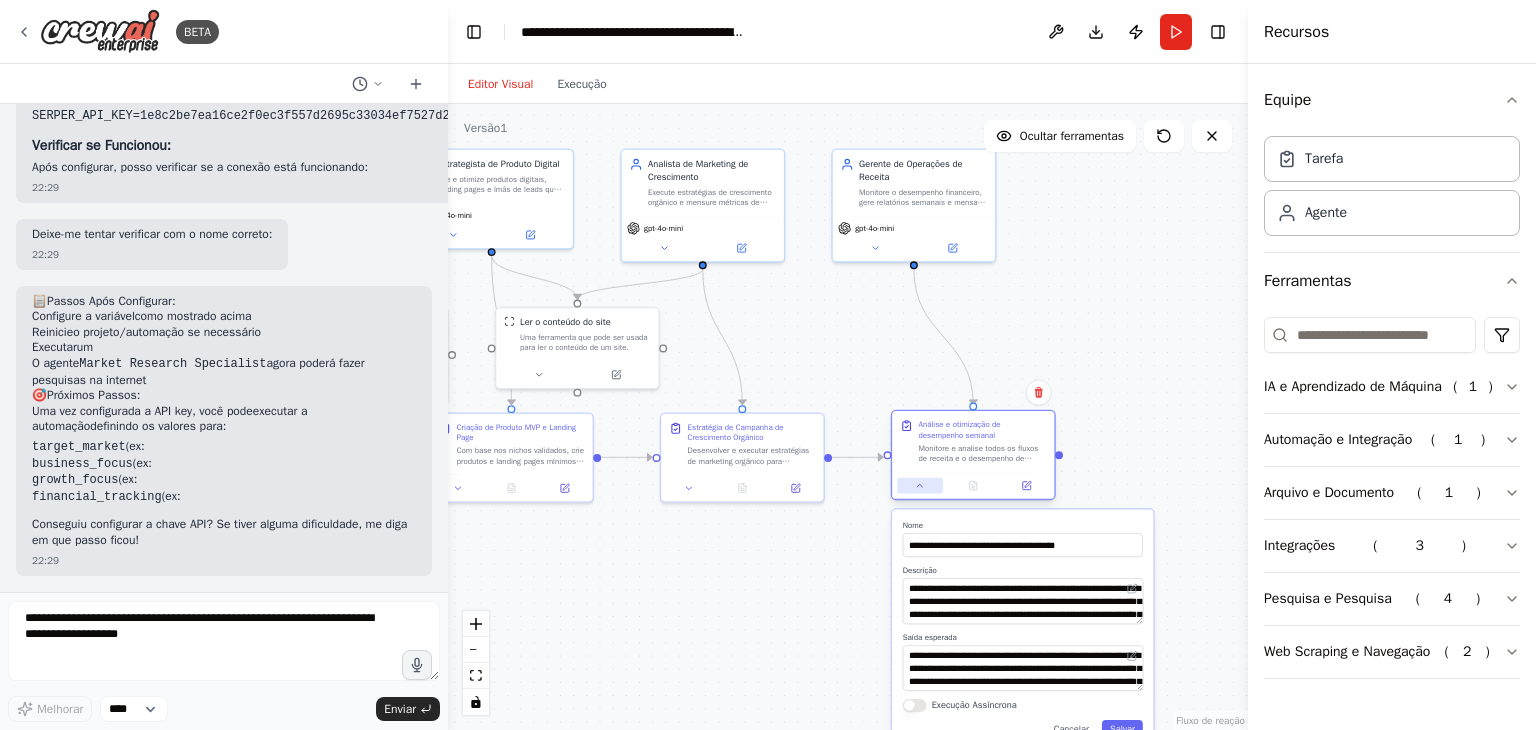 click 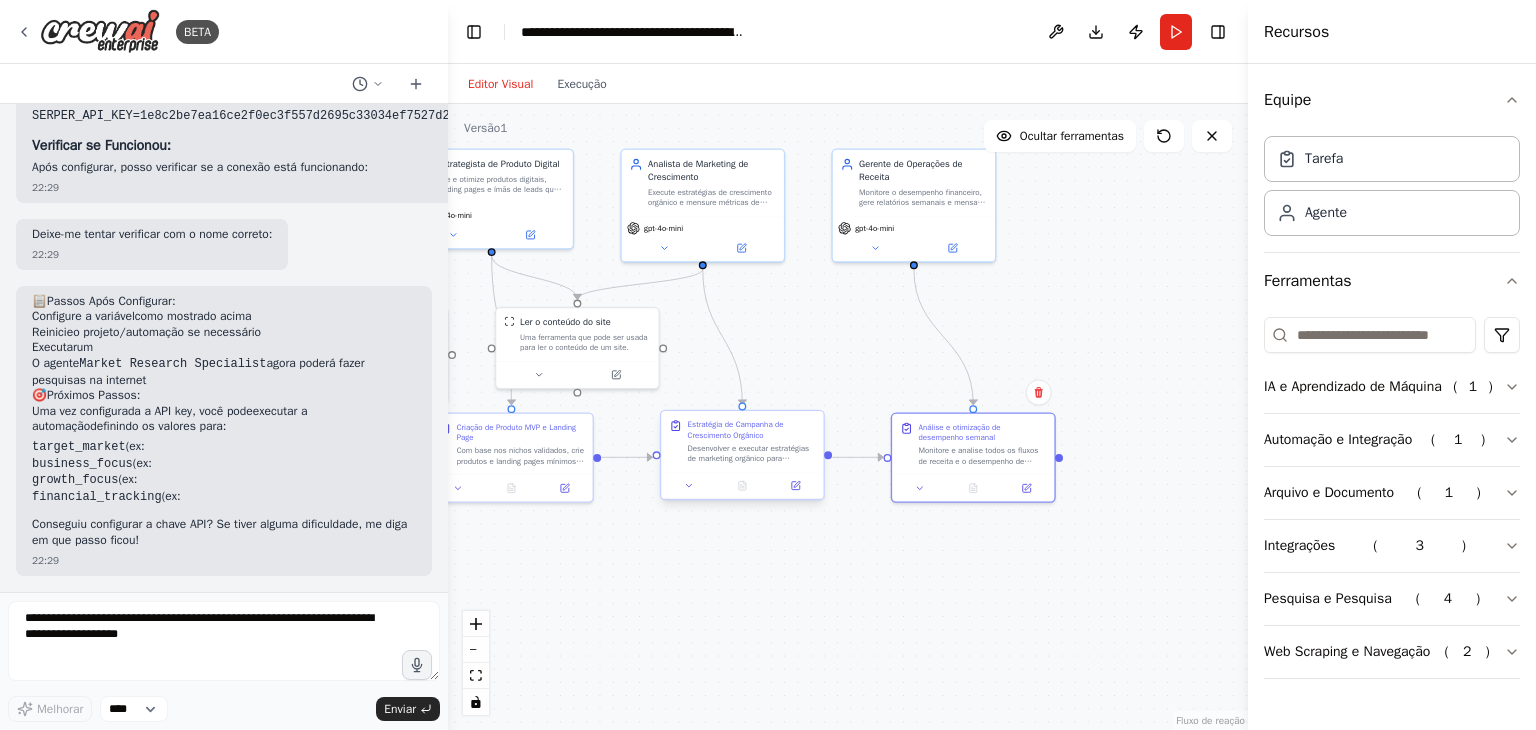 click at bounding box center (742, 485) 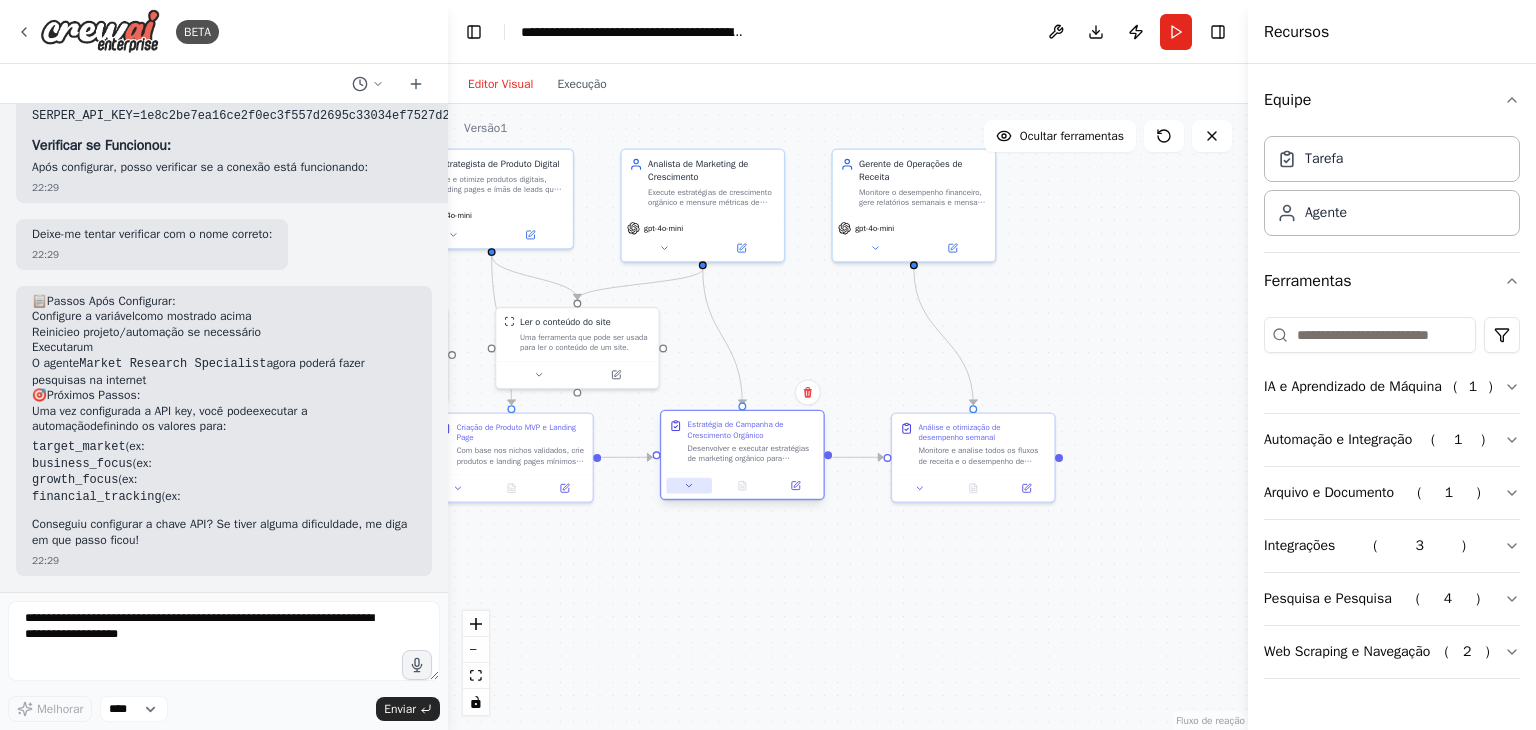 click at bounding box center [688, 486] 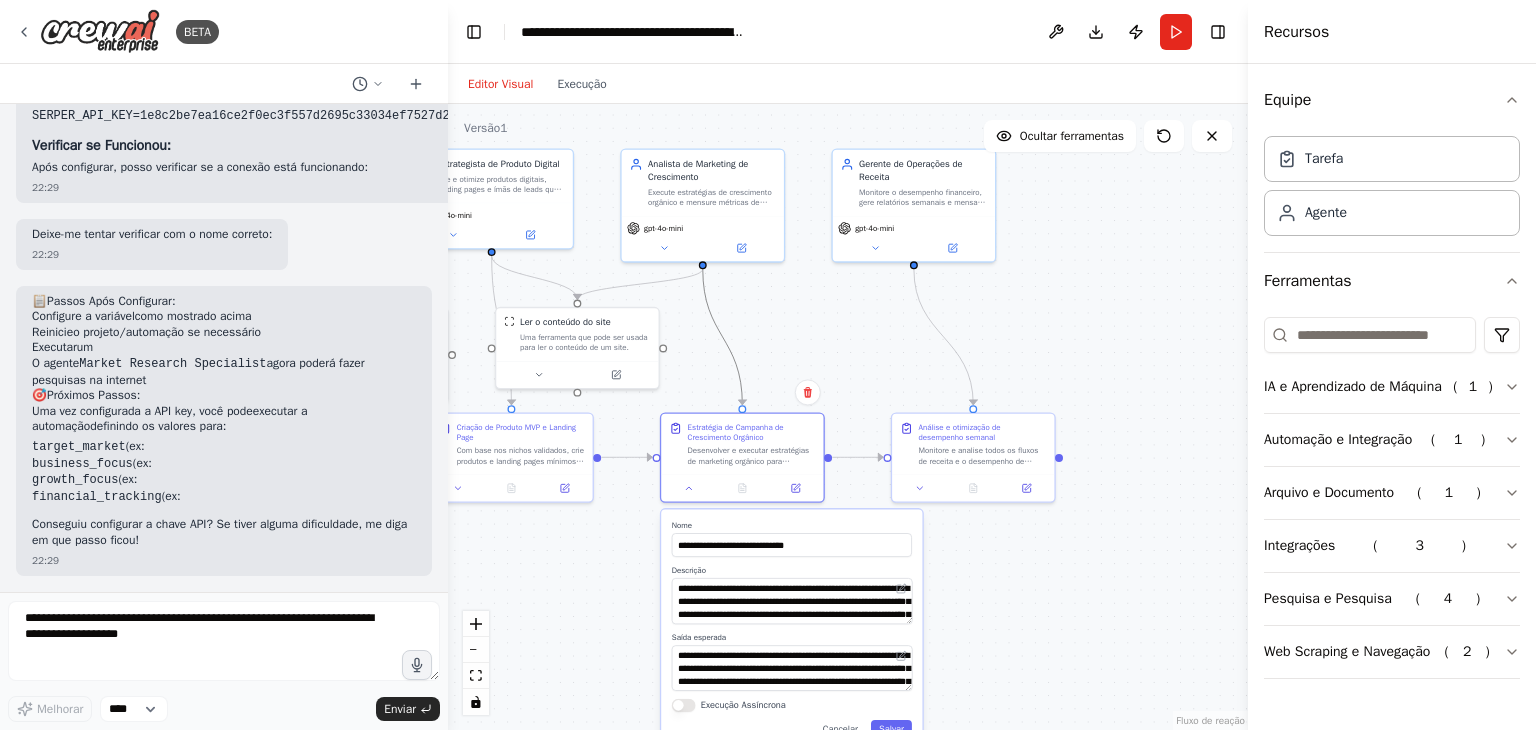 drag, startPoint x: 709, startPoint y: 324, endPoint x: 760, endPoint y: 307, distance: 53.75872 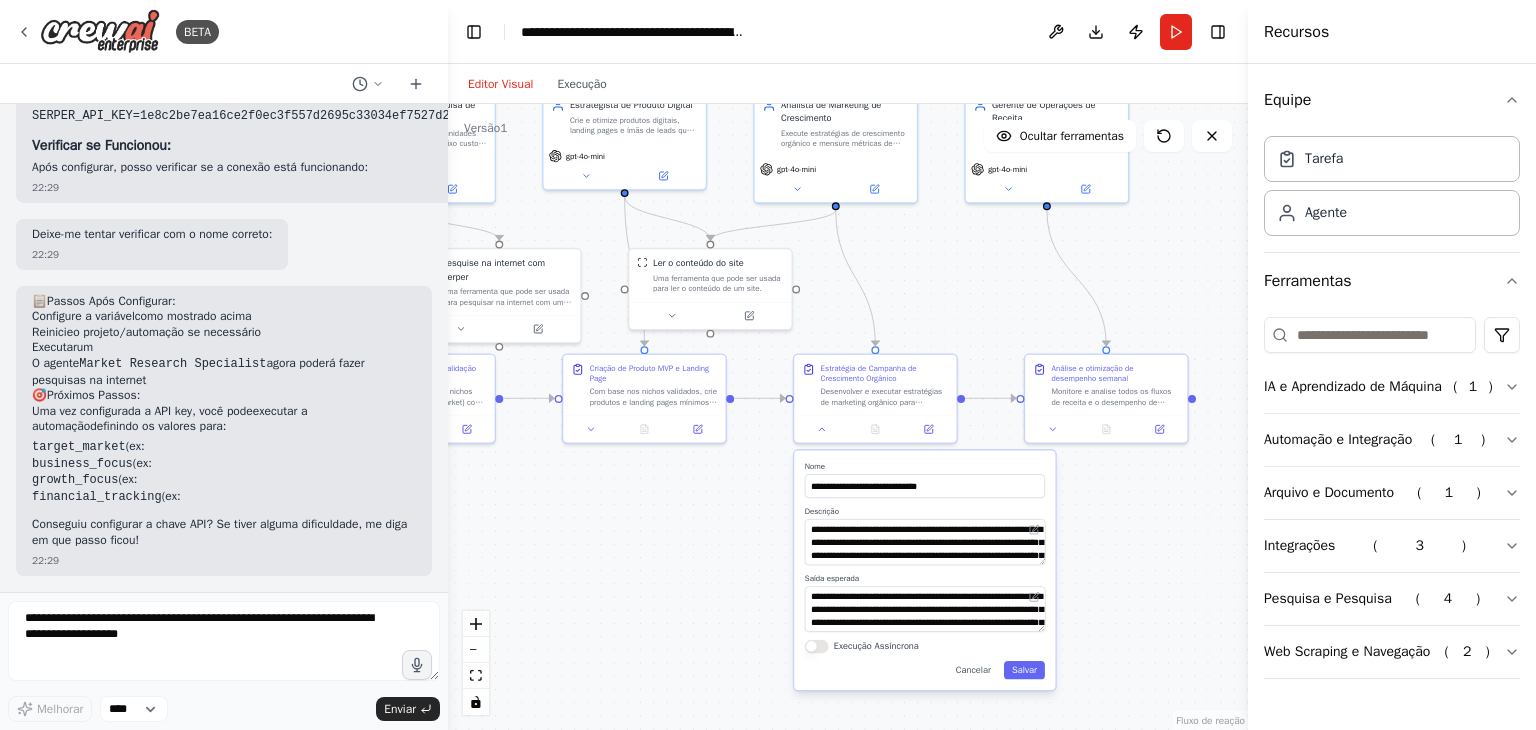 drag, startPoint x: 790, startPoint y: 305, endPoint x: 927, endPoint y: 244, distance: 149.96666 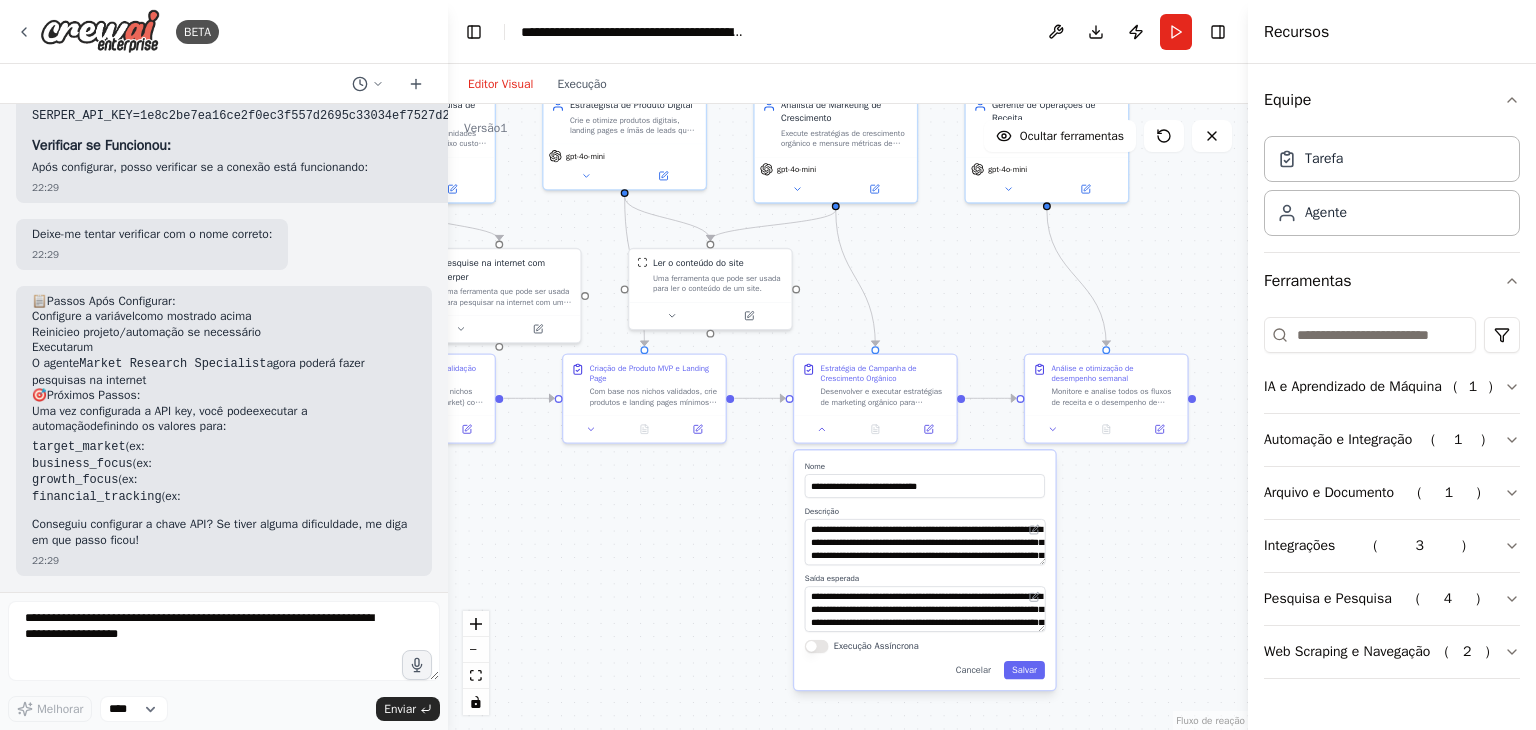 click on ".deletable-edge-delete-btn {
width: 20px;
height: 20px;
border: 0px solid #ffffff;
color: #6b7280;
background-color: #f8fafc;
cursor: pointer;
border-radius: 50%;
font-size: 12px;
padding: 3px;
display: flex;
align-items: center;
justify-content: center;
transition: all 0.2s cubic-bezier(0.4, 0, 0.2, 1);
box-shadow: 0 2px 4px rgba(0, 0, 0, 0.1);
}
.deletable-edge-delete-btn:hover {
background-color: #ef4444;
color: #ffffff;
border-color: #dc2626;
transform: scale(1.1);
box-shadow: 0 4px 12px rgba(239, 68, 68, 0.4);
}
.deletable-edge-delete-btn:active {
transform: scale(0.95);
box-shadow: 0 2px 4px rgba(239, 68, 68, 0.3);
}
Especialista em Pesquisa de Mercado gpt-4o-mini gpt-4o-mini Nome" at bounding box center (848, 417) 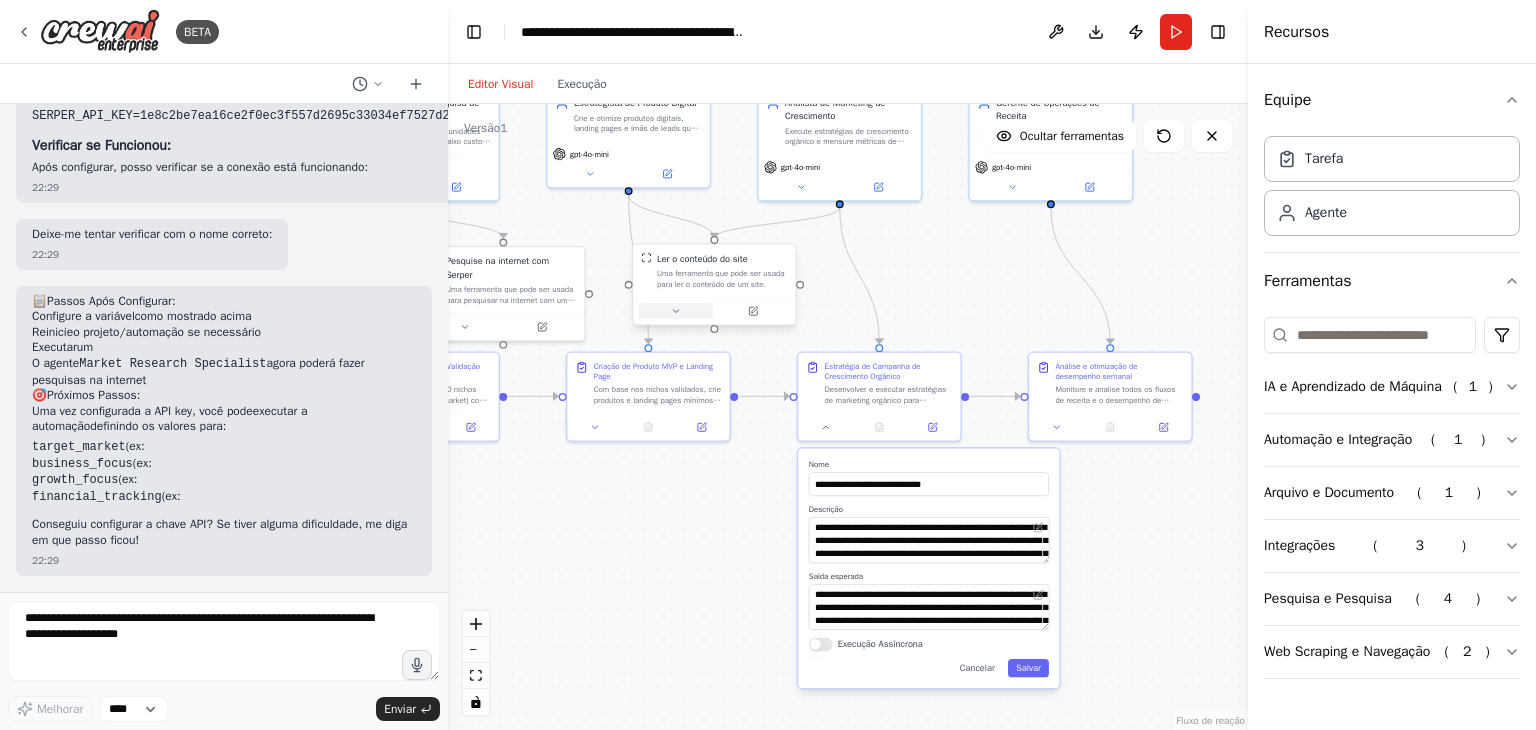 click at bounding box center (676, 311) 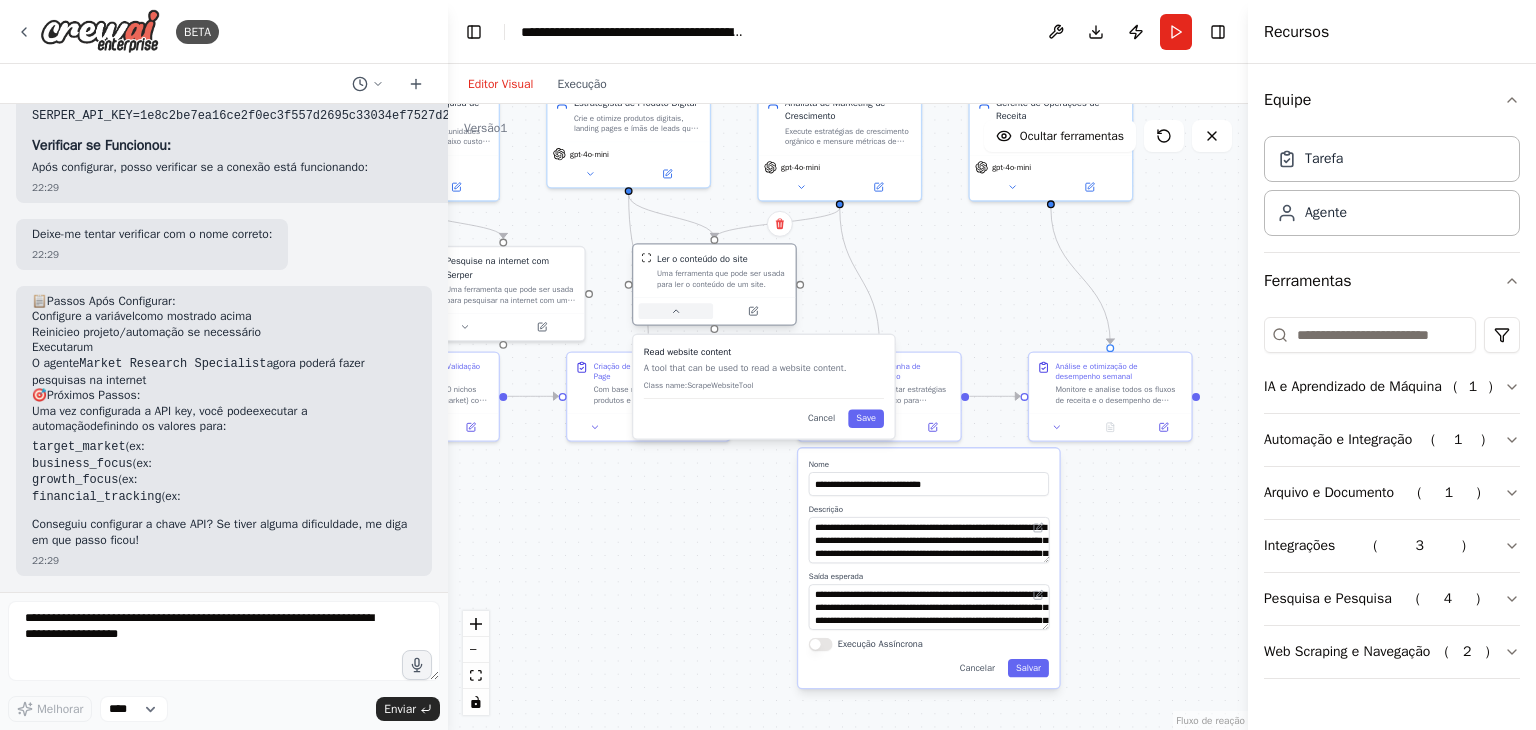 click at bounding box center (676, 311) 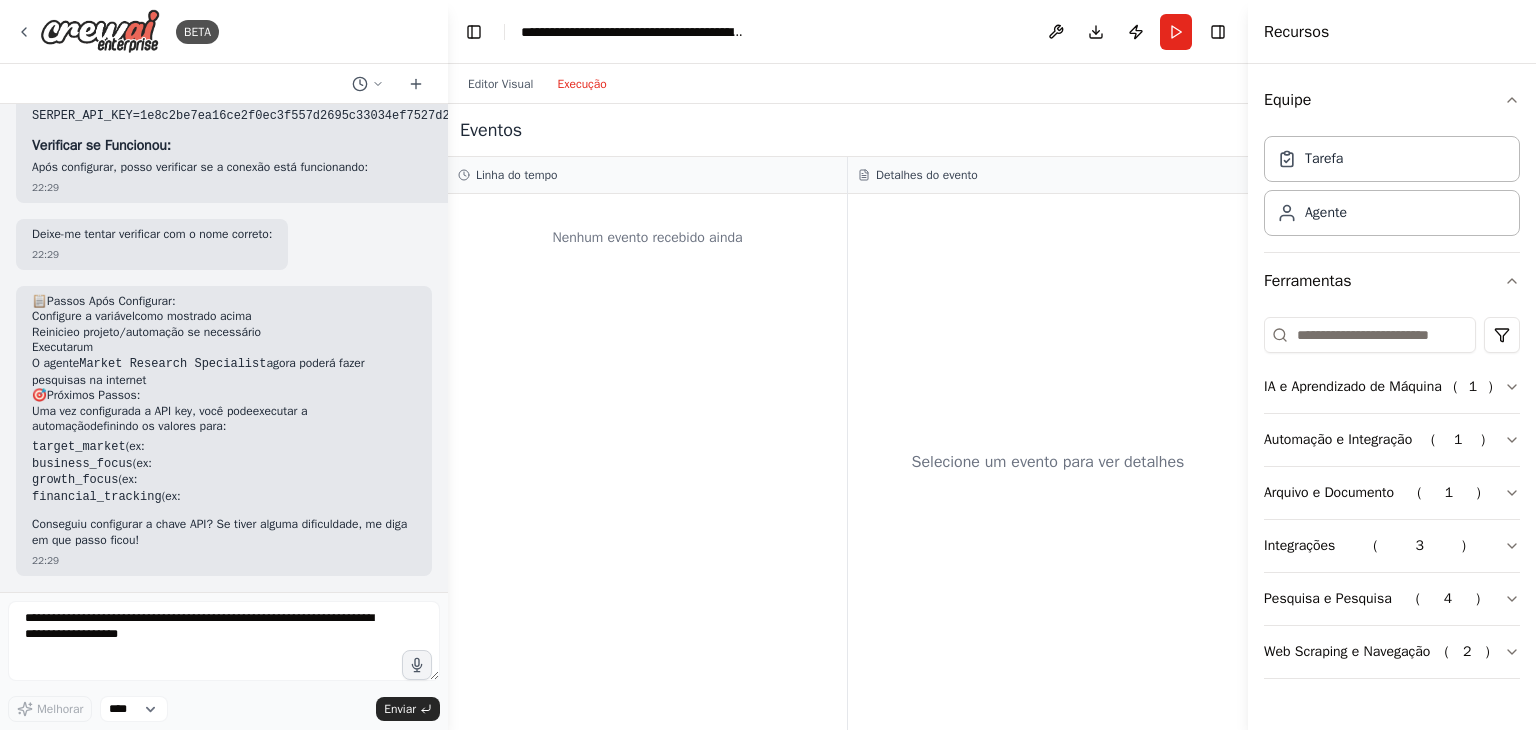 click on "Execução" at bounding box center (581, 84) 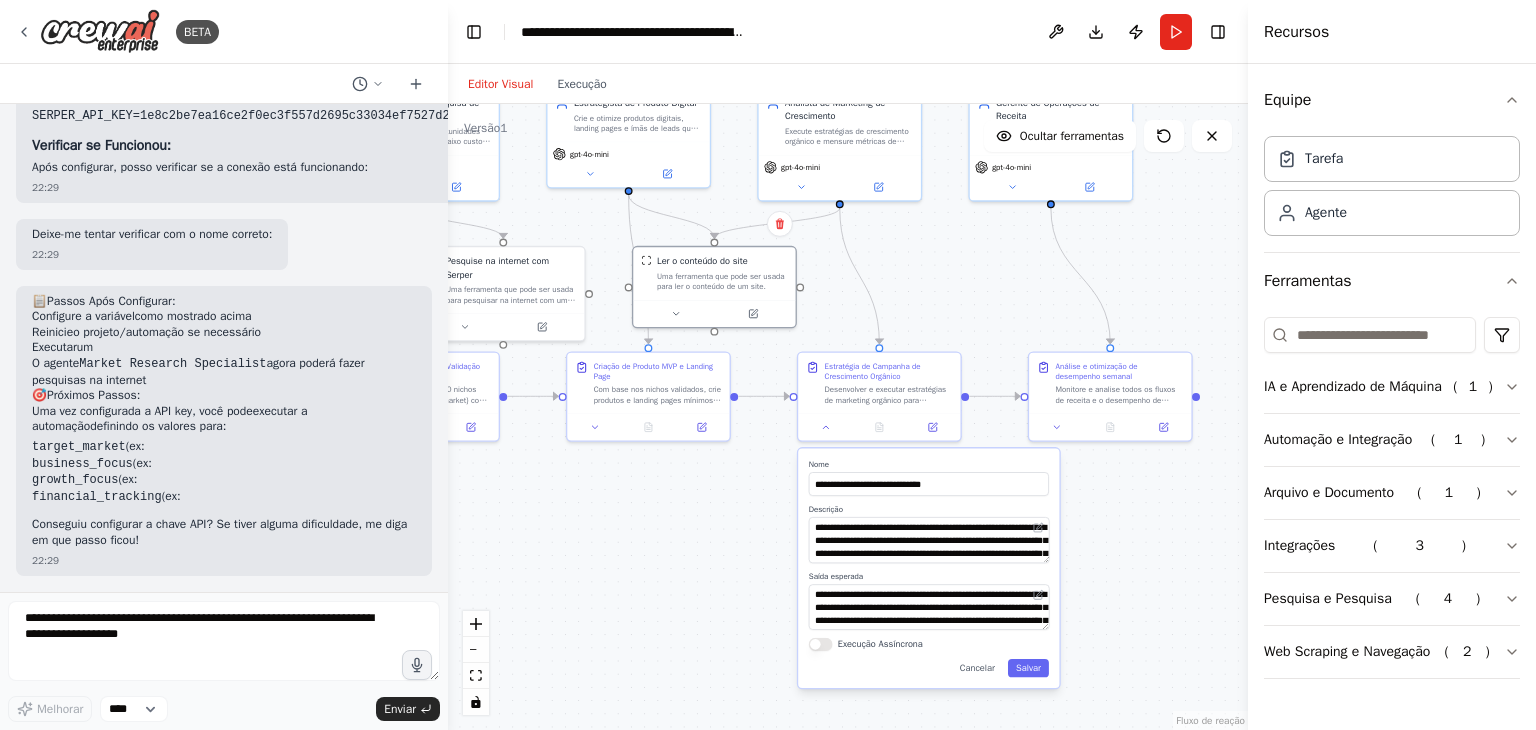click on "Editor Visual" at bounding box center (500, 84) 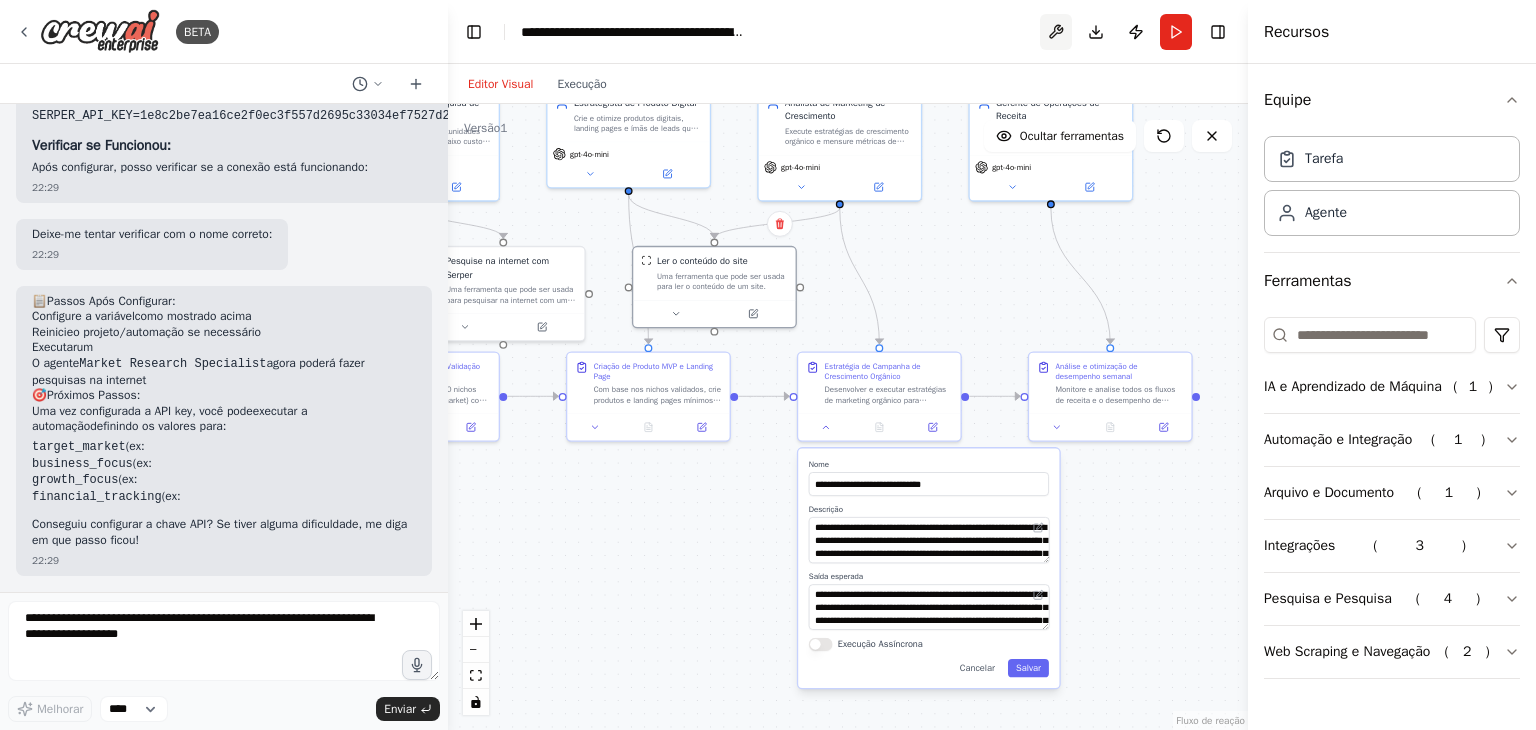 click at bounding box center (1056, 32) 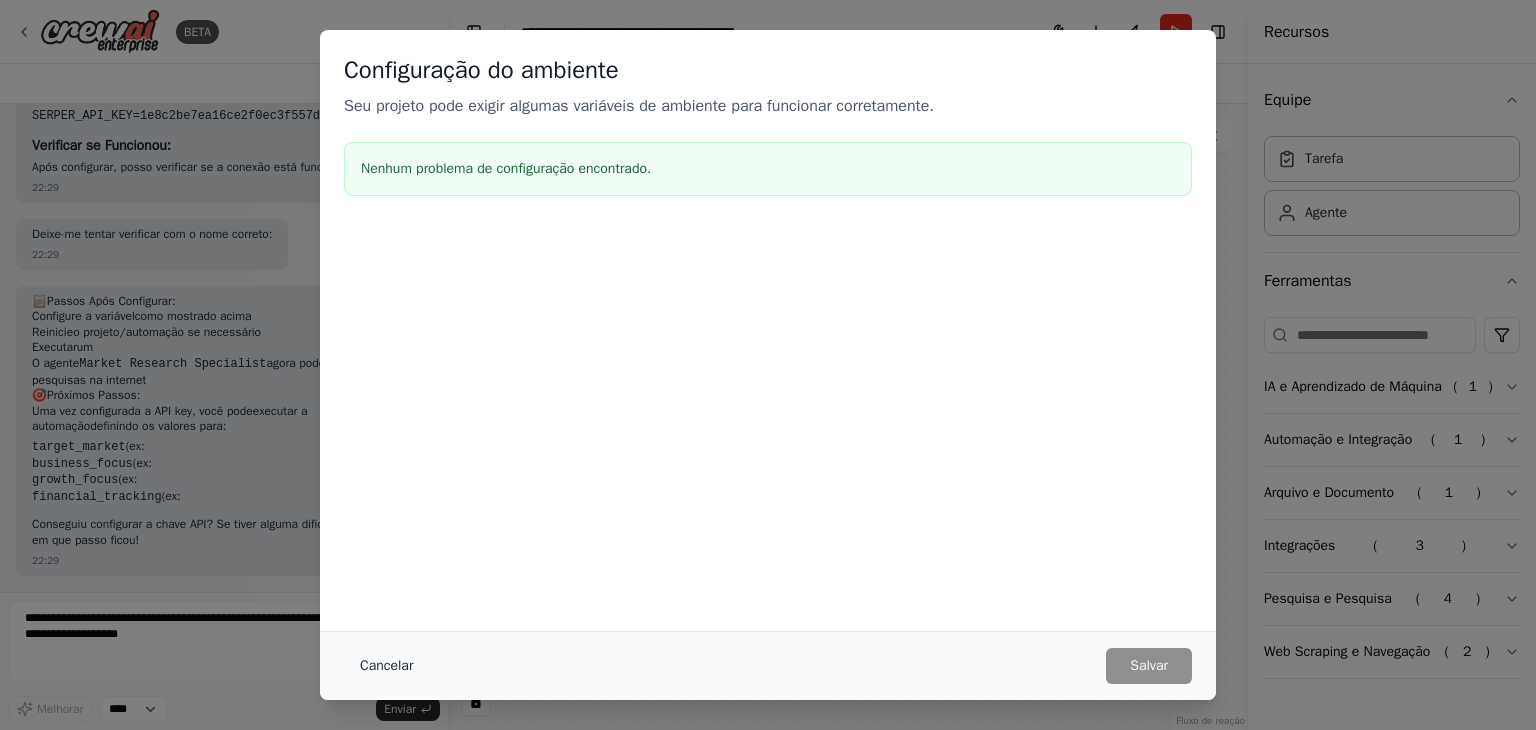 click on "Cancelar" at bounding box center (386, 666) 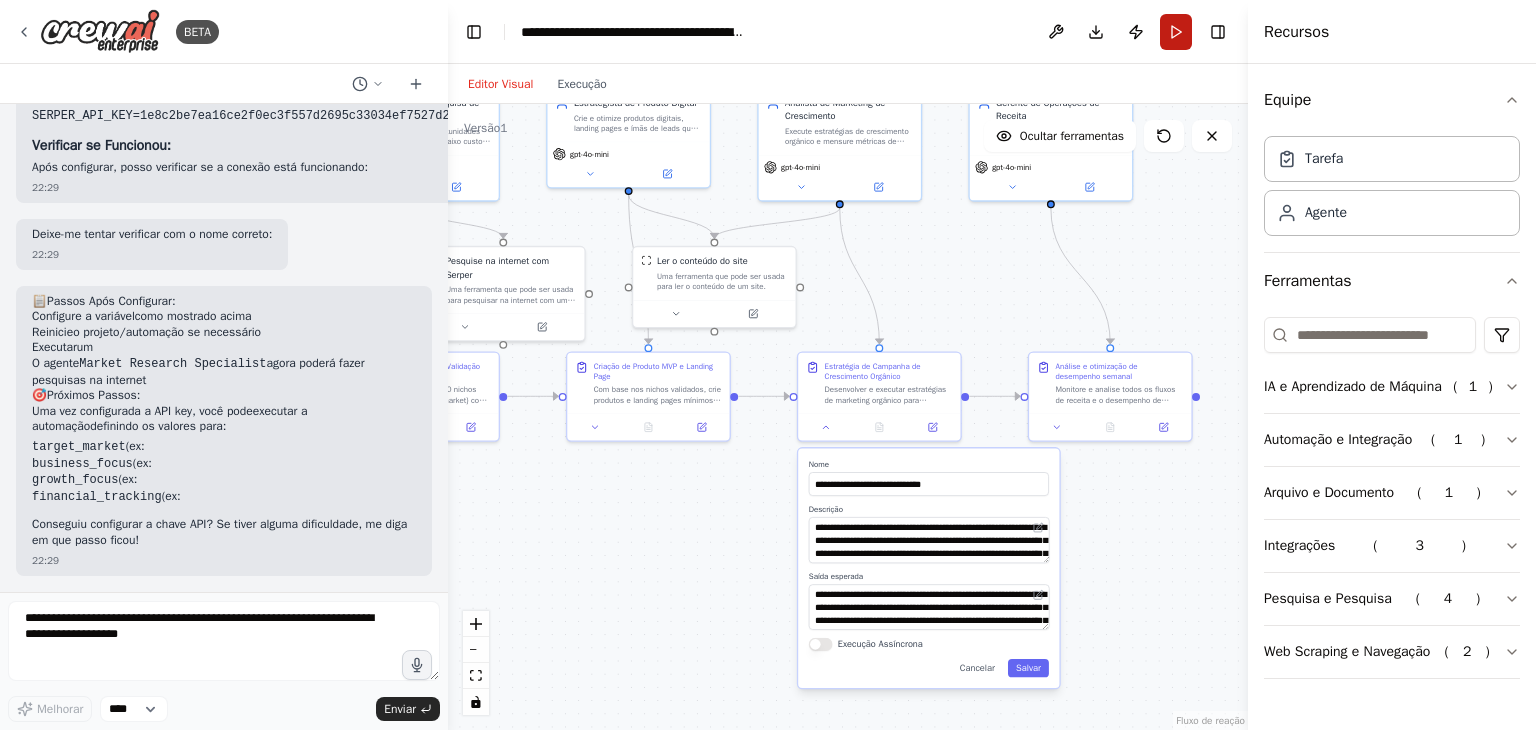 click on "Correr" at bounding box center (1176, 32) 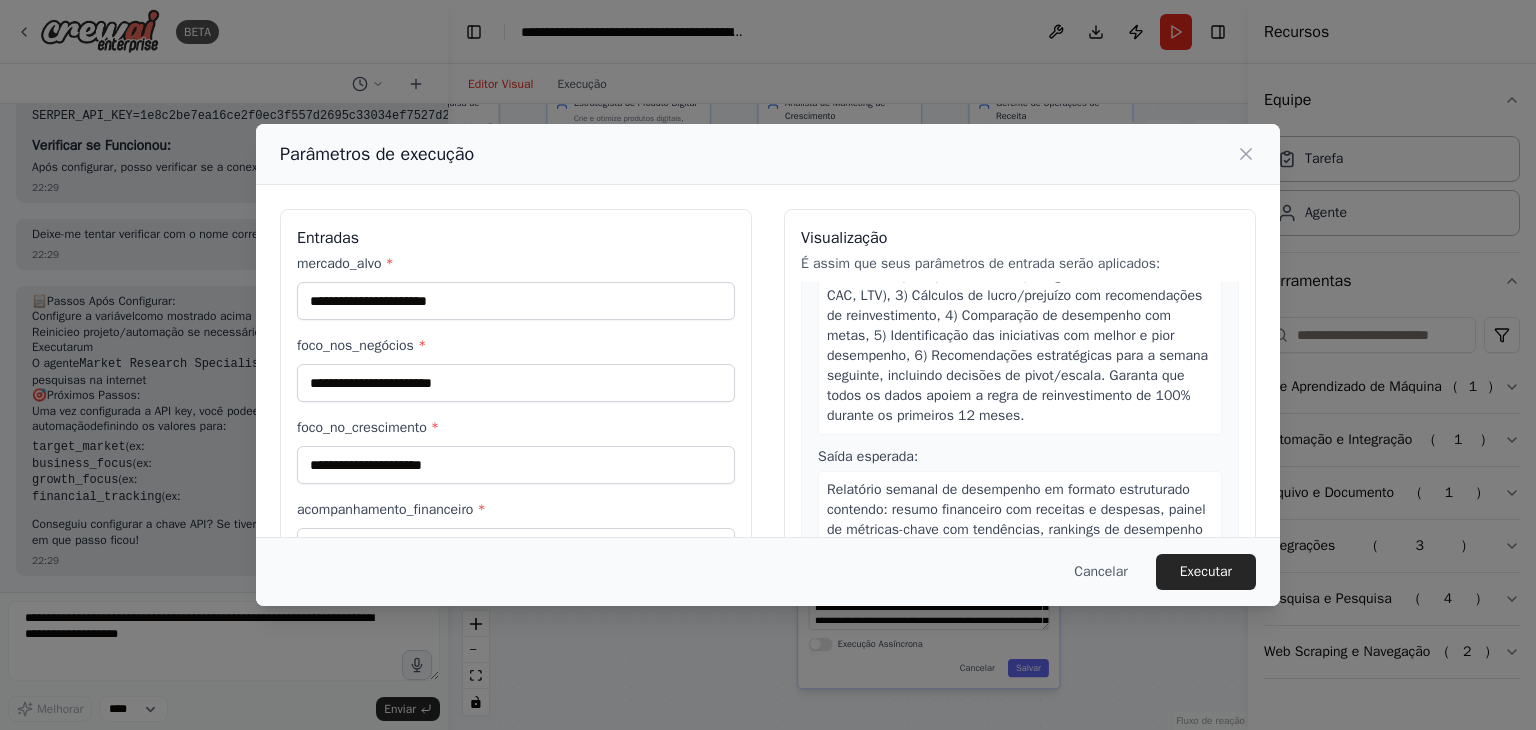 scroll, scrollTop: 1883, scrollLeft: 0, axis: vertical 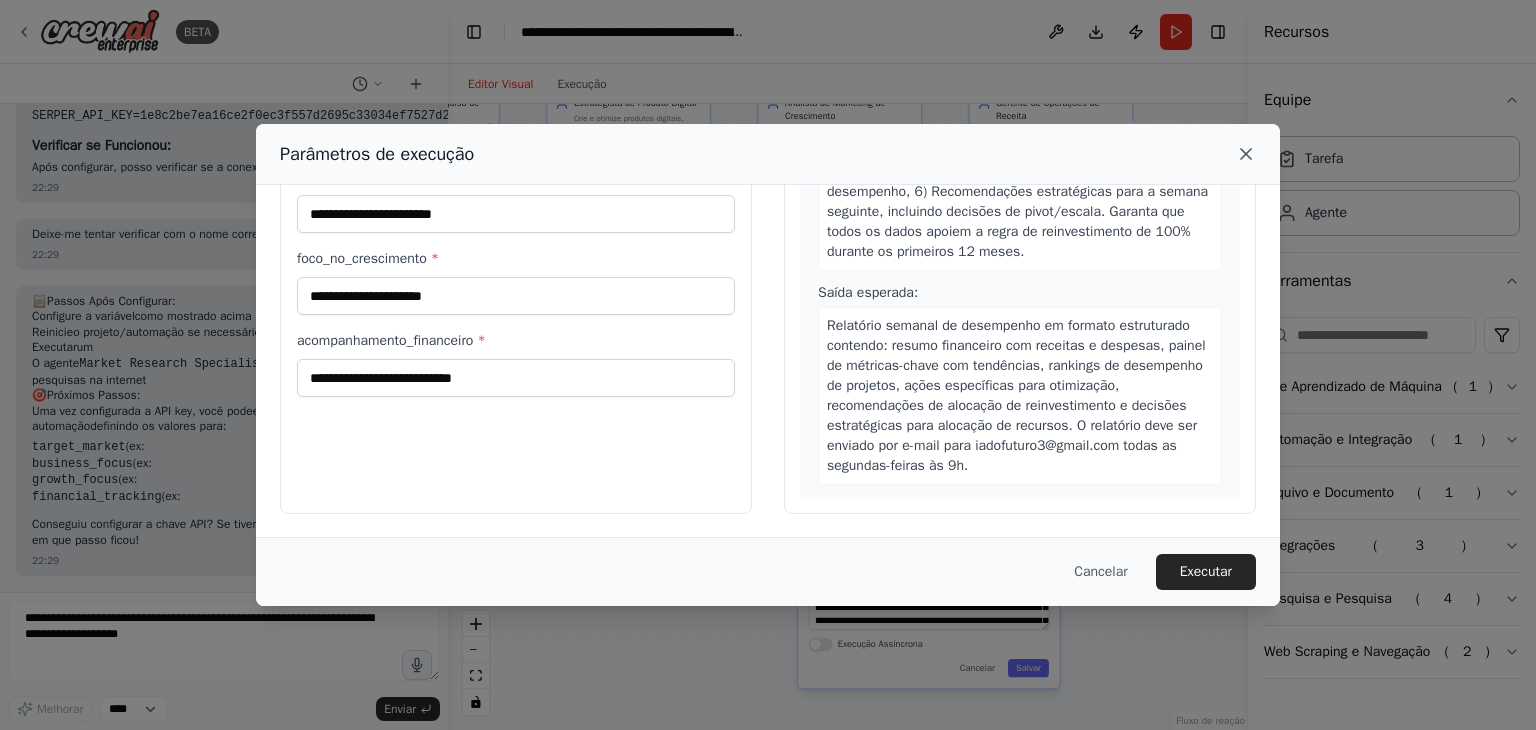 click 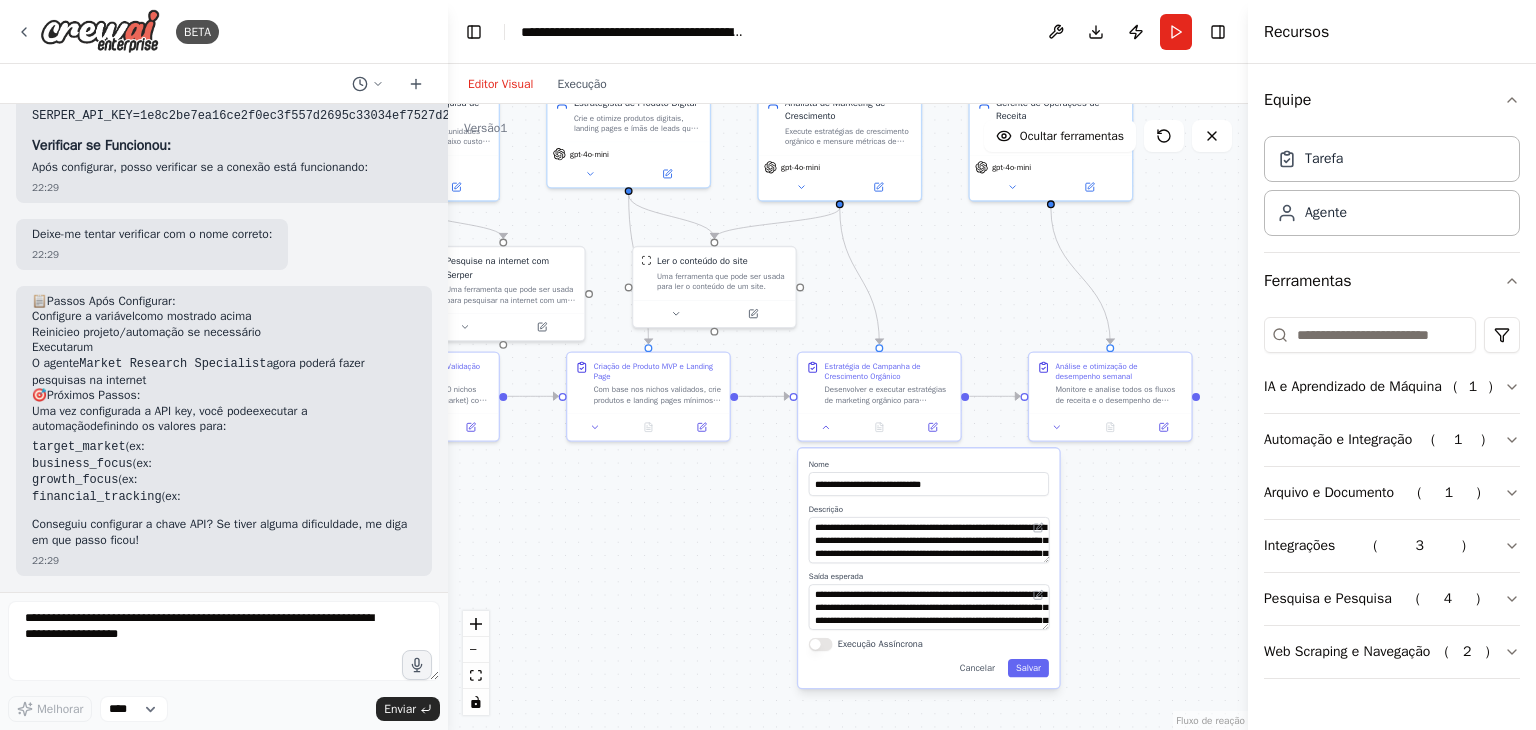 scroll, scrollTop: 4109, scrollLeft: 0, axis: vertical 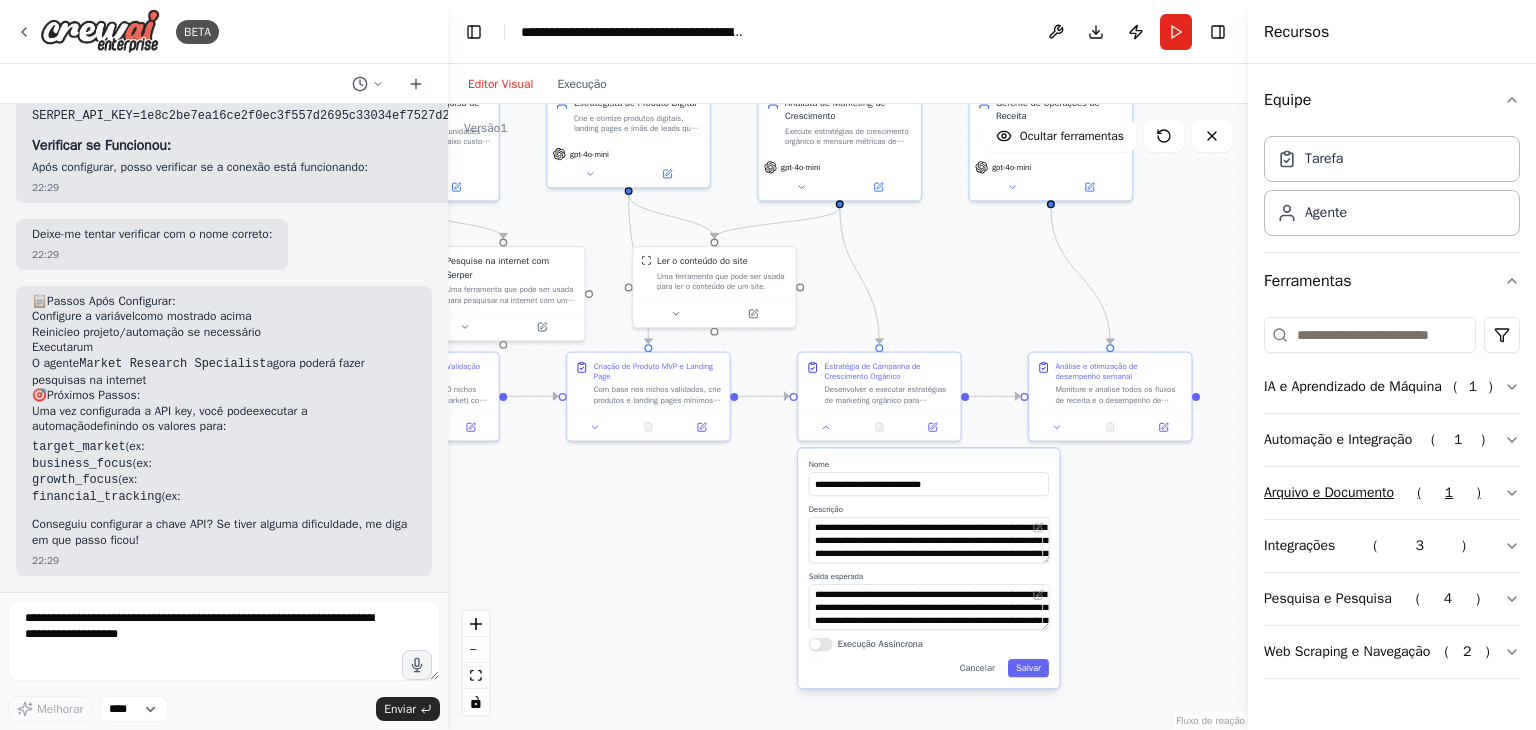 click on "Arquivo e Documento  (  1  )" at bounding box center (1392, 493) 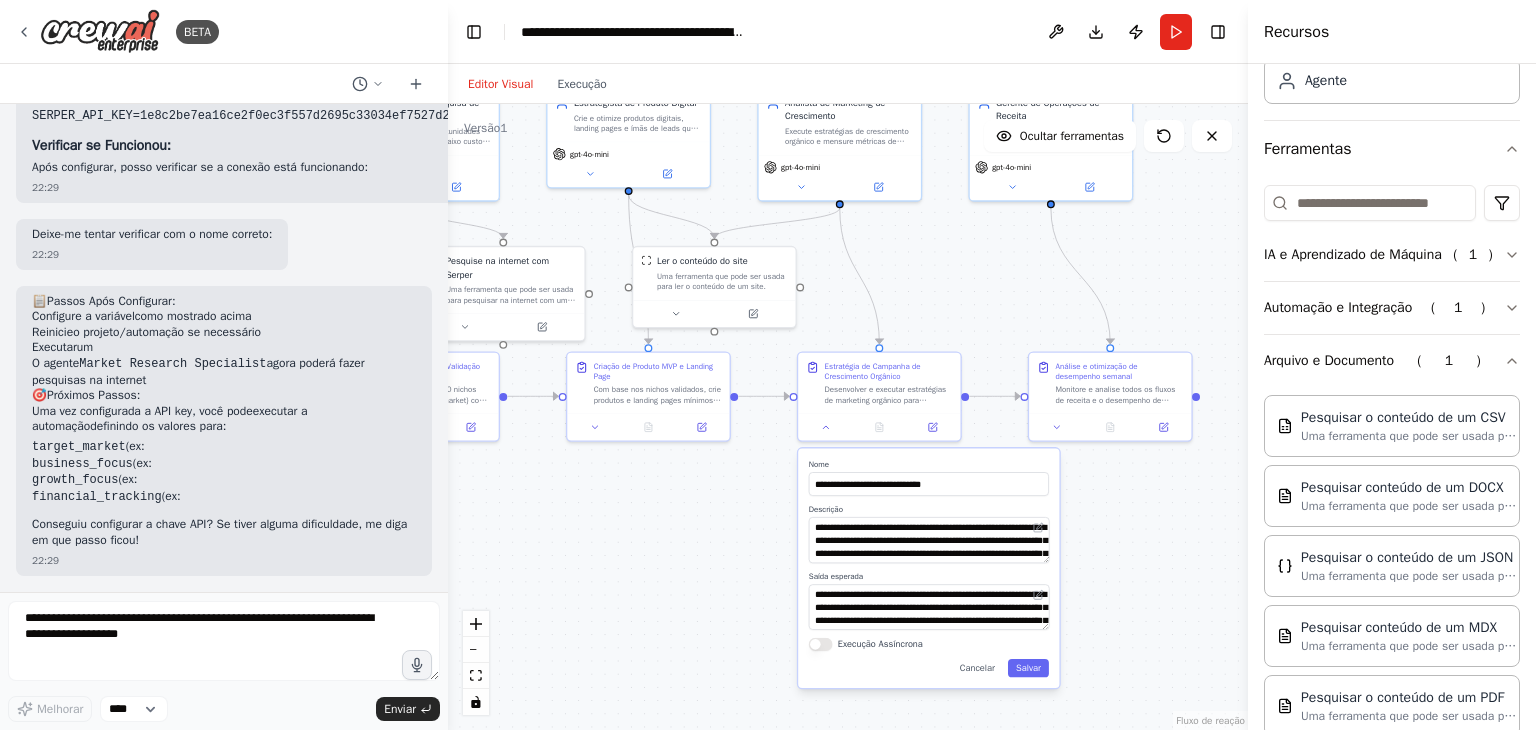 scroll, scrollTop: 0, scrollLeft: 0, axis: both 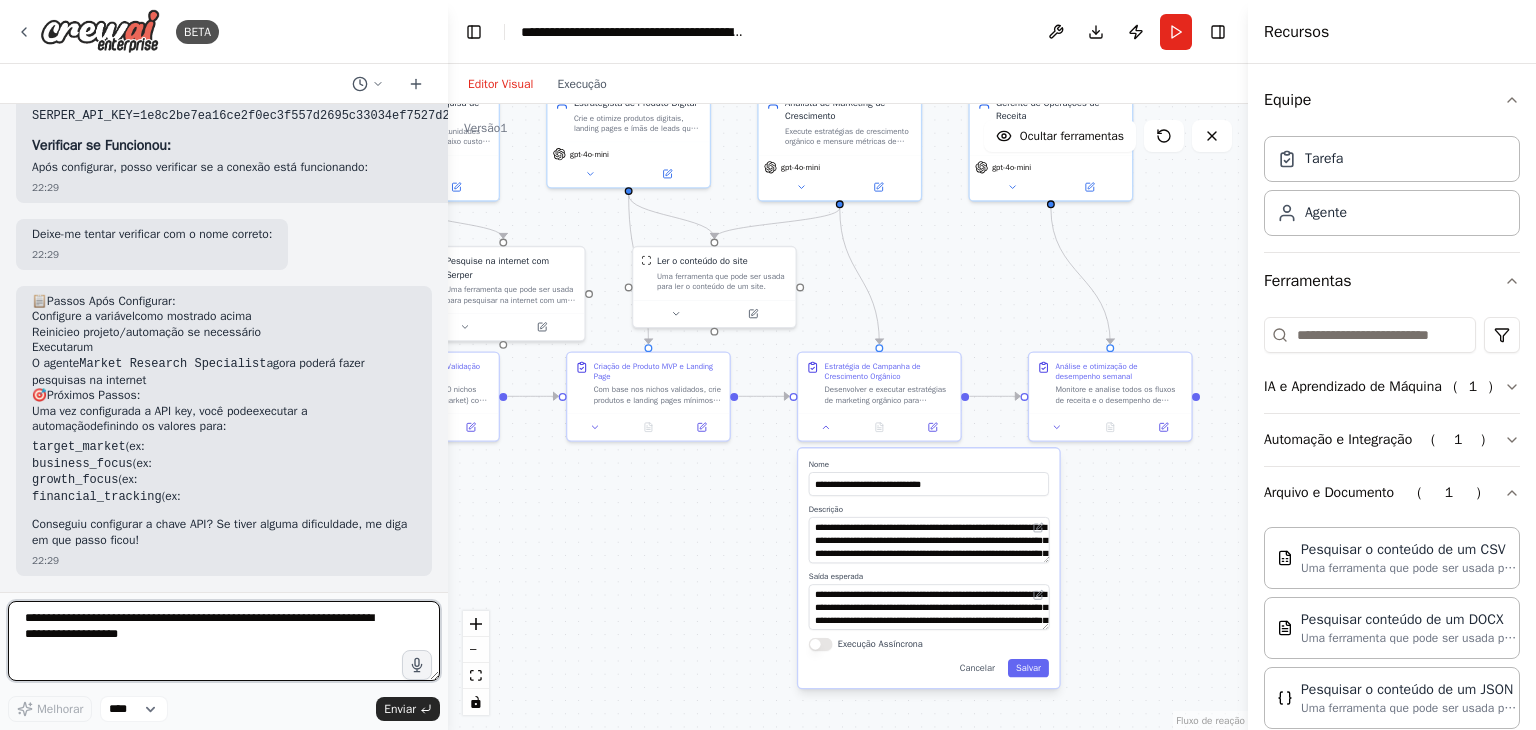 click at bounding box center (224, 641) 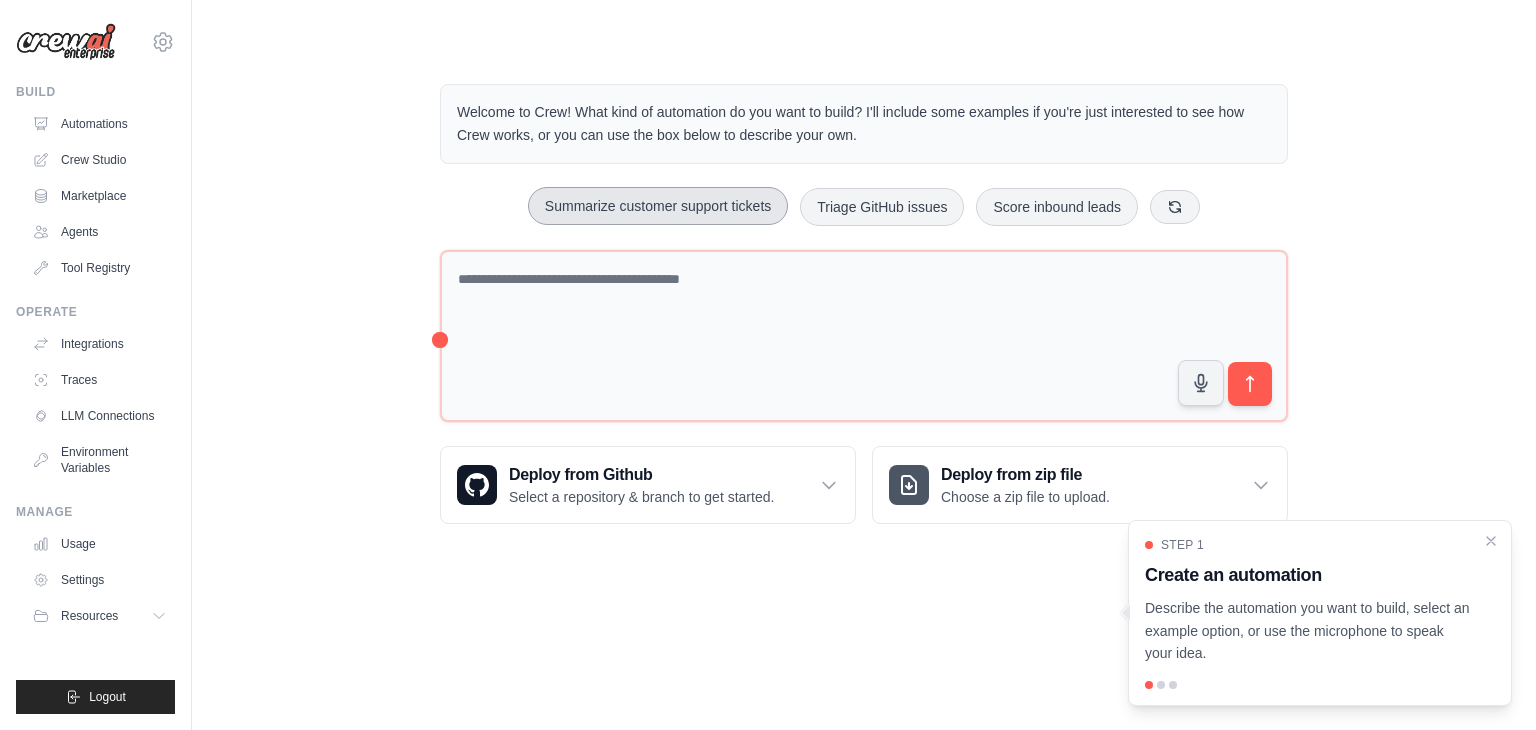 scroll, scrollTop: 0, scrollLeft: 0, axis: both 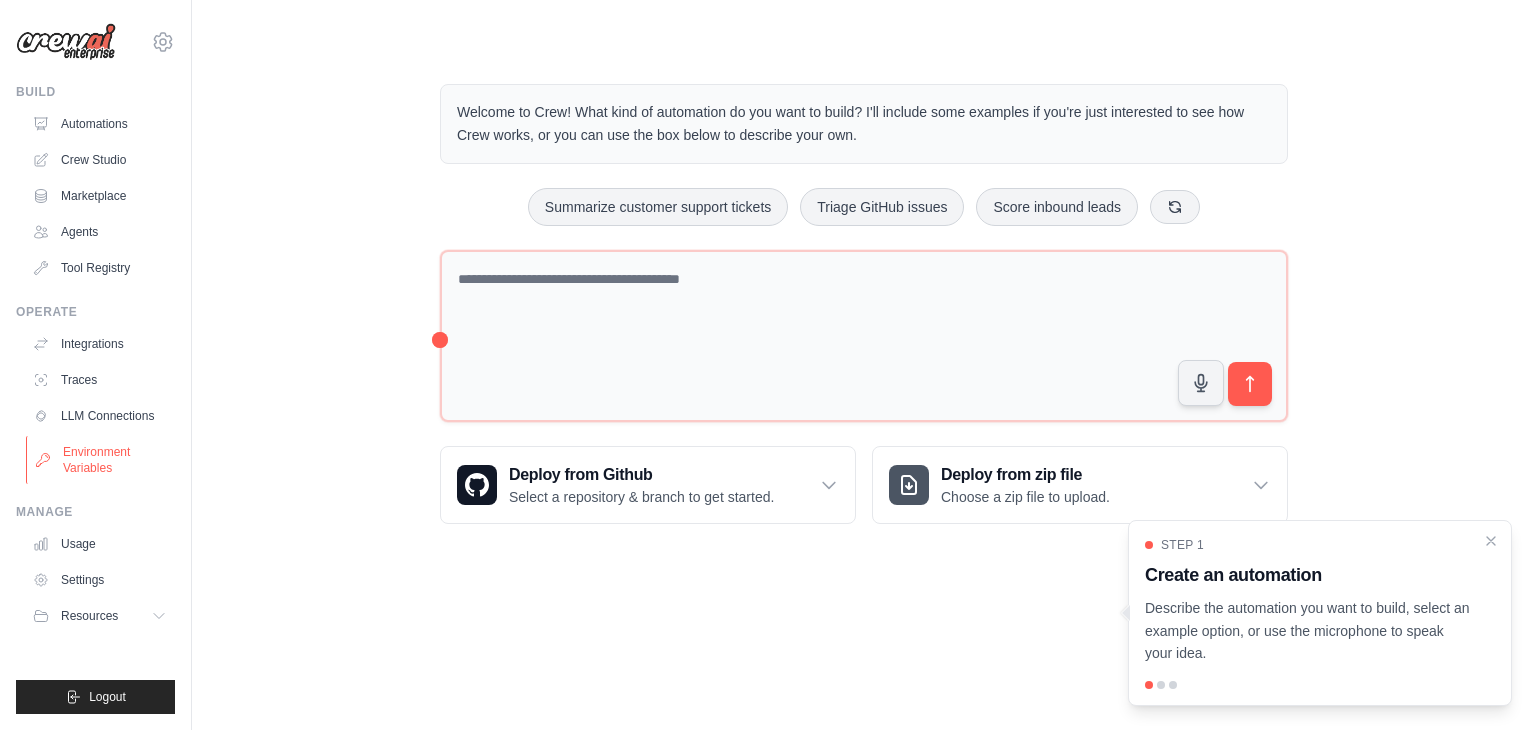 click on "Environment Variables" at bounding box center [101, 460] 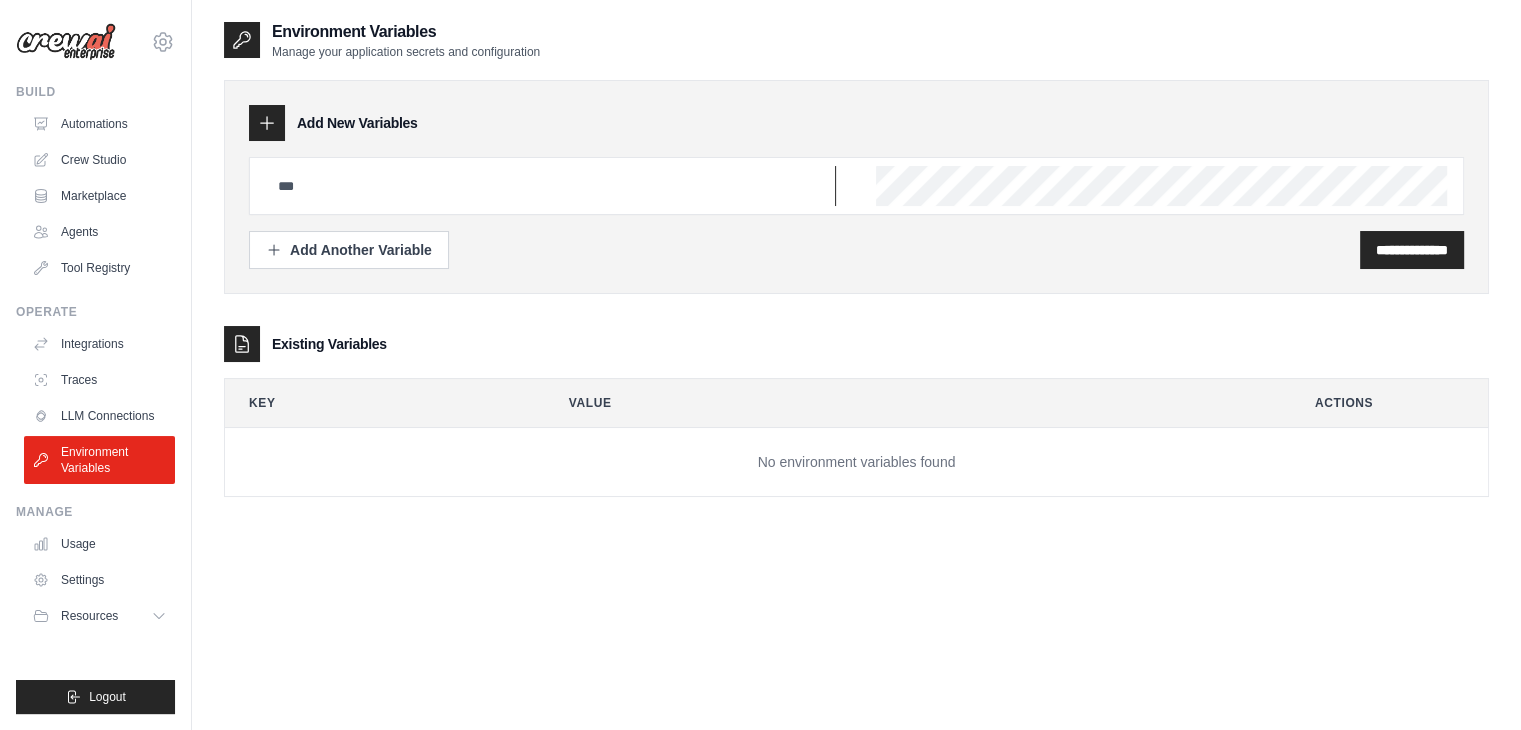click at bounding box center (551, 186) 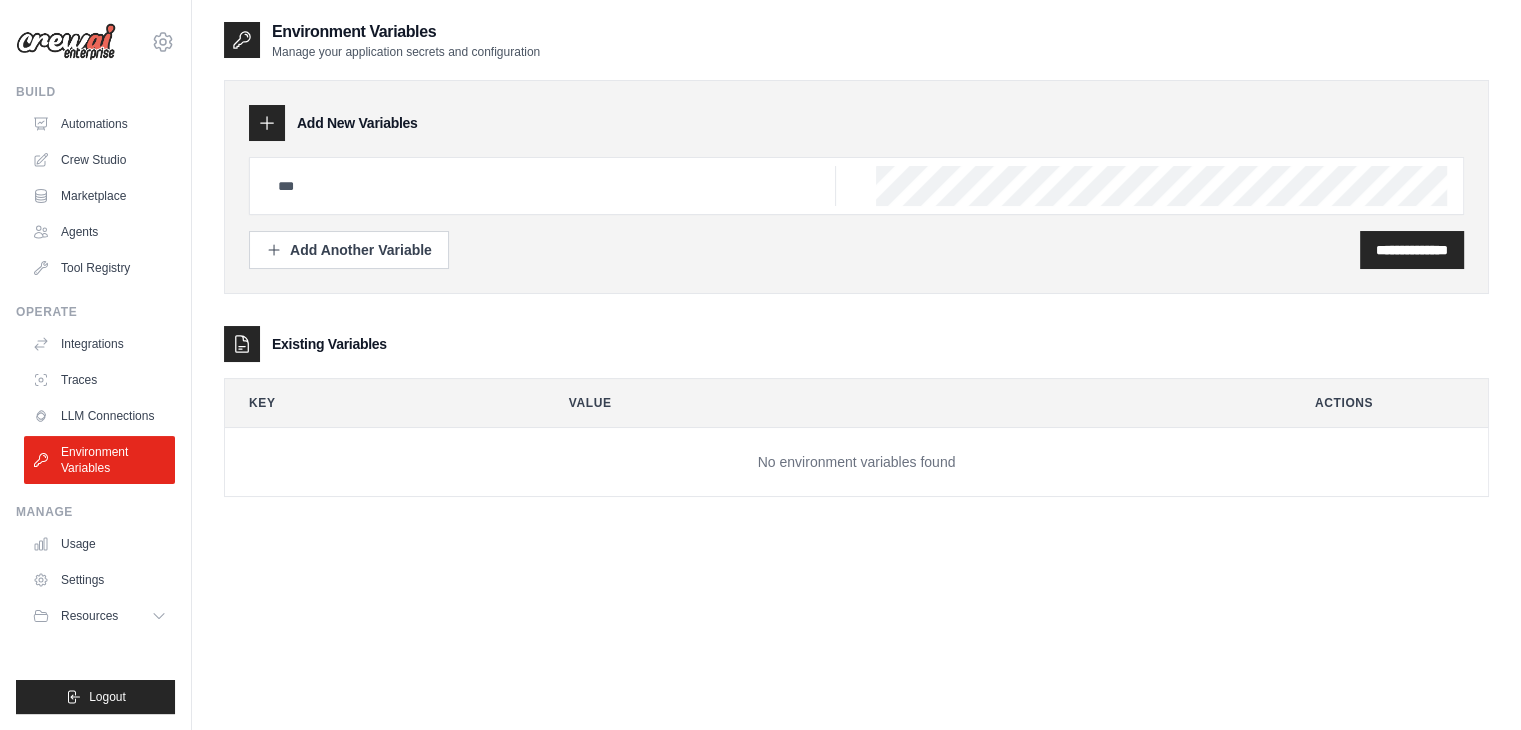 click 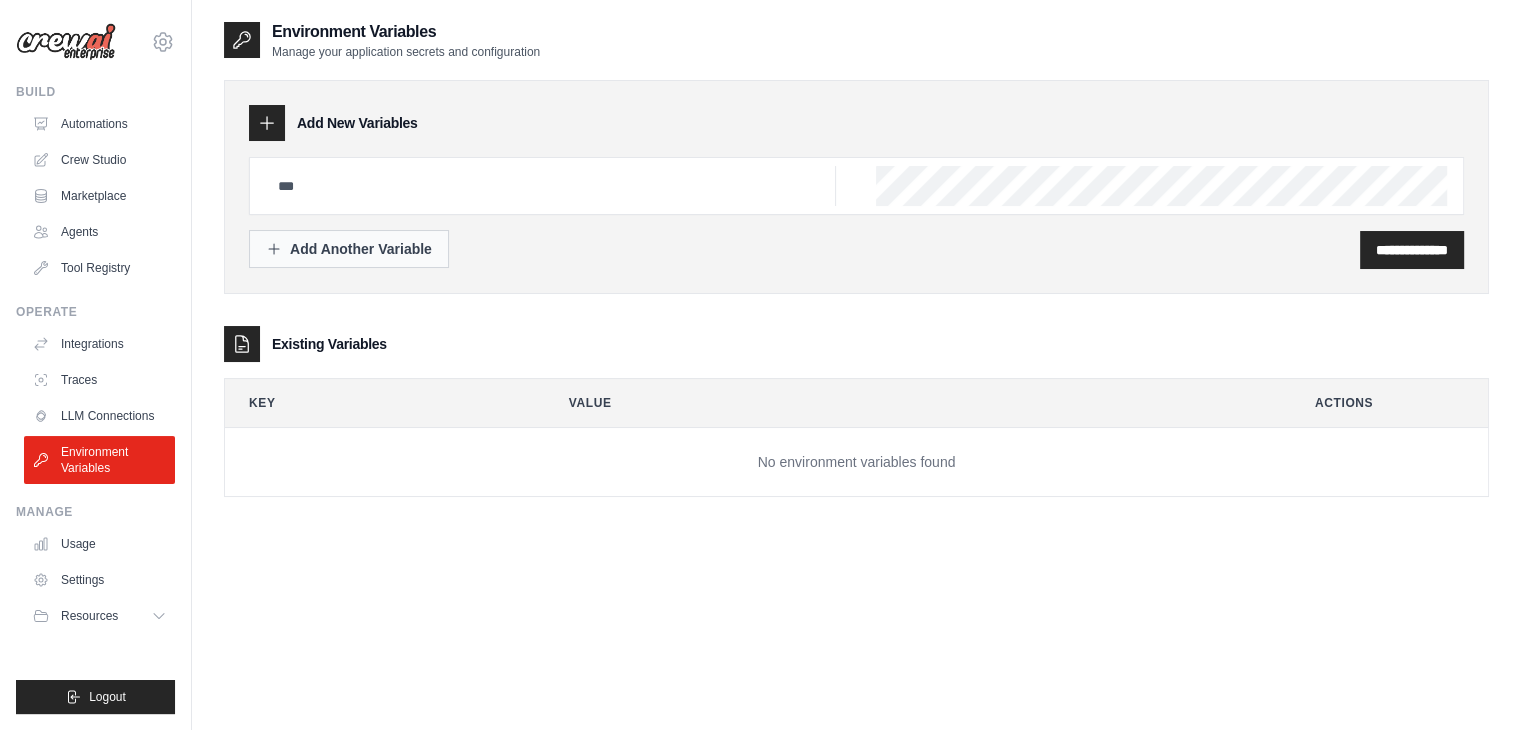 click on "Add Another Variable" at bounding box center (349, 249) 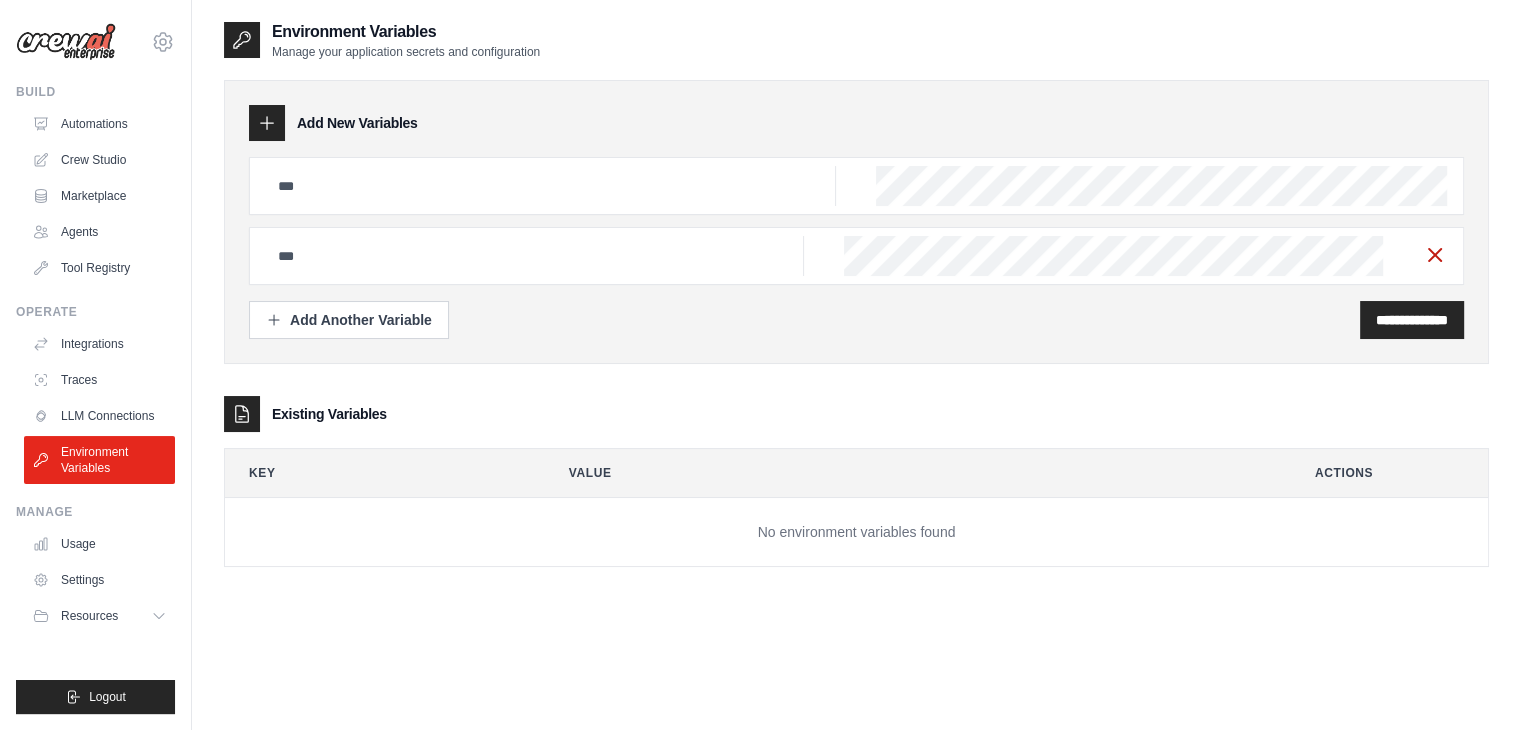 drag, startPoint x: 1428, startPoint y: 260, endPoint x: 1275, endPoint y: 213, distance: 160.05624 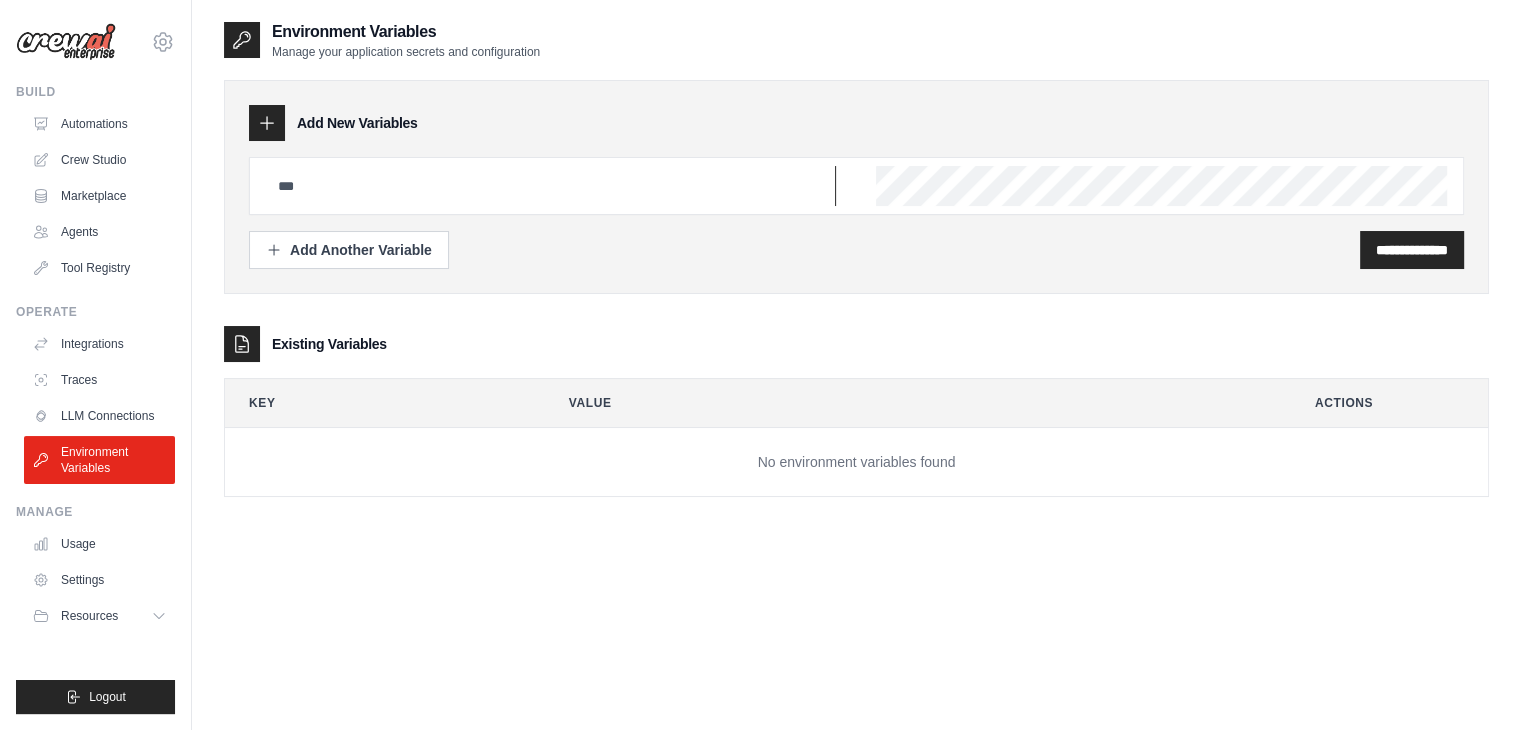 click at bounding box center [551, 186] 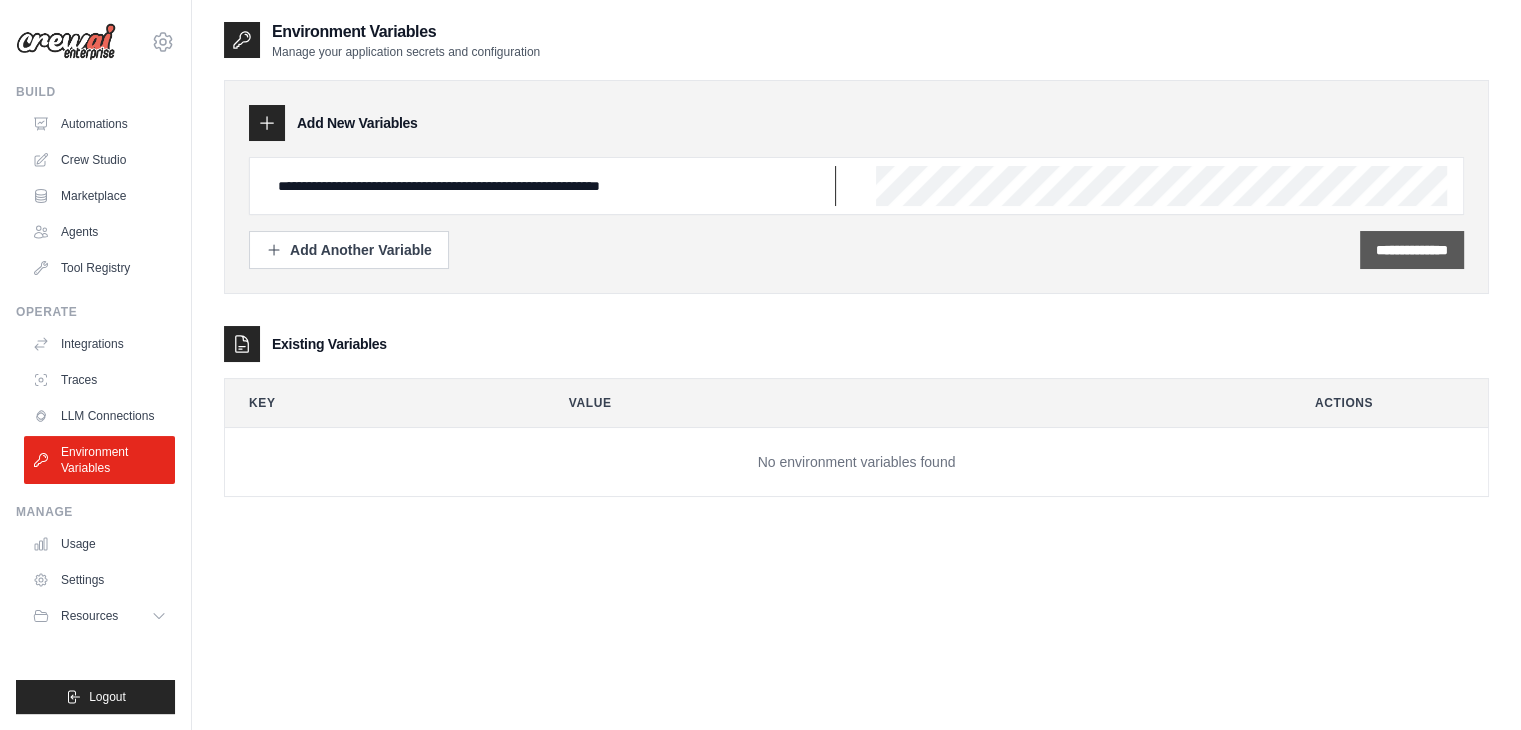 type on "**********" 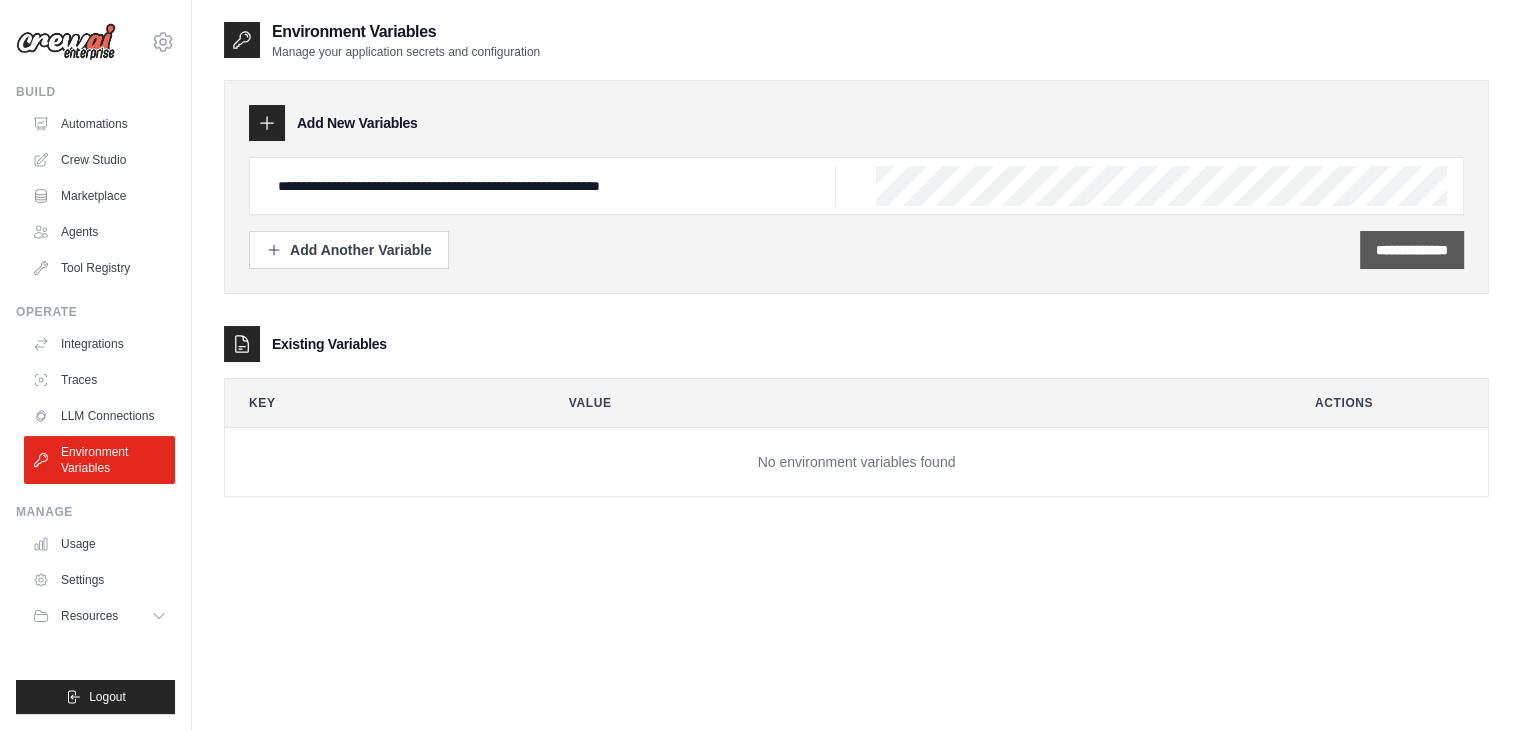 click on "**********" at bounding box center (1412, 250) 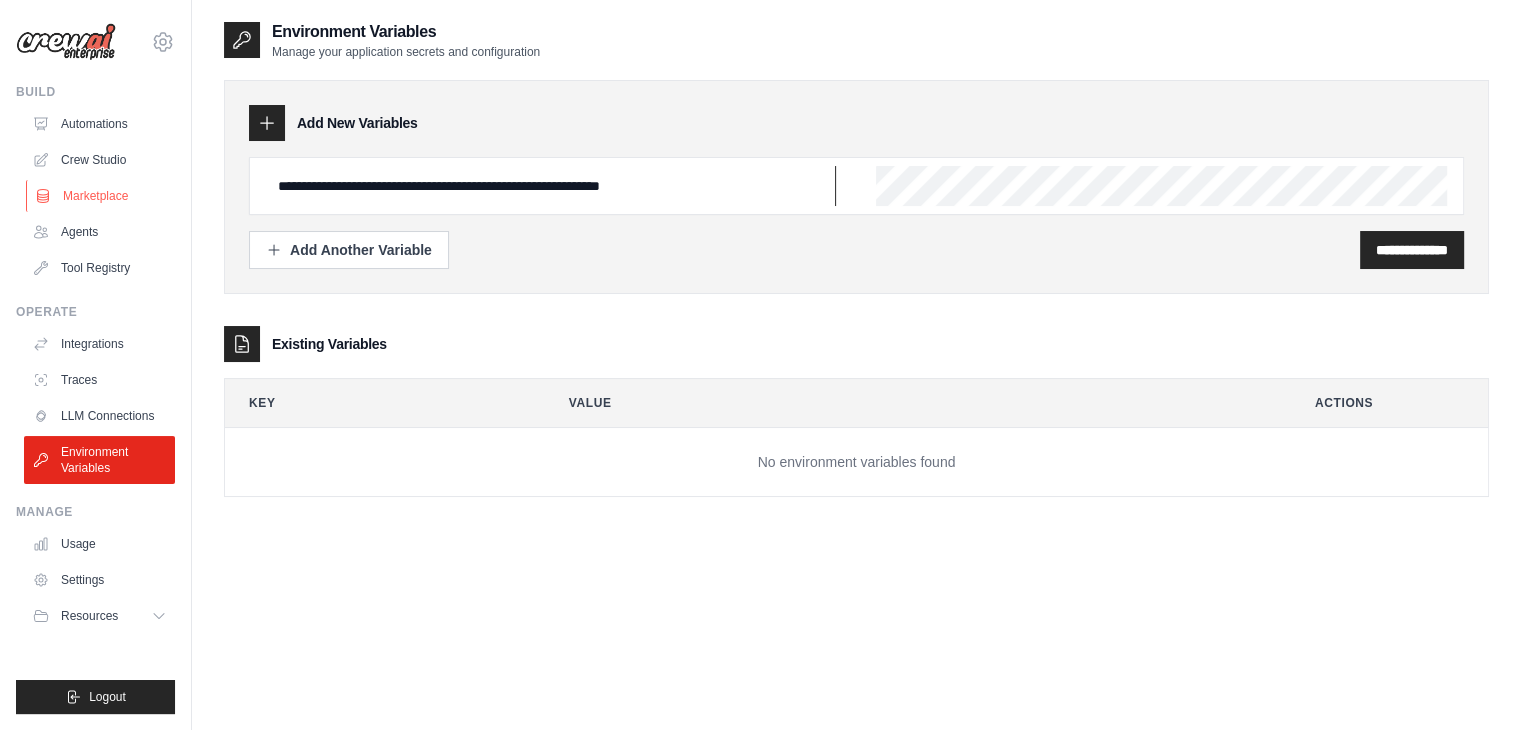 drag, startPoint x: 815, startPoint y: 176, endPoint x: 113, endPoint y: 201, distance: 702.445 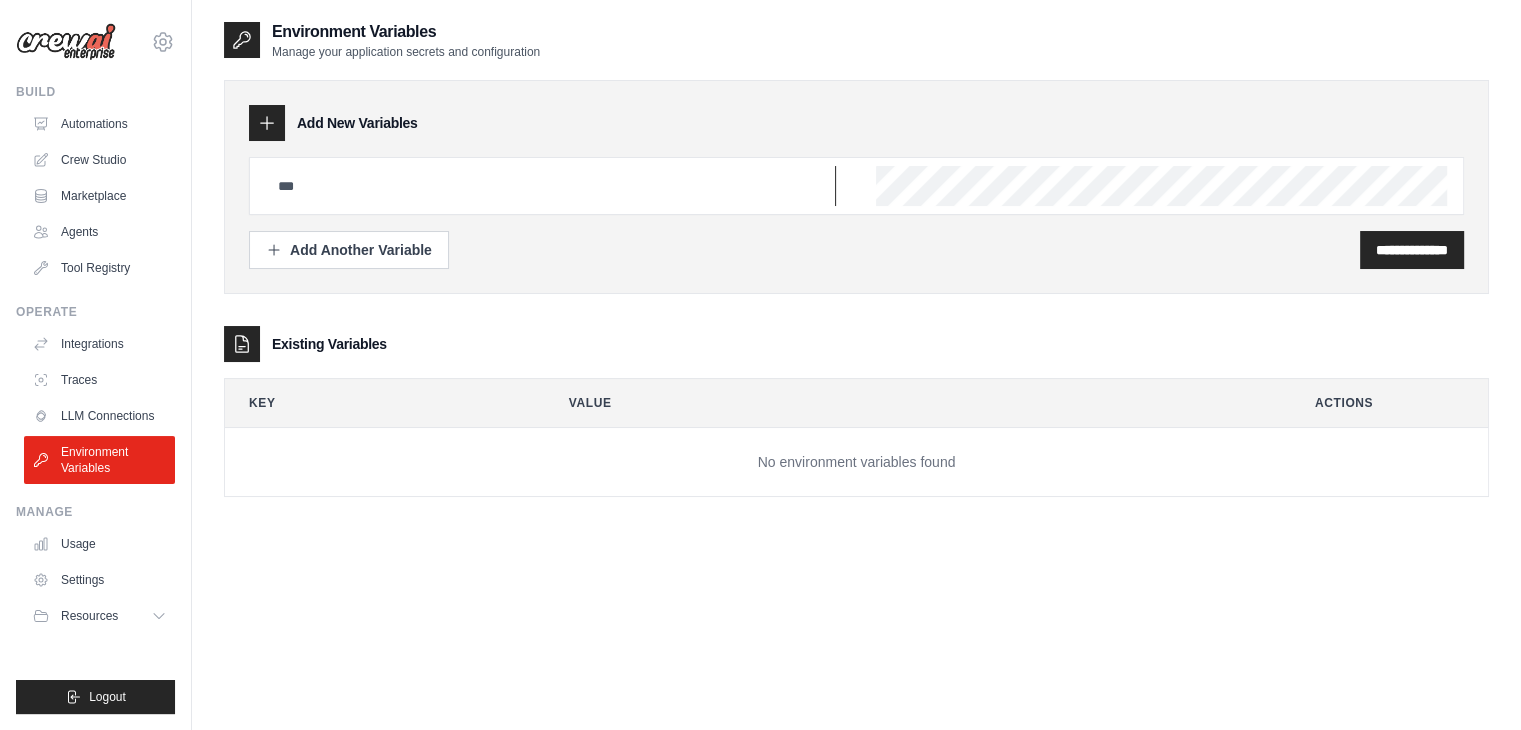 paste on "**********" 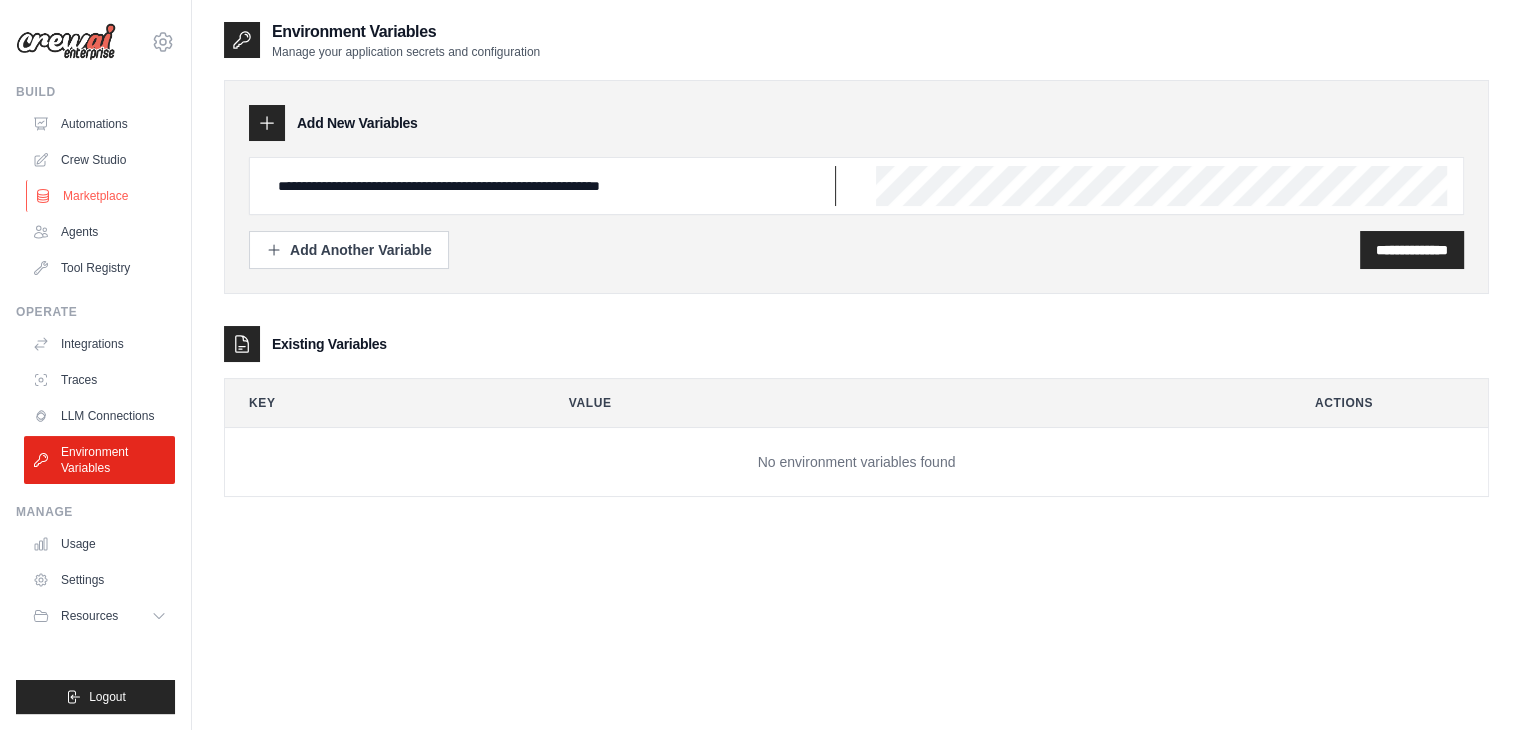 drag, startPoint x: 772, startPoint y: 193, endPoint x: 55, endPoint y: 203, distance: 717.0697 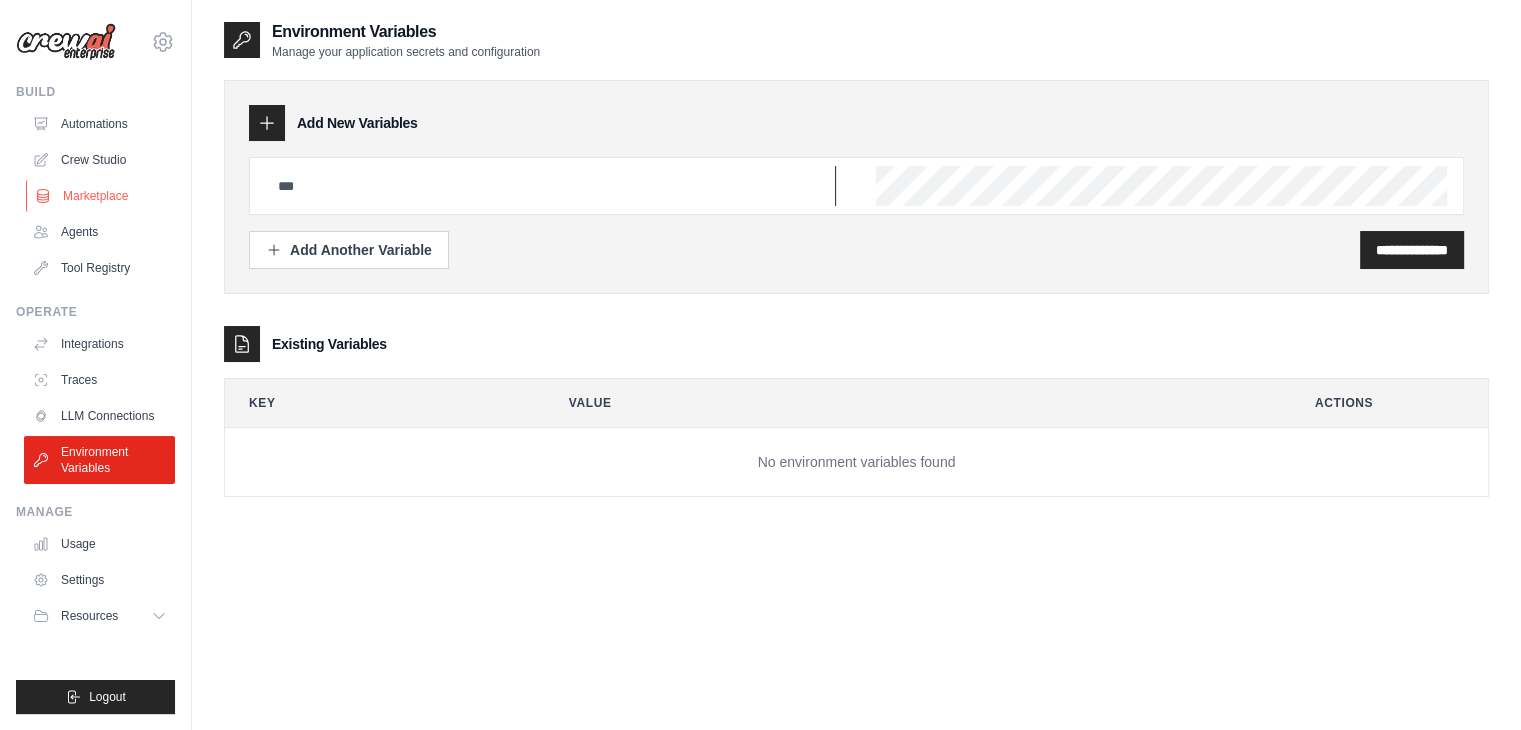 paste on "**********" 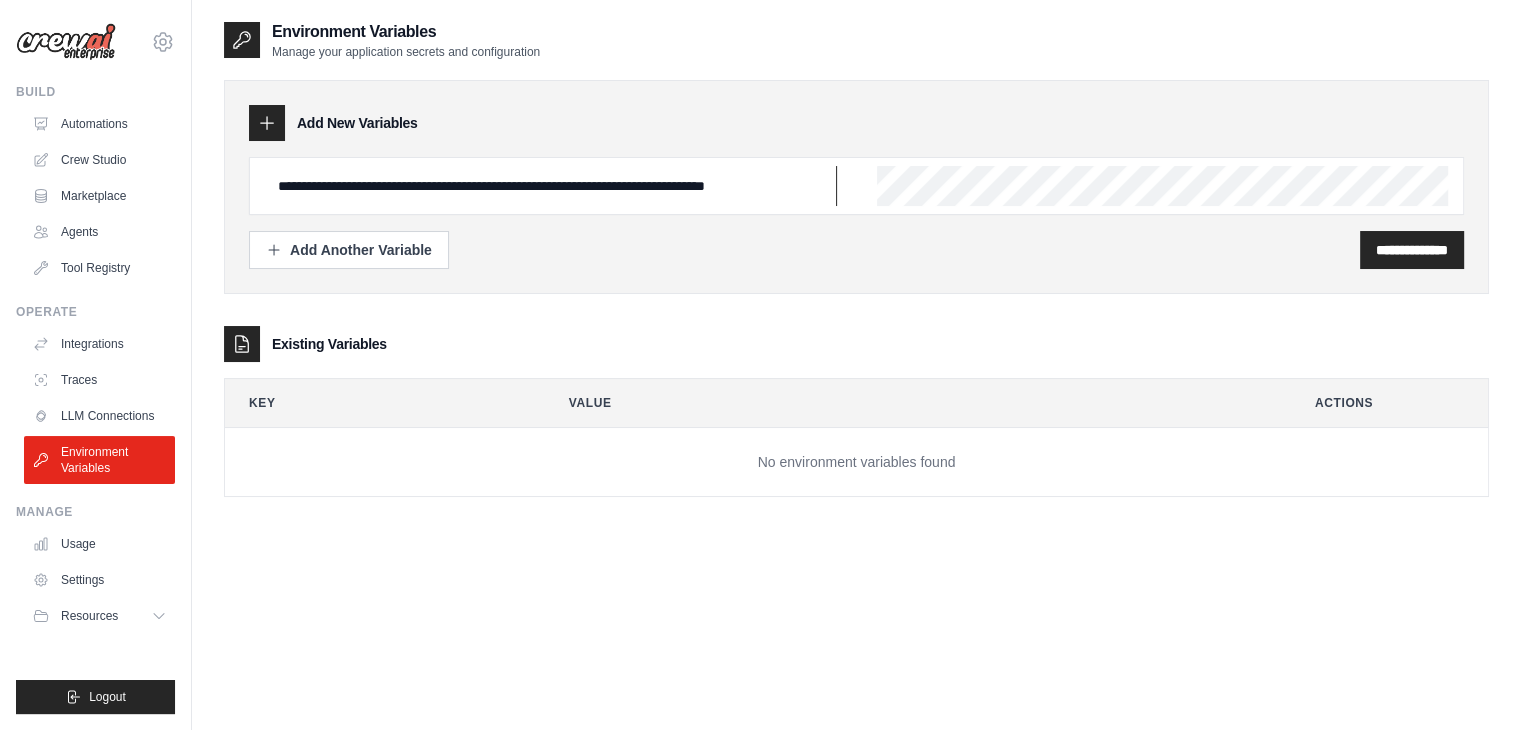 scroll, scrollTop: 0, scrollLeft: 83, axis: horizontal 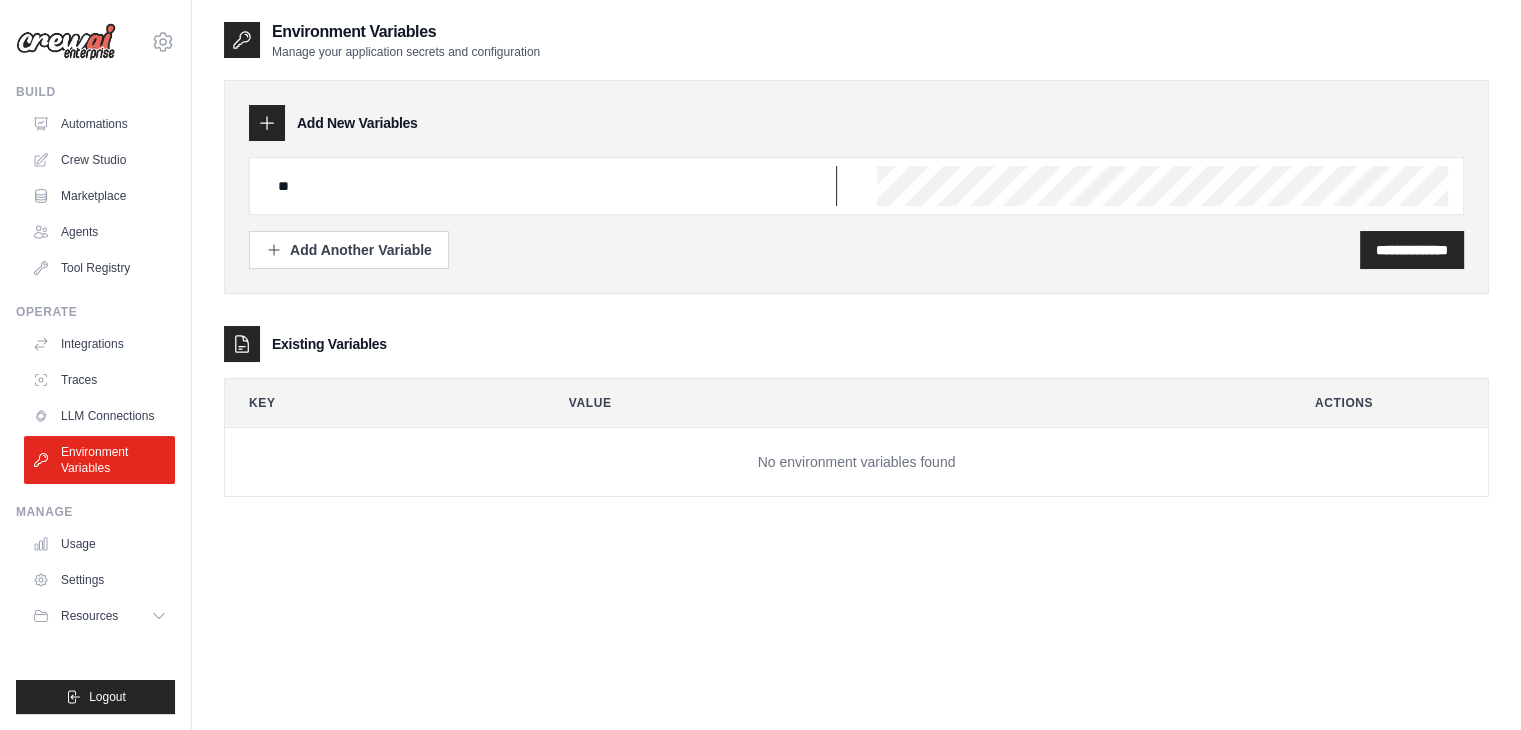 type on "*" 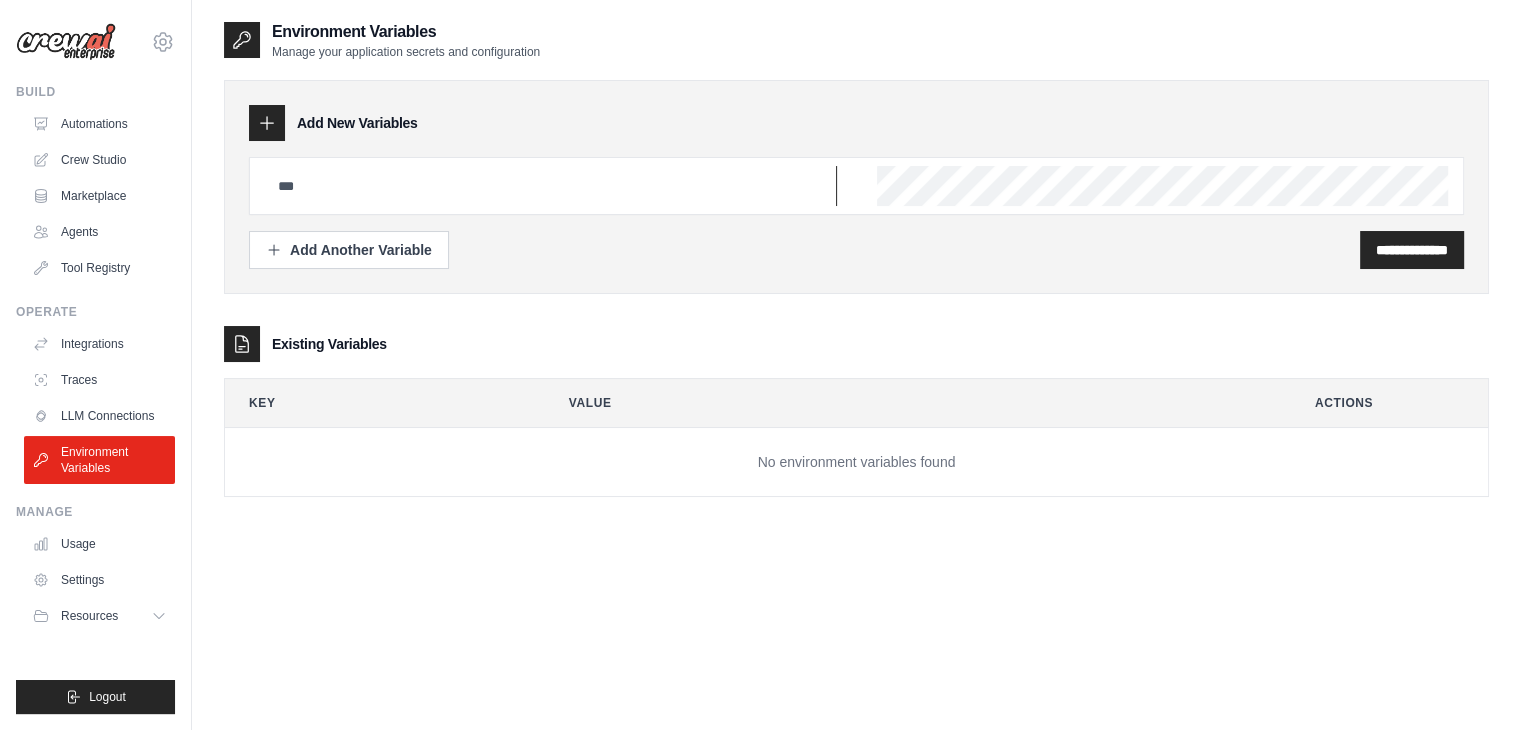 click at bounding box center [551, 186] 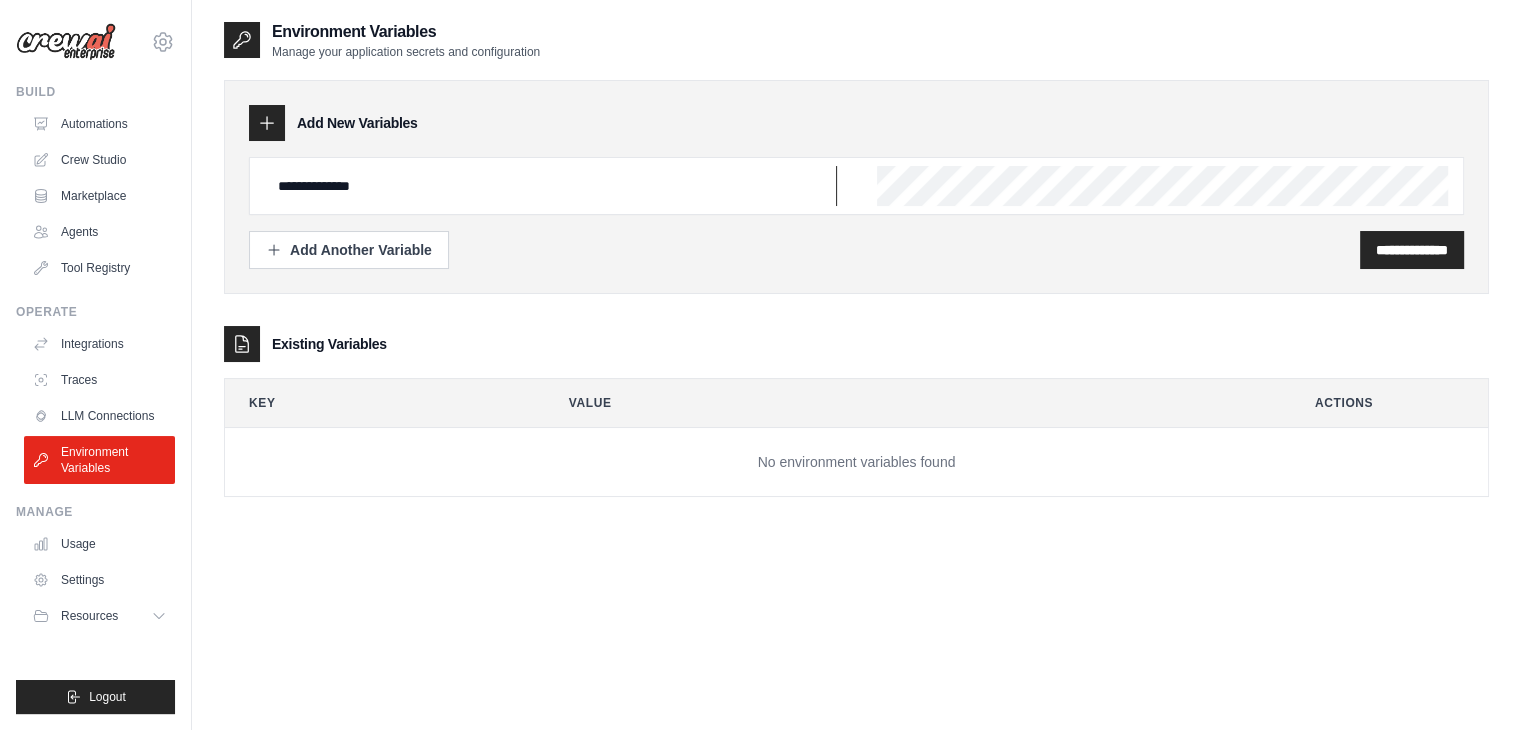 type on "**********" 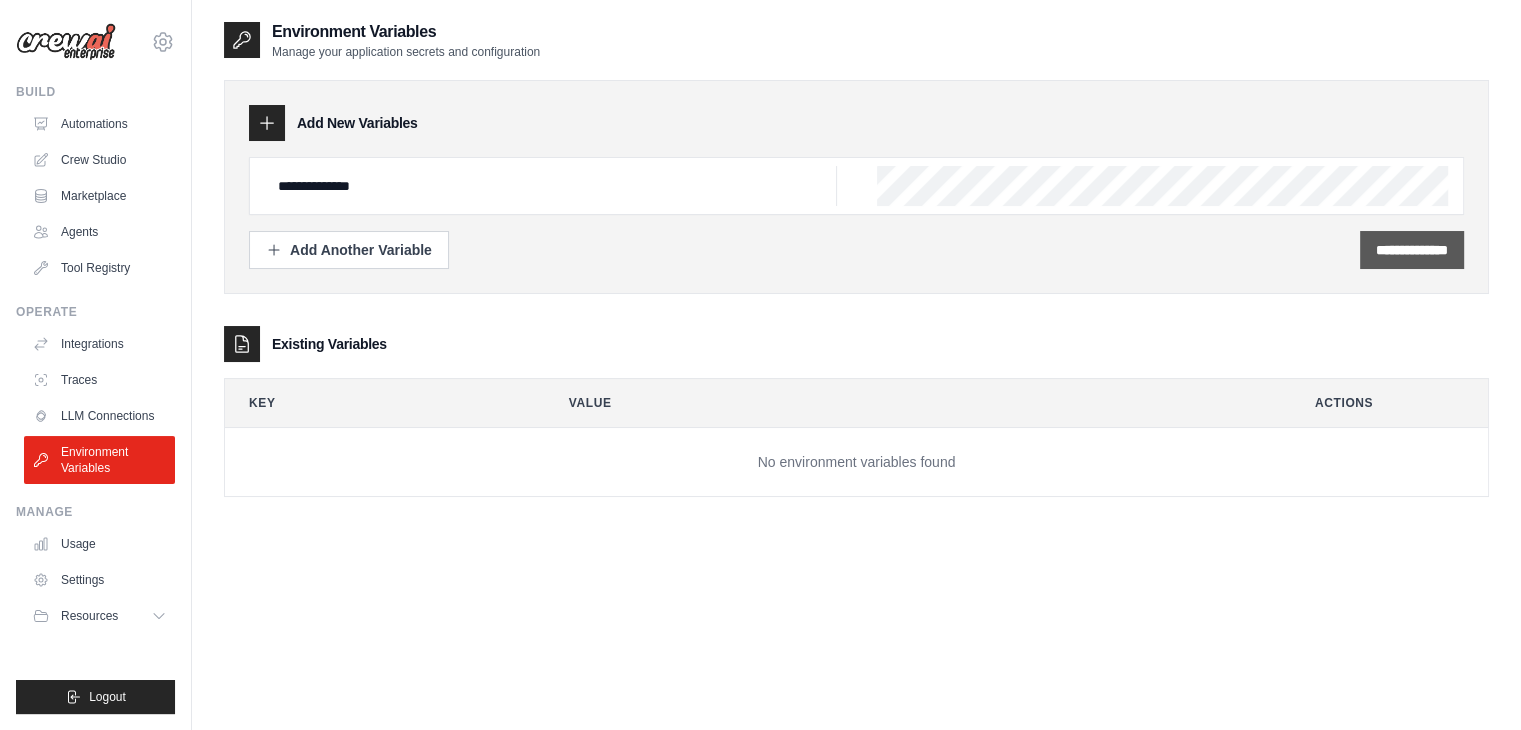 click on "**********" at bounding box center (1412, 250) 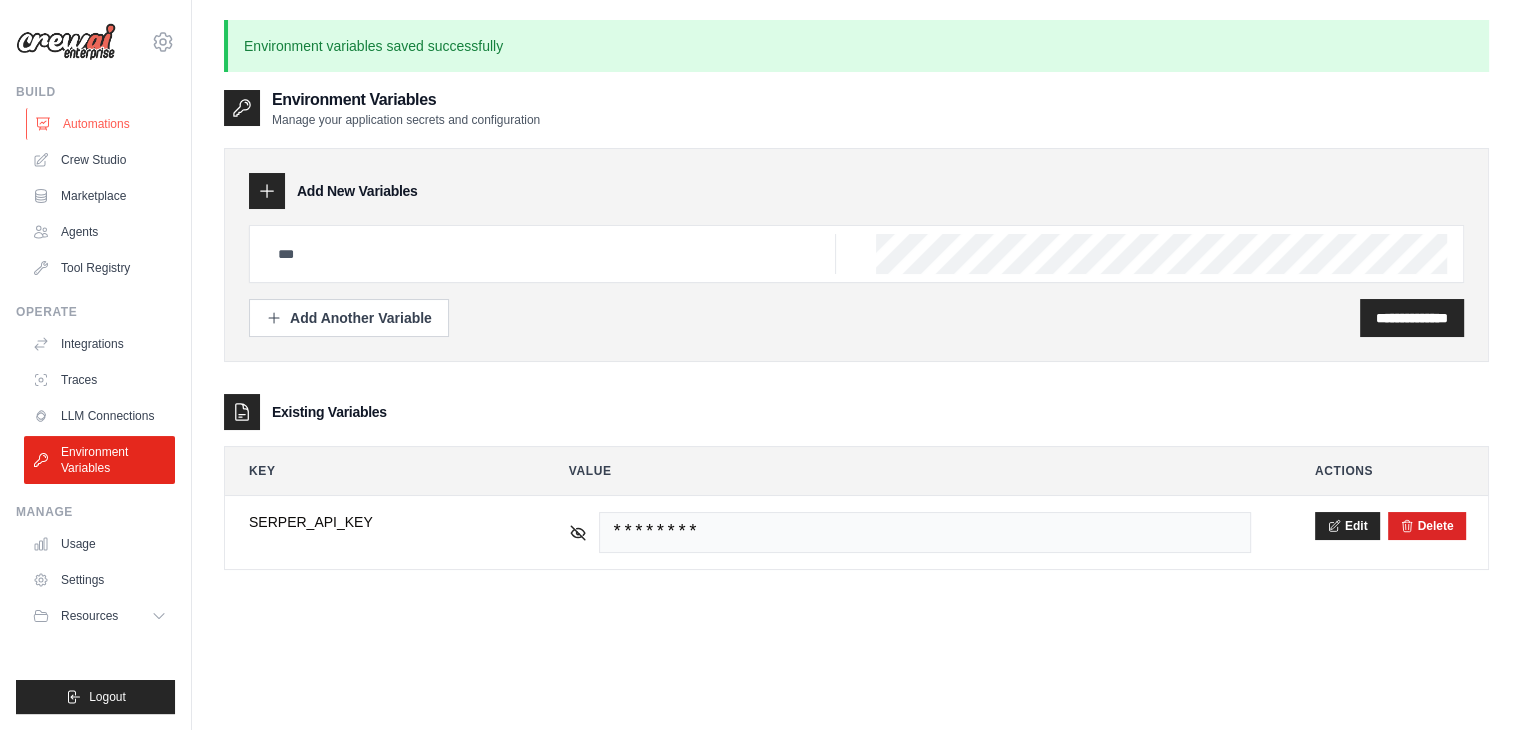 click on "Automations" at bounding box center [101, 124] 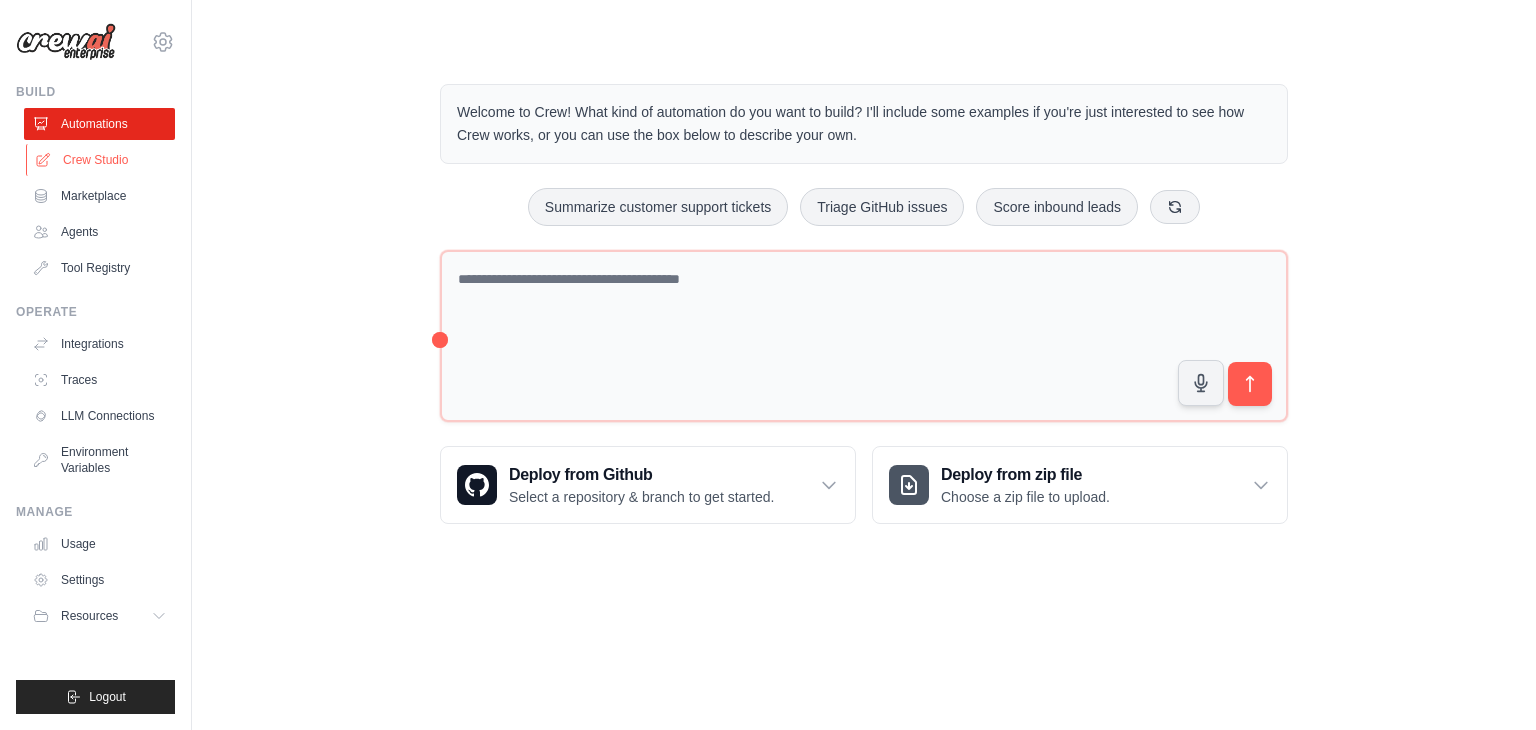 click on "Crew Studio" at bounding box center [101, 160] 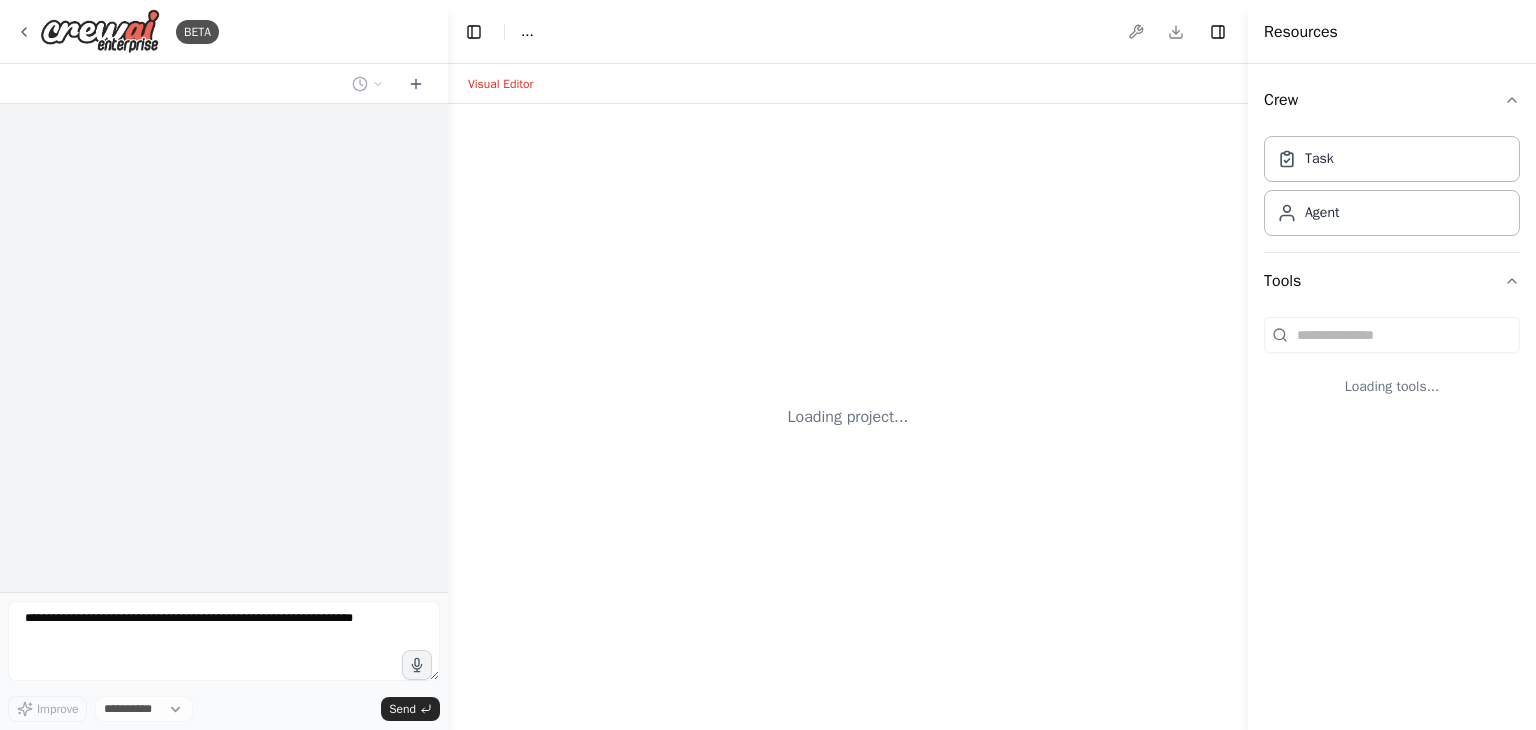 scroll, scrollTop: 0, scrollLeft: 0, axis: both 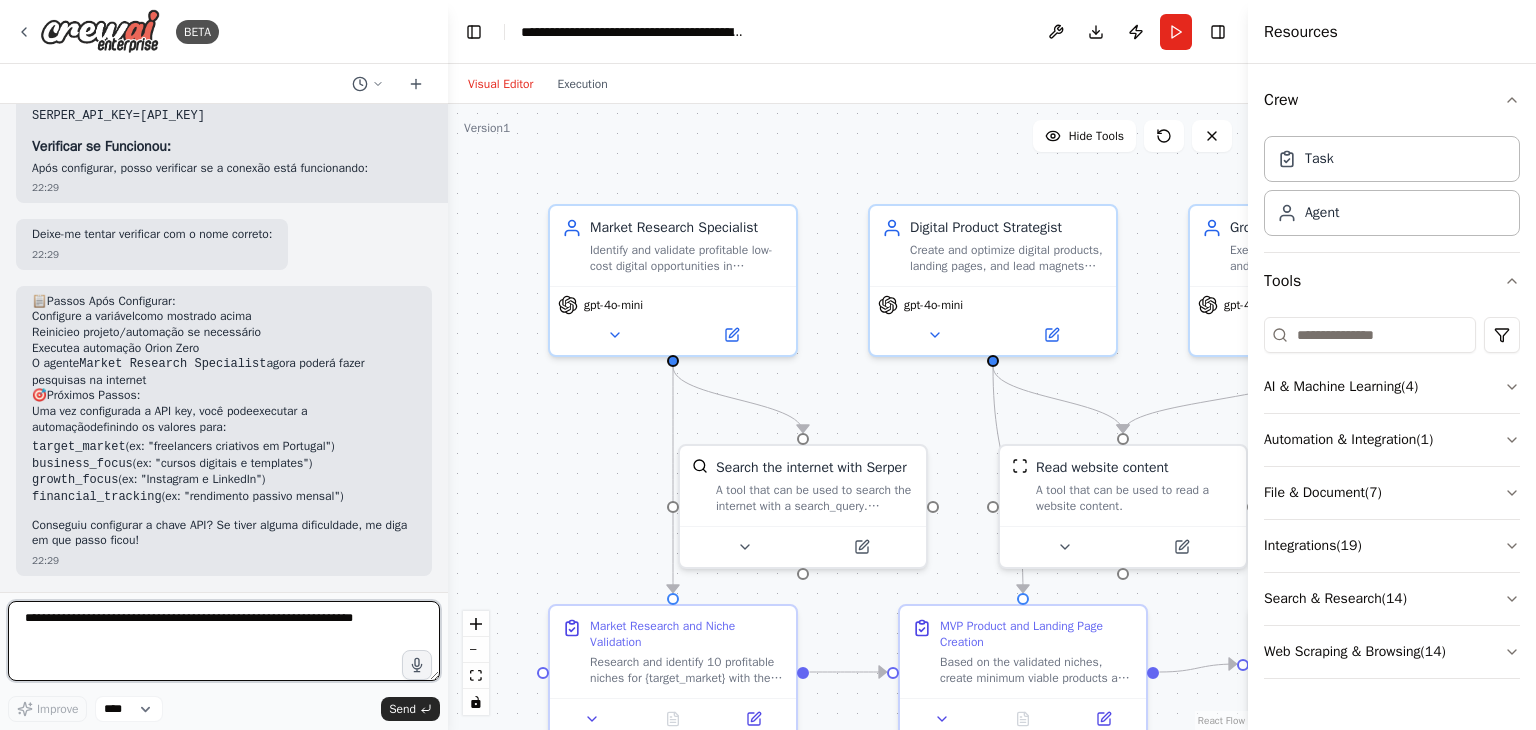 click at bounding box center [224, 641] 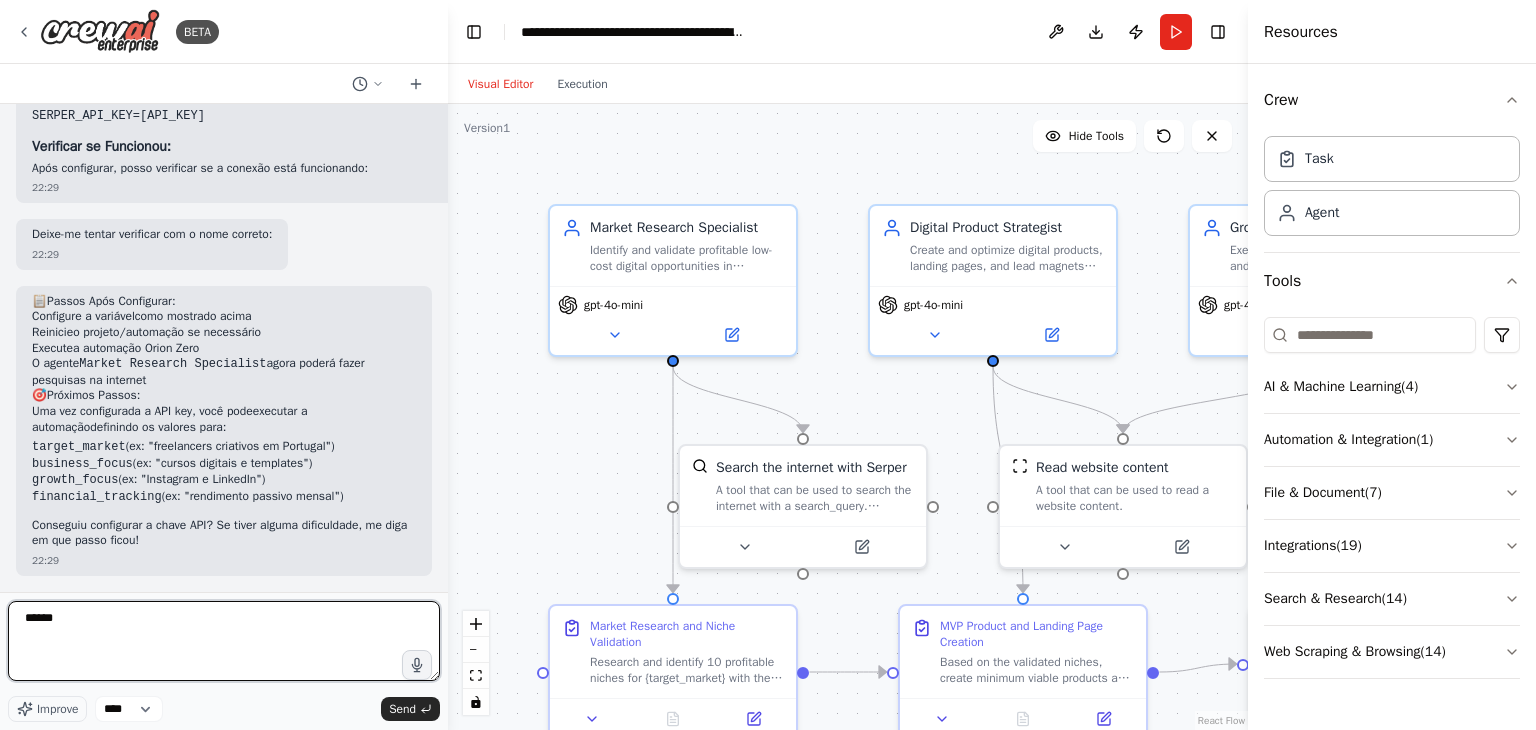type on "*******" 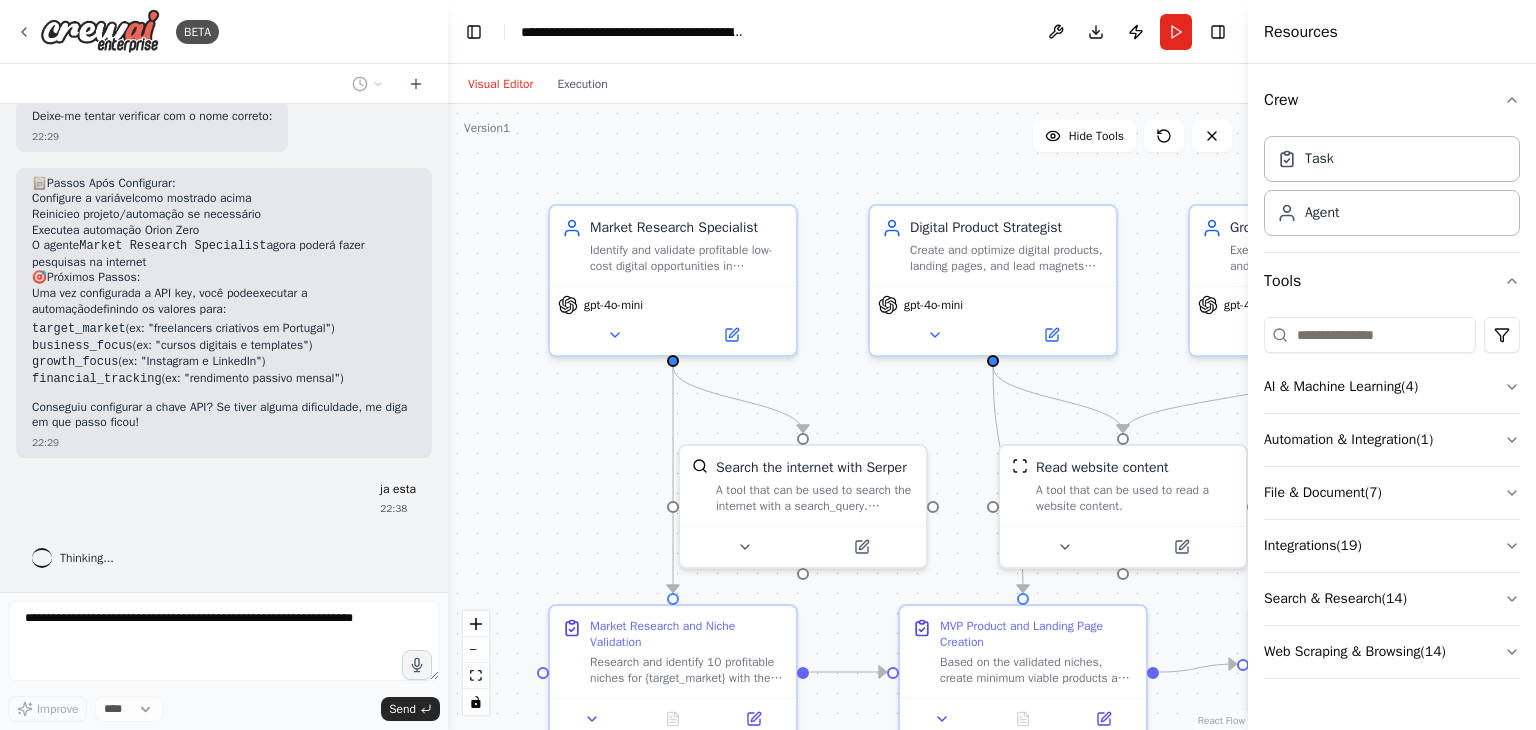 scroll, scrollTop: 4793, scrollLeft: 0, axis: vertical 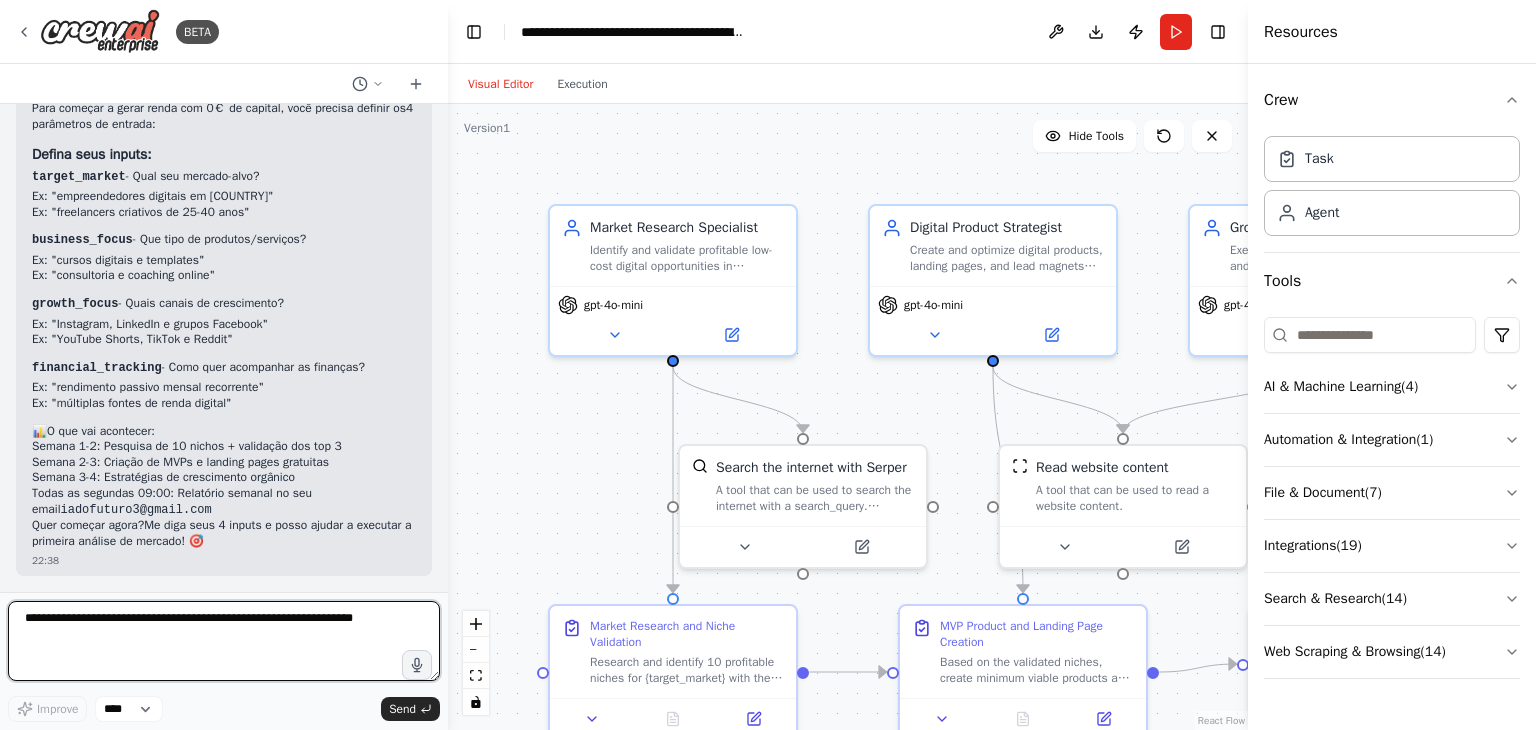 click at bounding box center [224, 641] 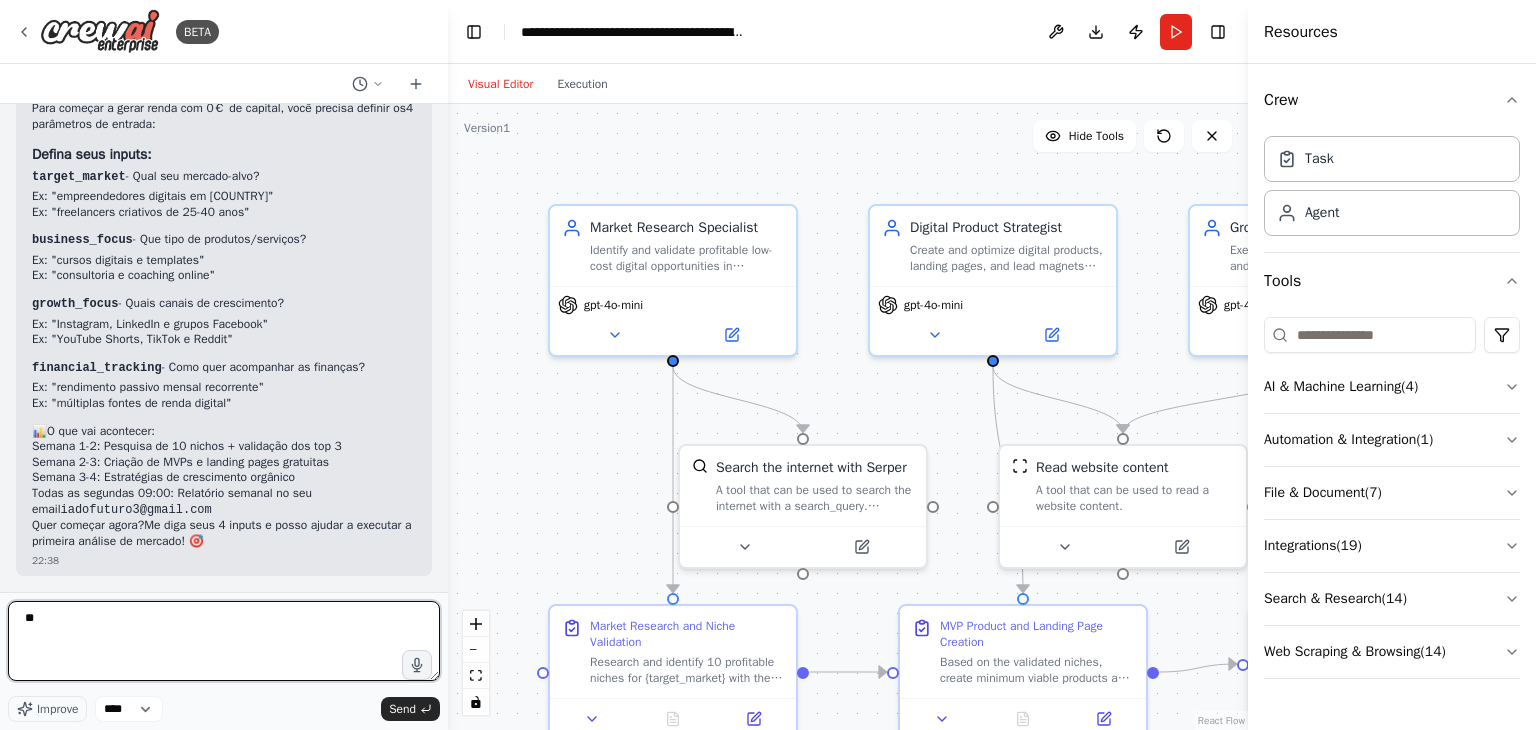 type on "*" 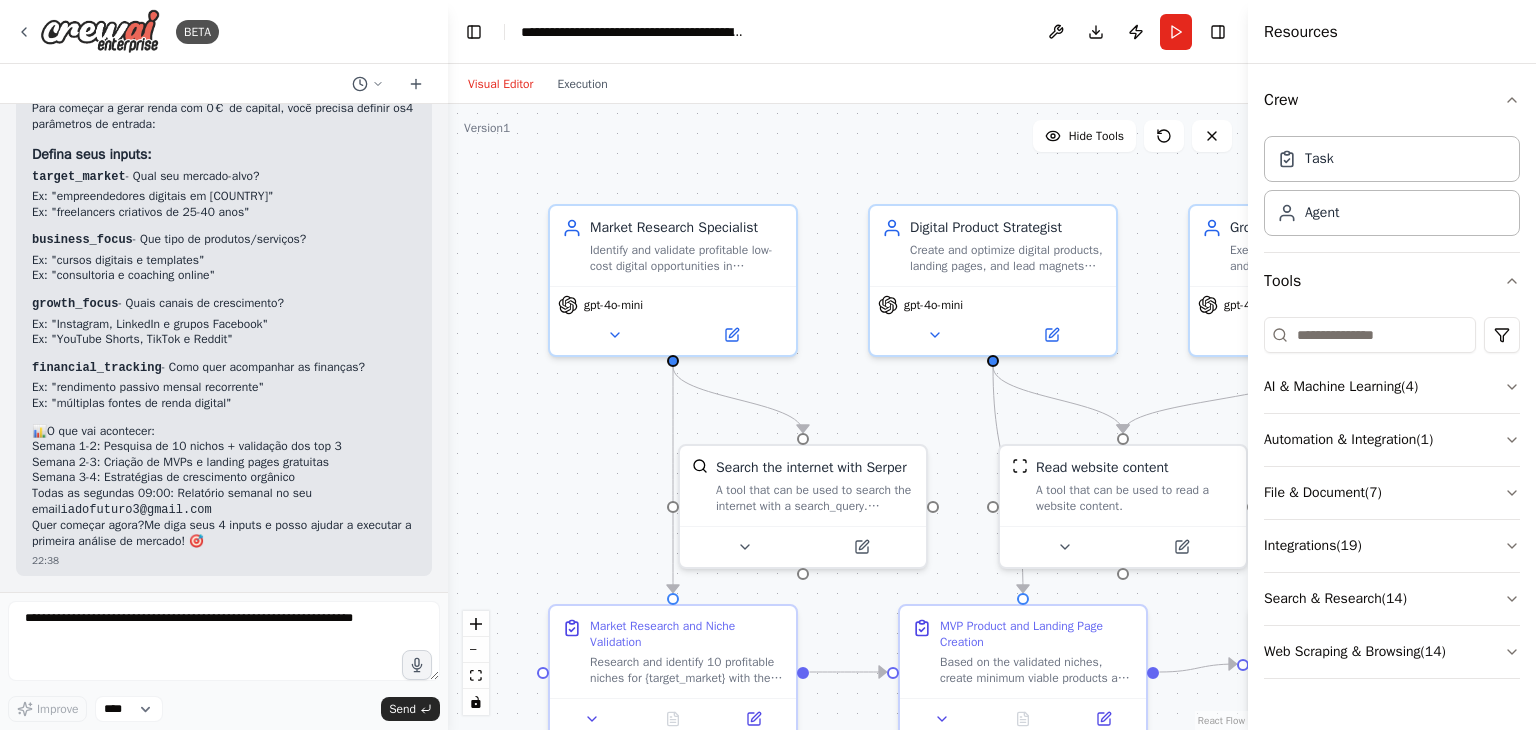 drag, startPoint x: 312, startPoint y: 244, endPoint x: 28, endPoint y: 247, distance: 284.01584 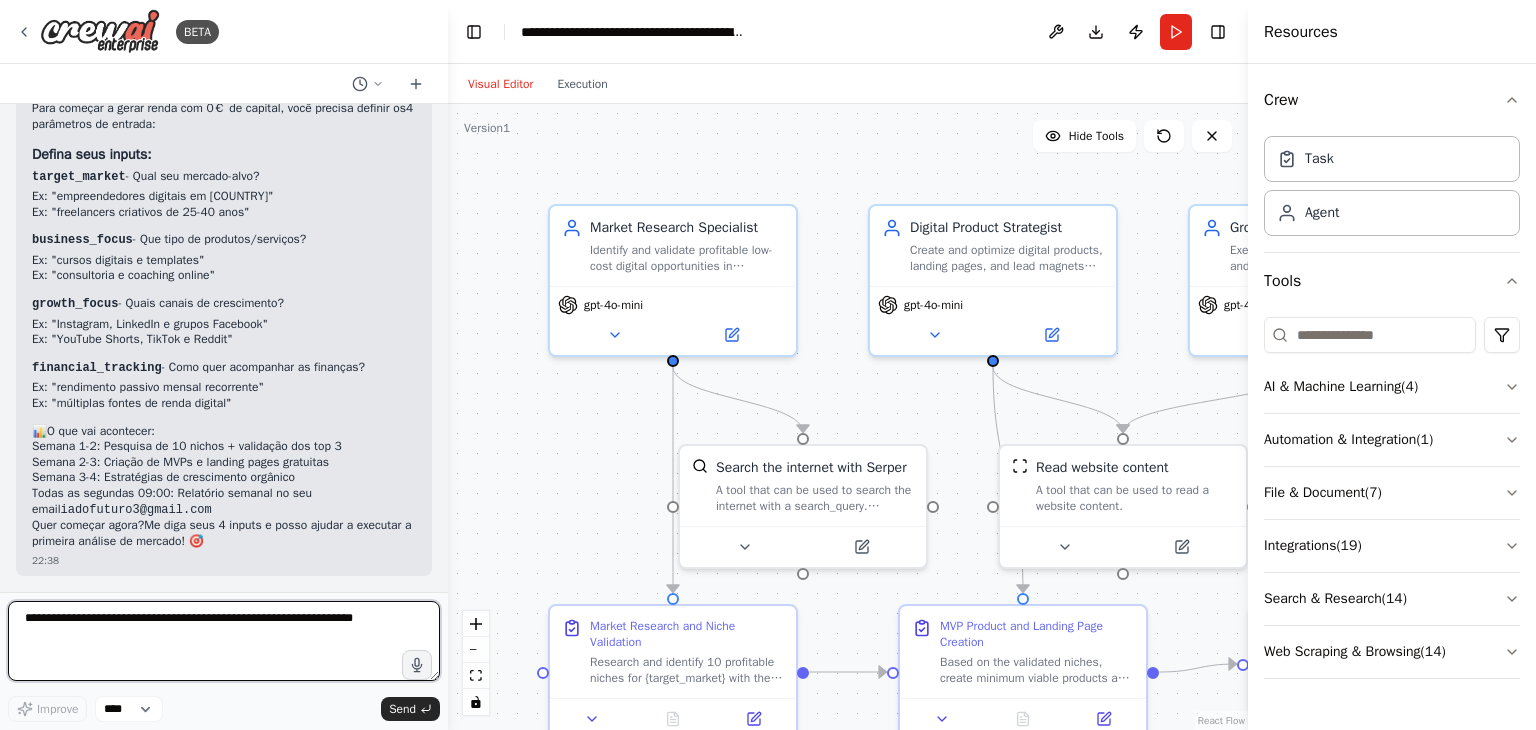 click at bounding box center (224, 641) 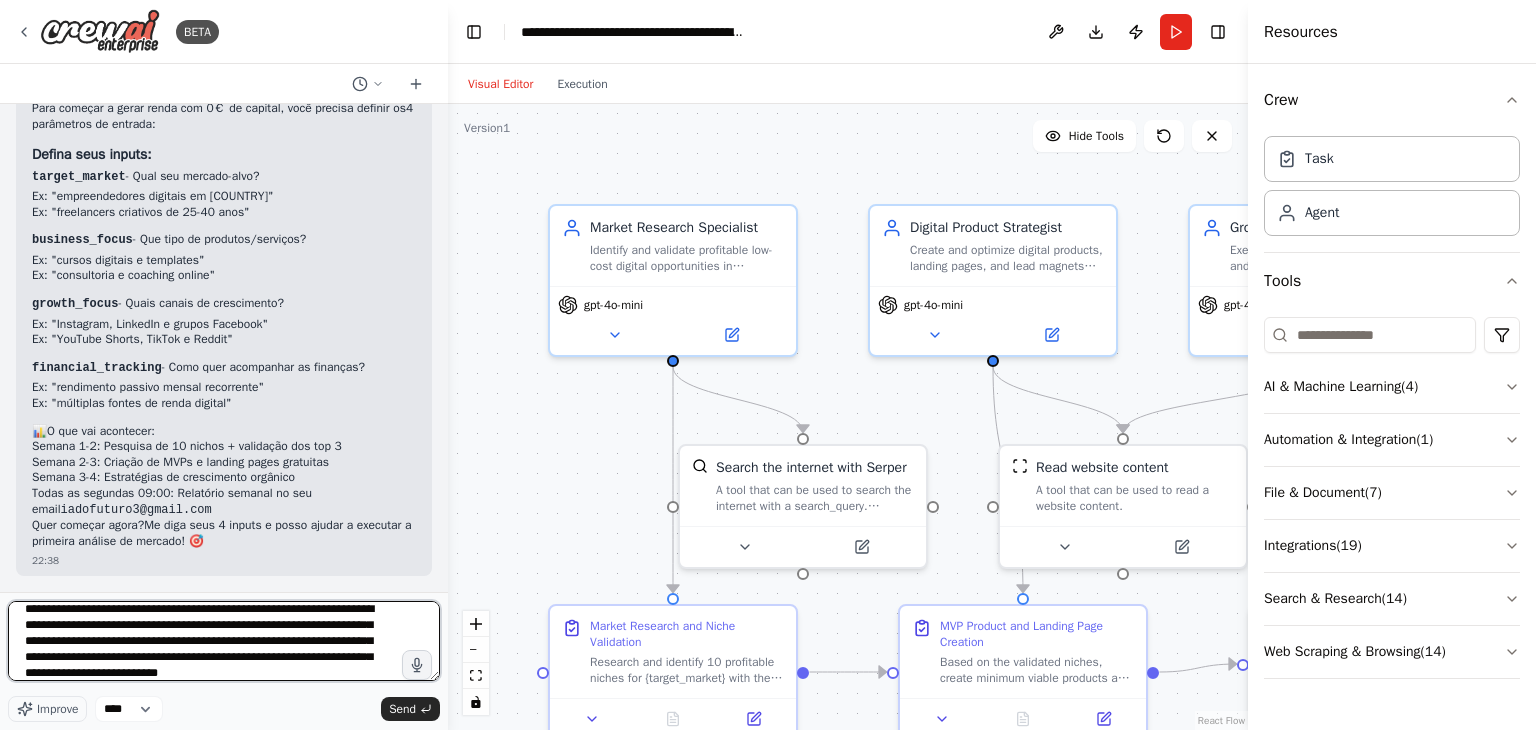 scroll, scrollTop: 25, scrollLeft: 0, axis: vertical 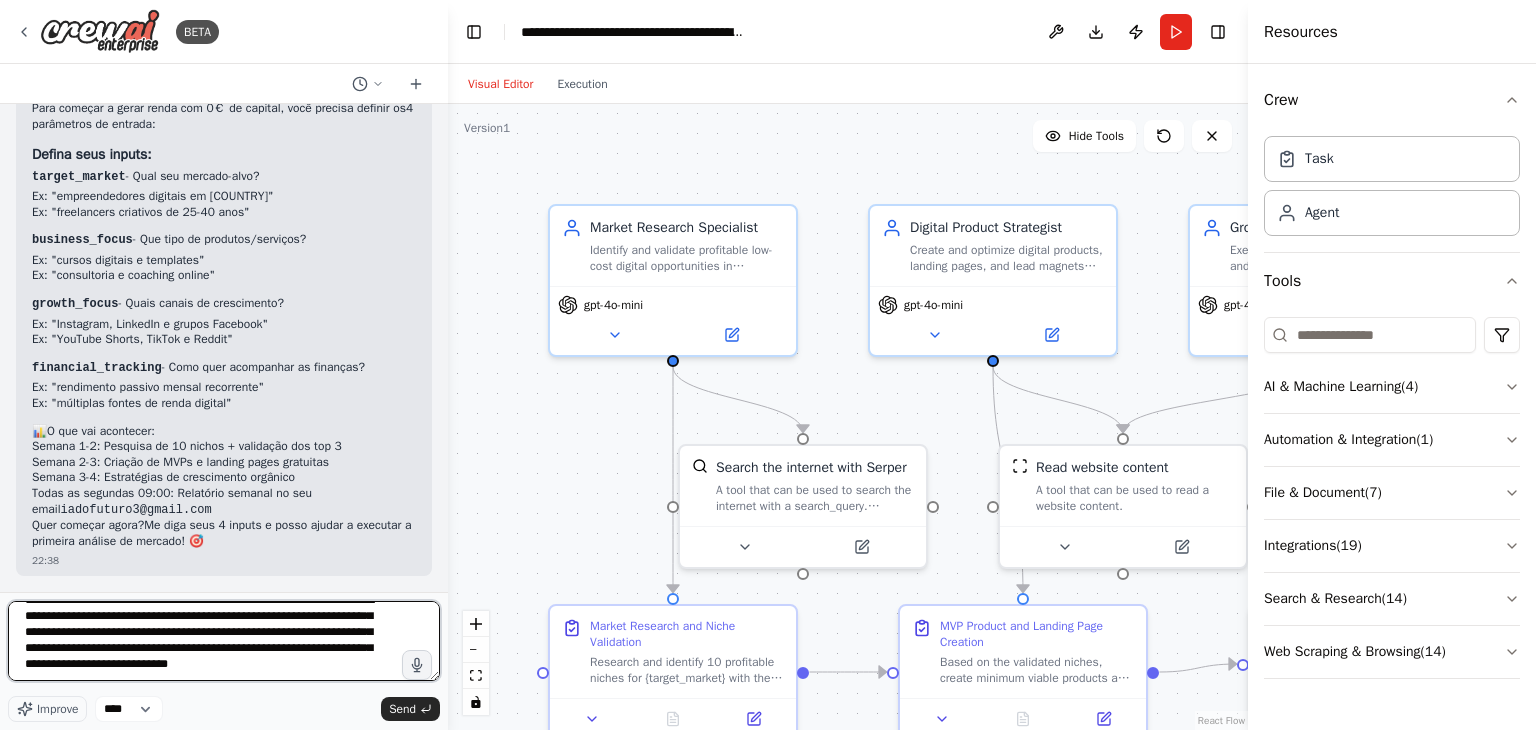 type on "**********" 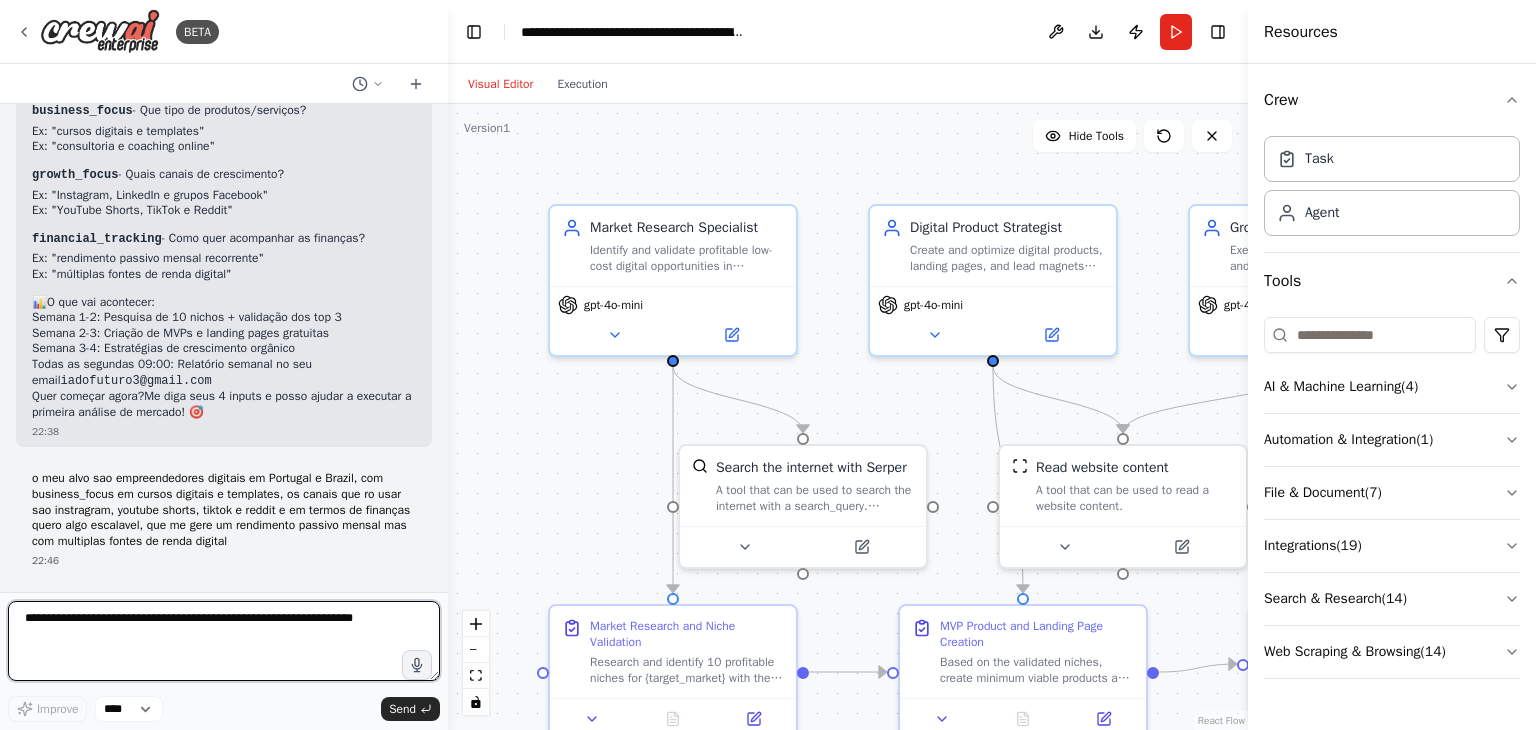 scroll, scrollTop: 5509, scrollLeft: 0, axis: vertical 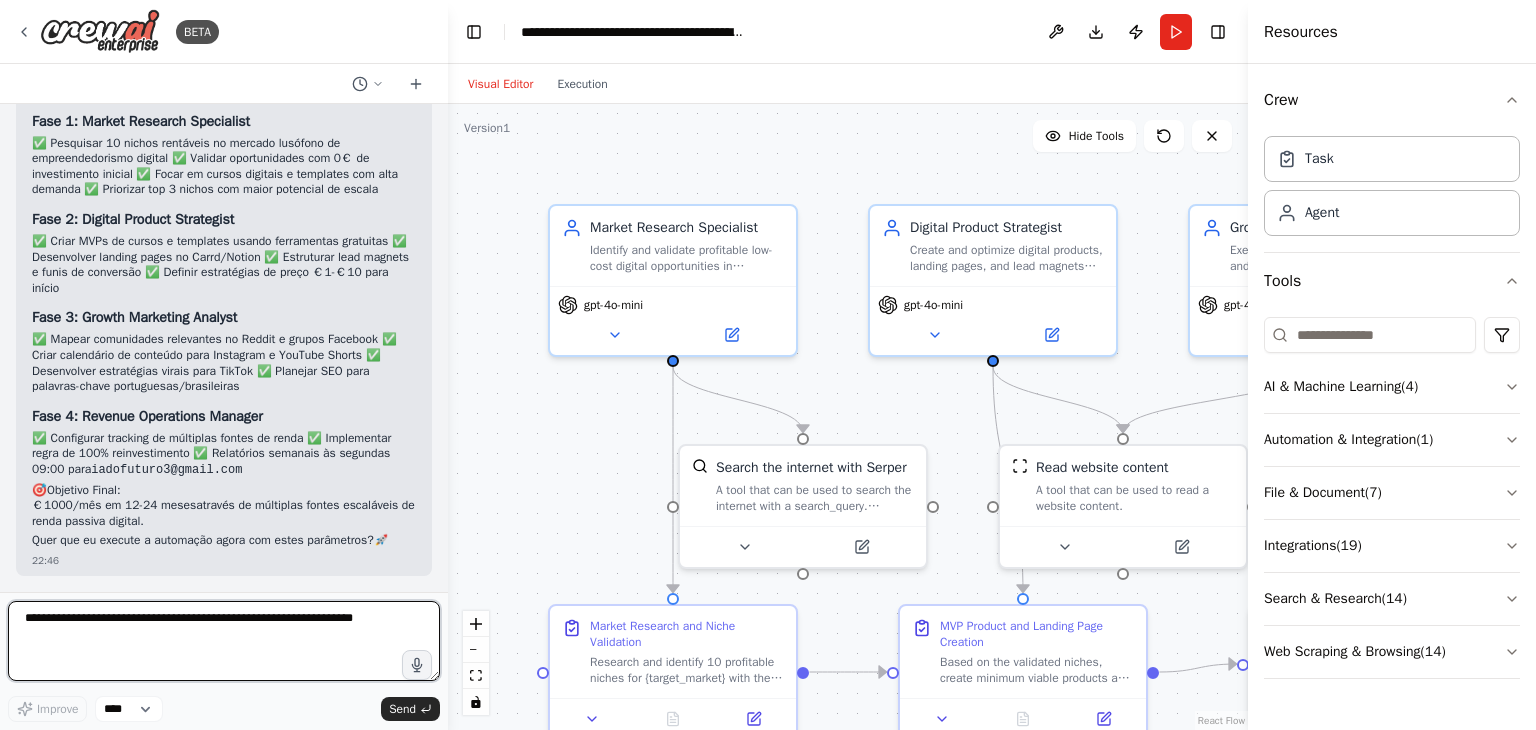click at bounding box center (224, 641) 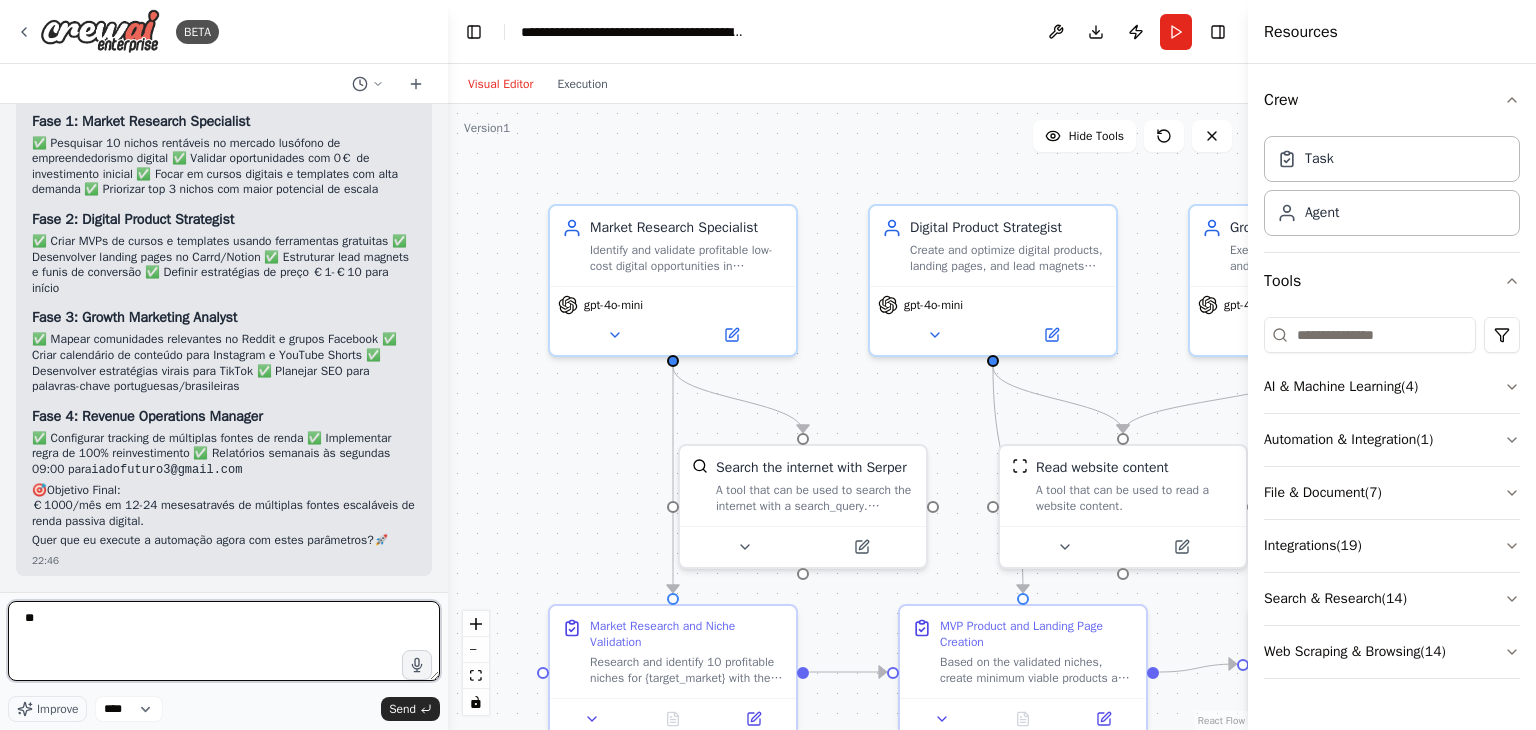 type on "*" 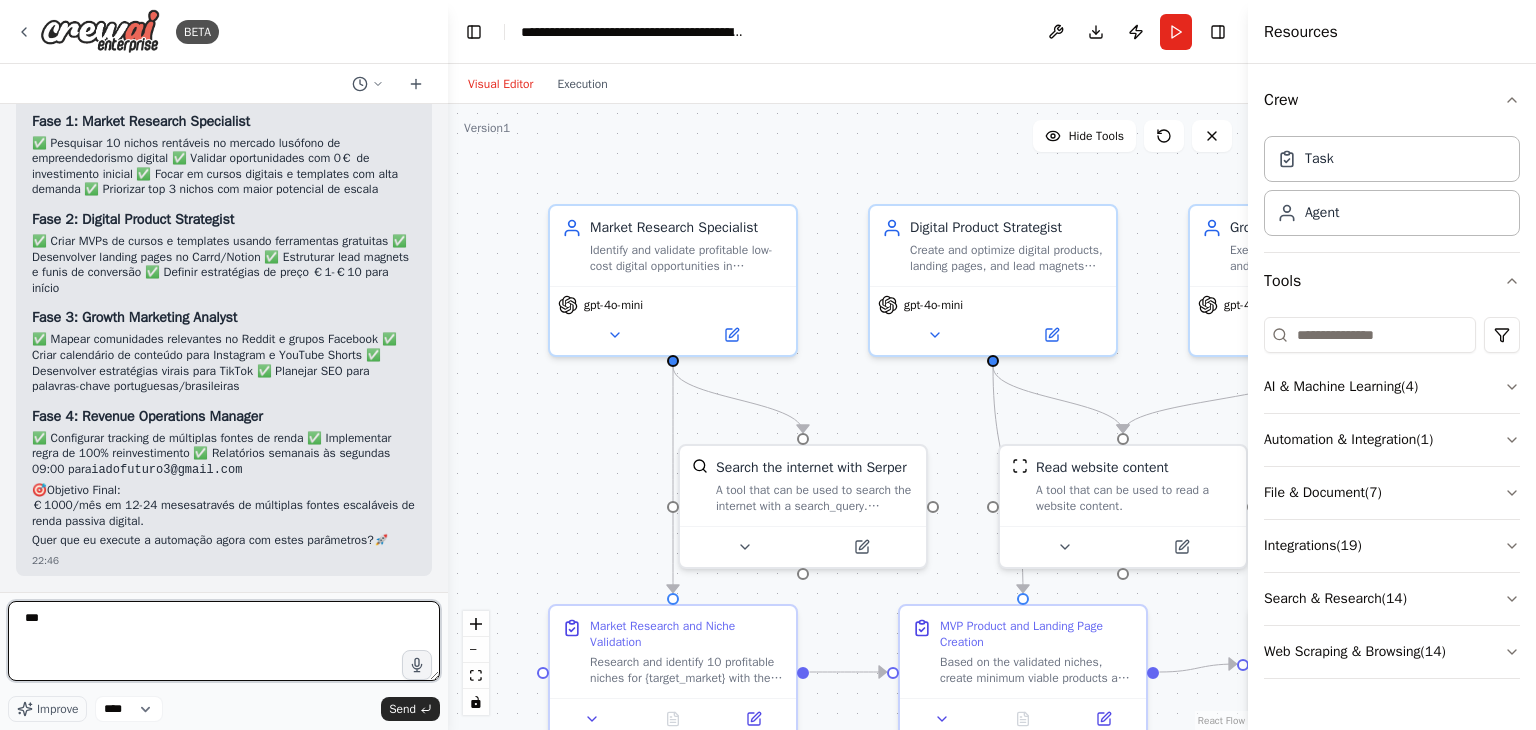 type 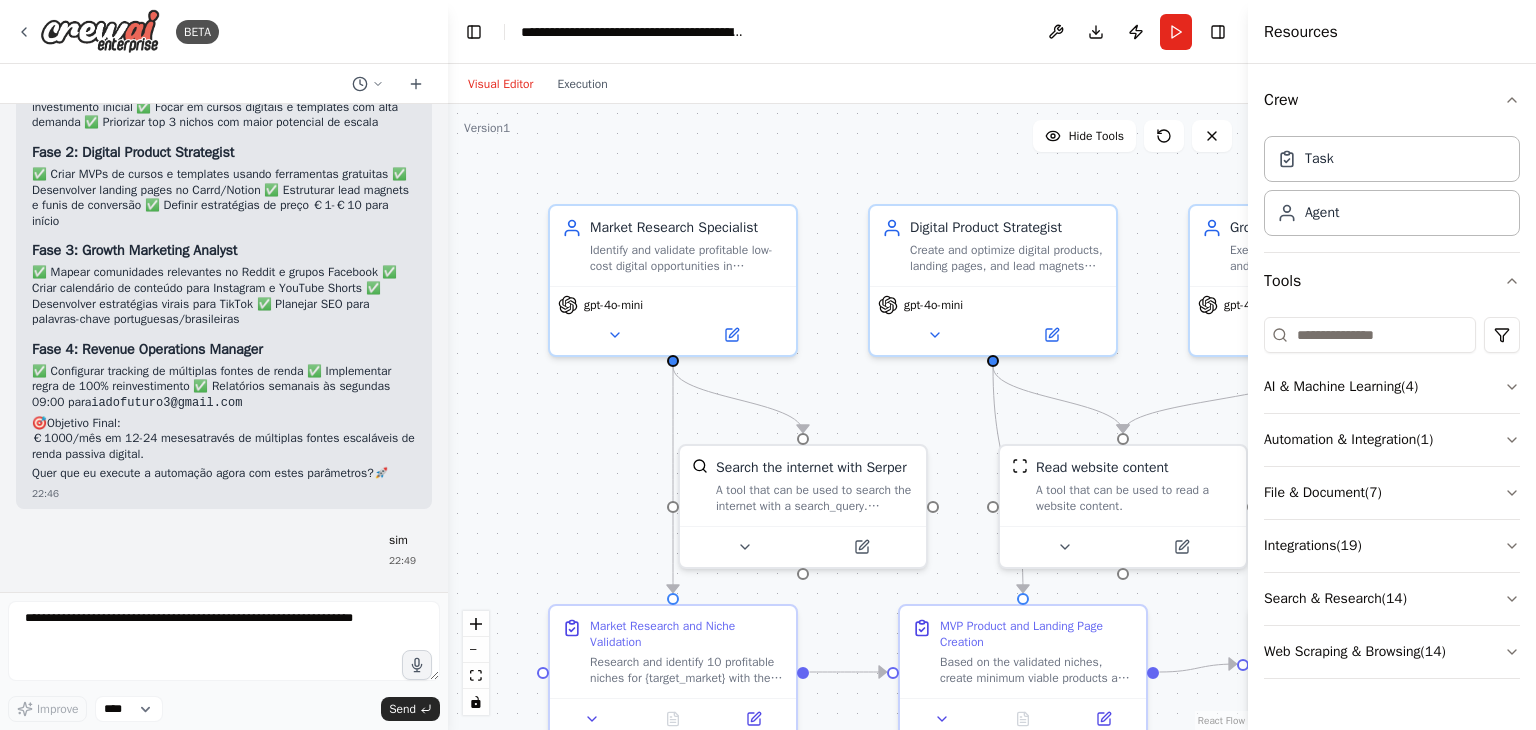 scroll, scrollTop: 6401, scrollLeft: 0, axis: vertical 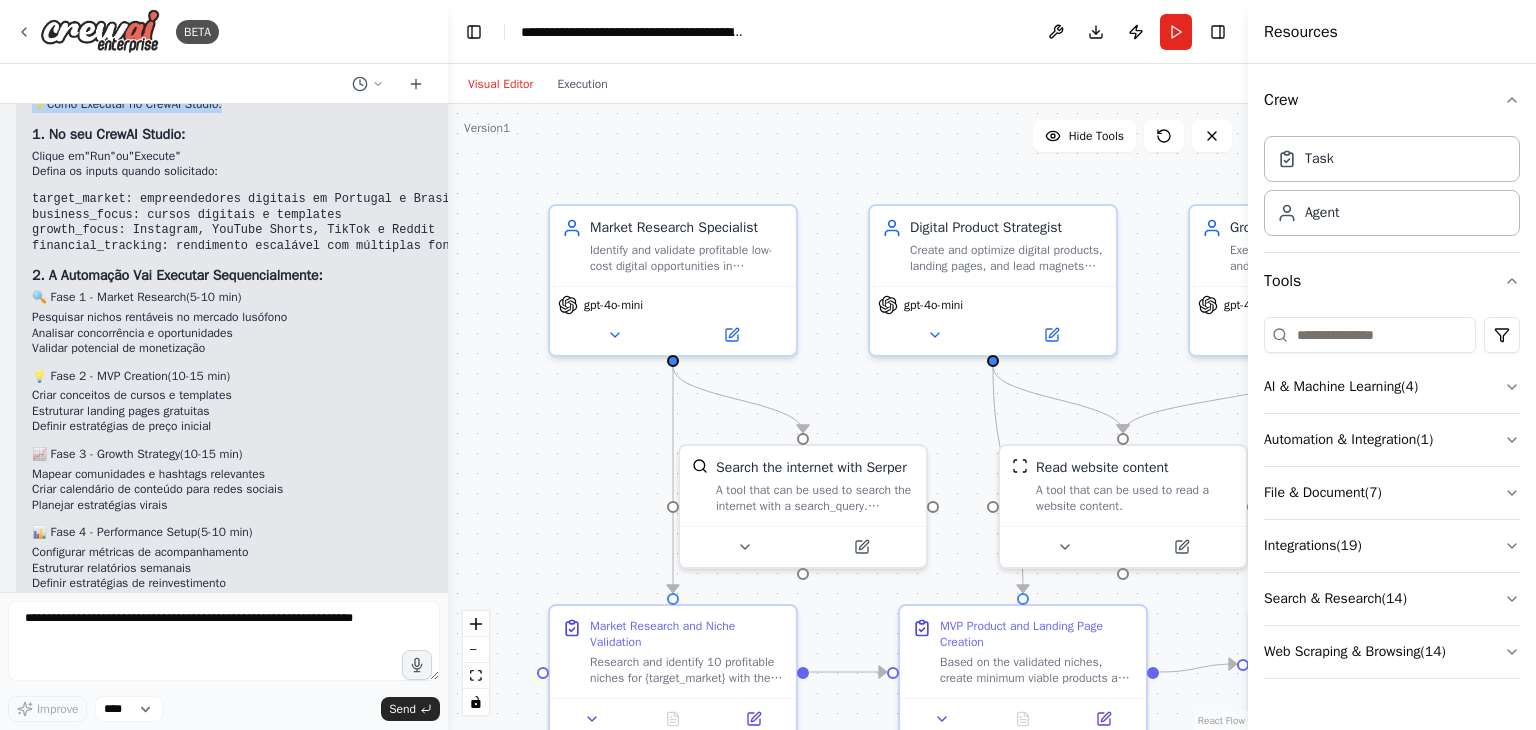 drag, startPoint x: 213, startPoint y: 249, endPoint x: 365, endPoint y: 253, distance: 152.05263 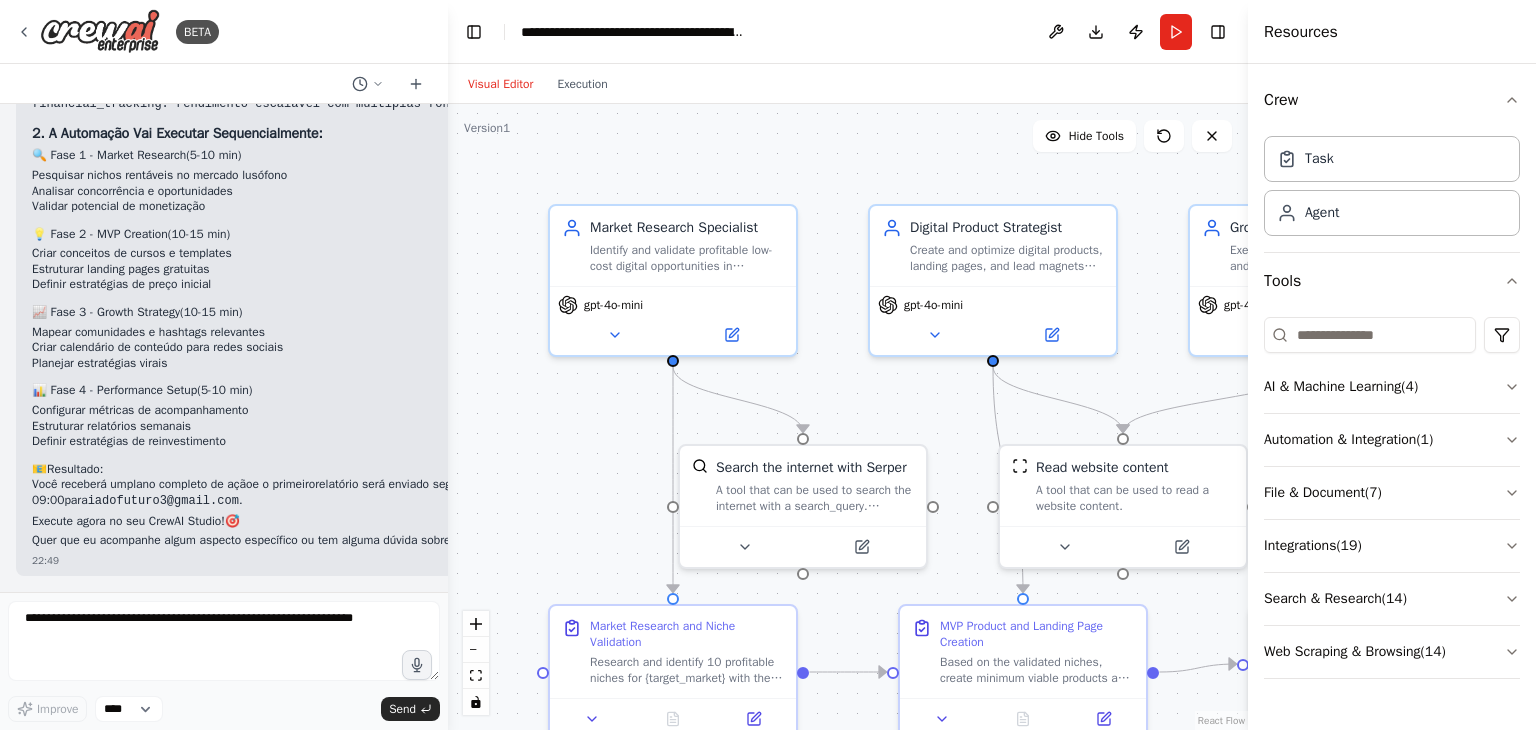scroll, scrollTop: 6750, scrollLeft: 0, axis: vertical 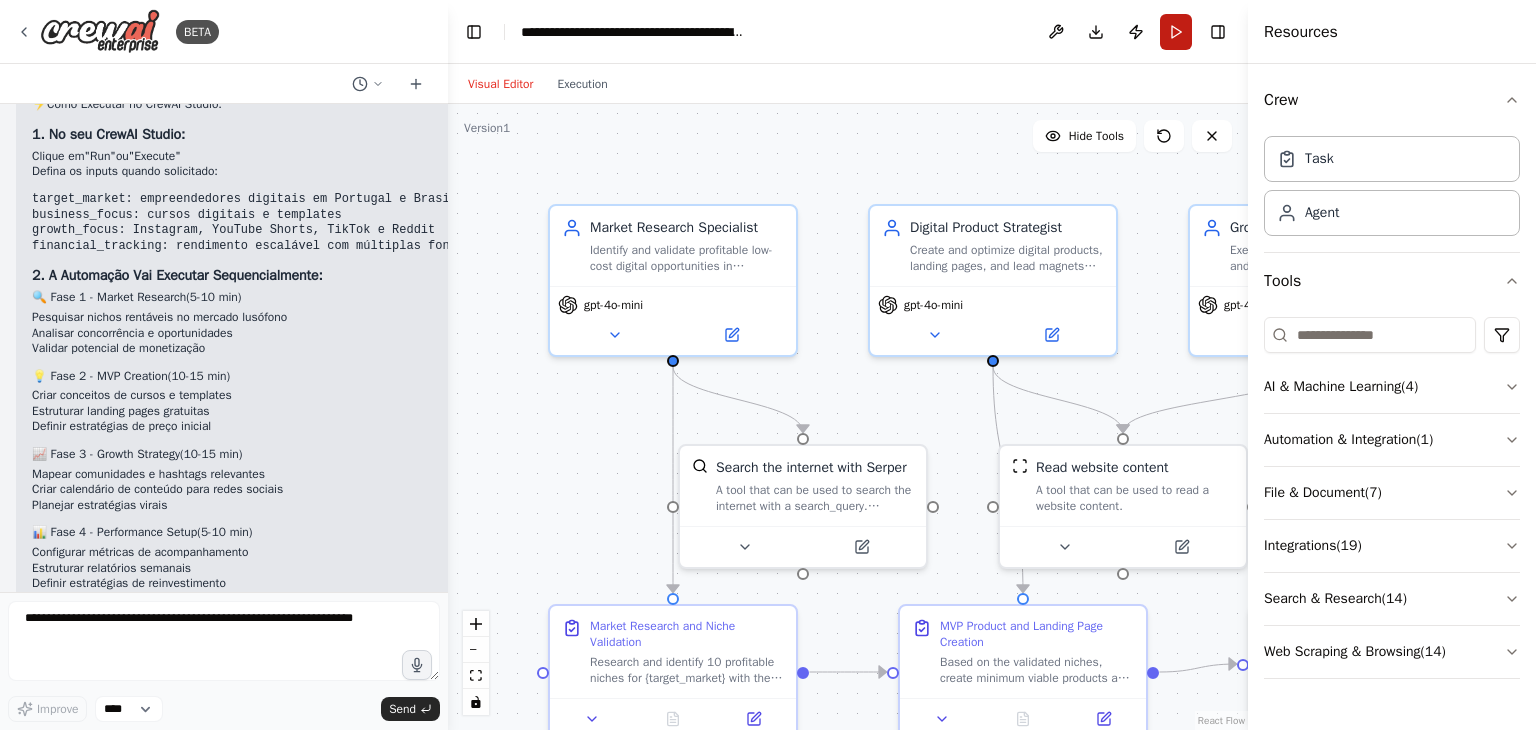 click on "Run" at bounding box center (1176, 32) 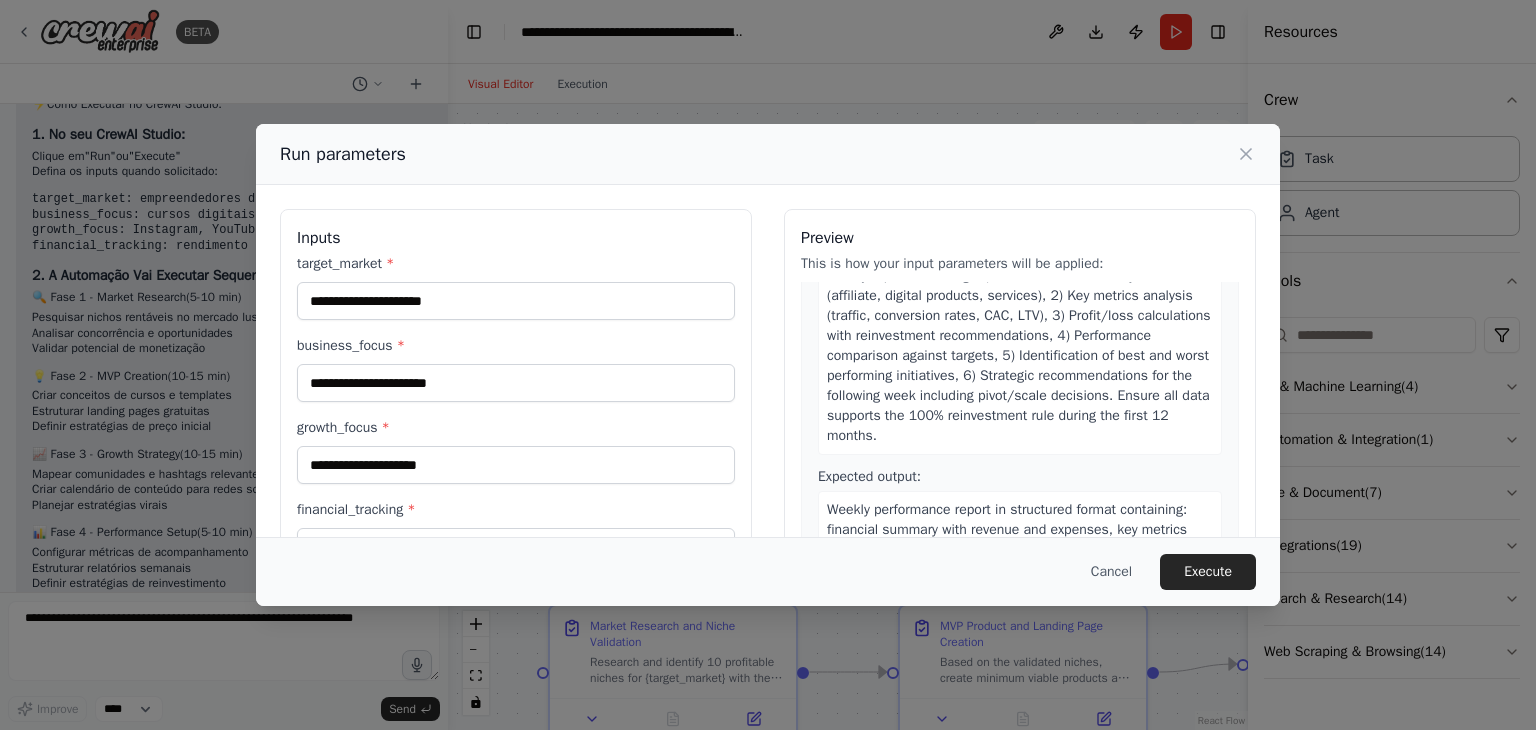 scroll, scrollTop: 1783, scrollLeft: 0, axis: vertical 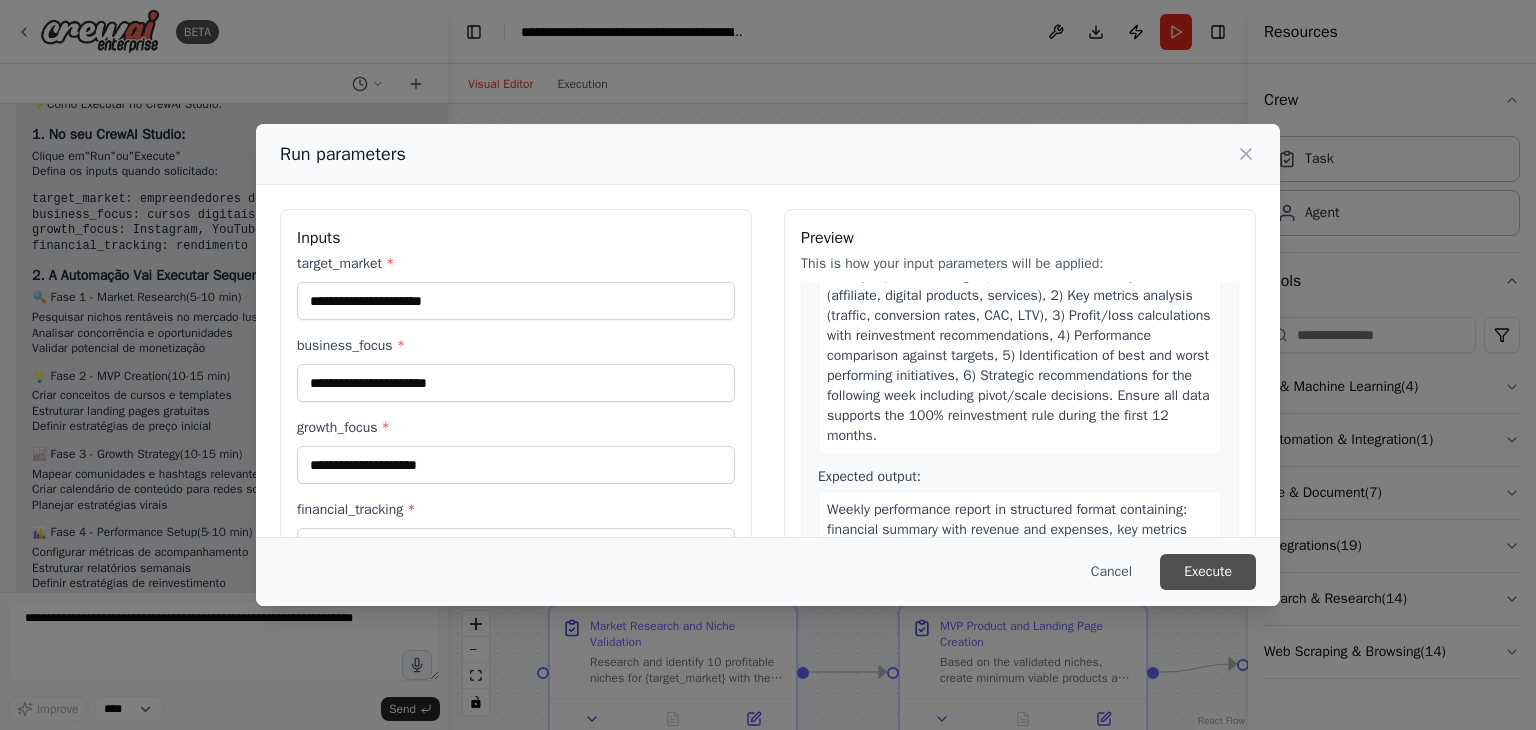 click on "Execute" at bounding box center [1208, 572] 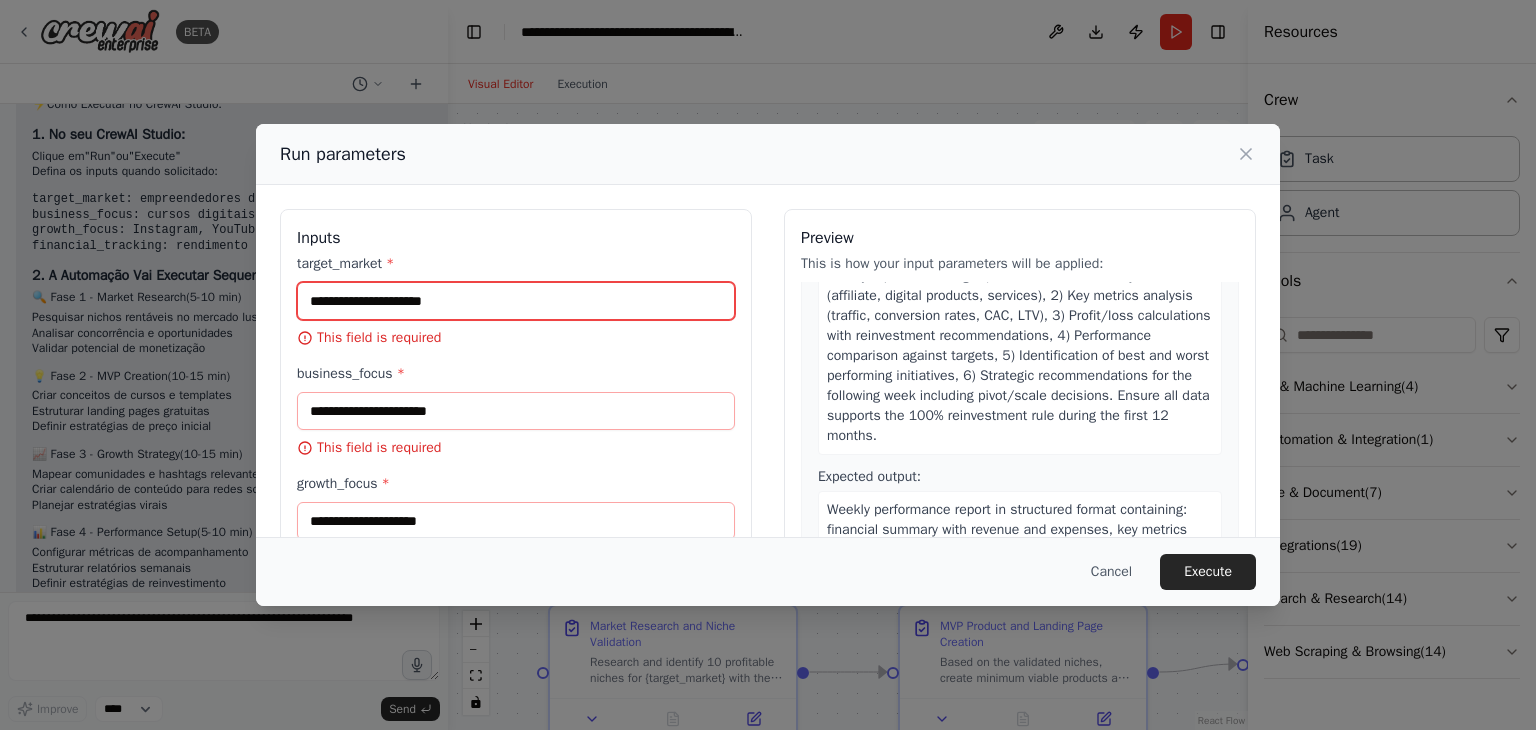 click on "target_market *" at bounding box center [516, 301] 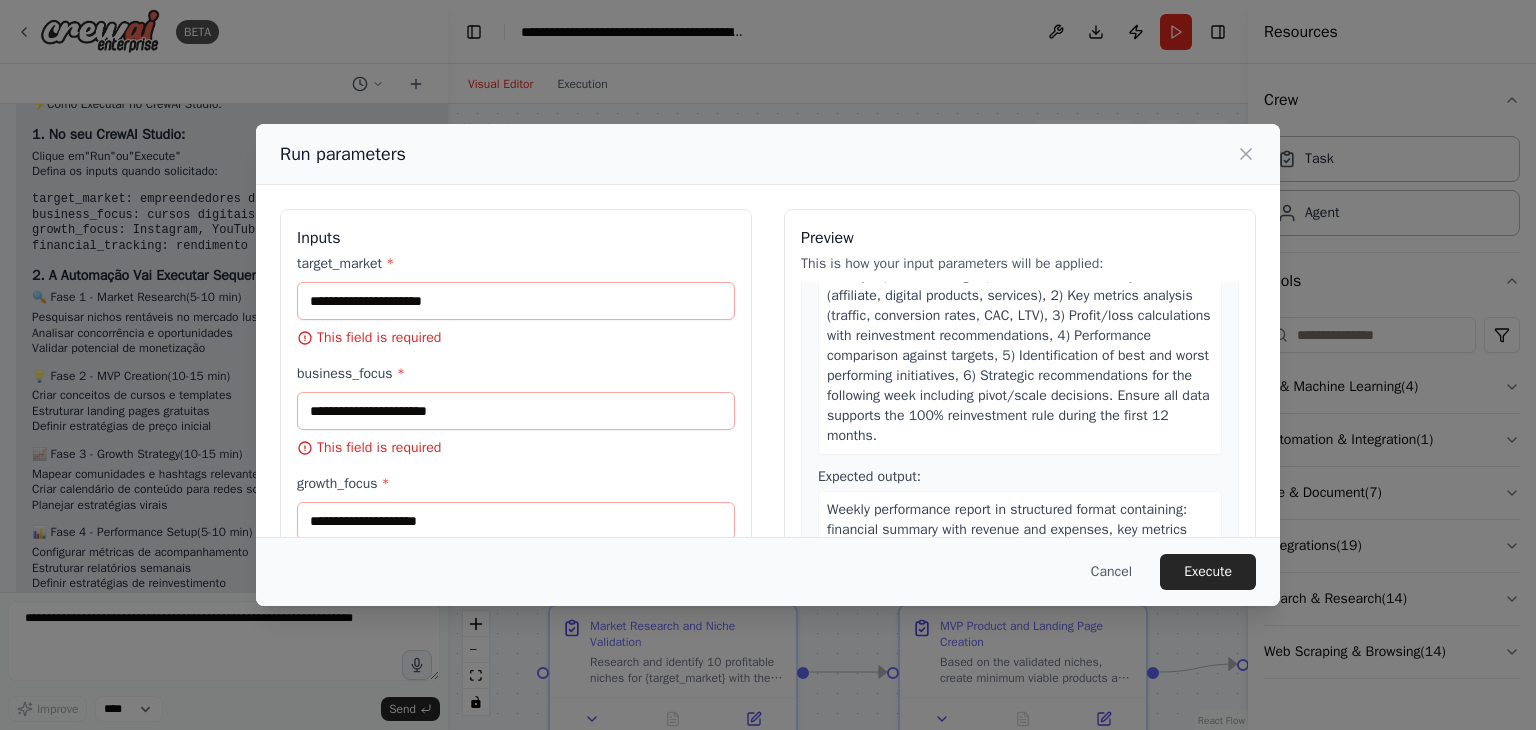 click on "Run parameters Inputs target_market * This field is required business_focus * This field is required growth_focus * This field is required financial_tracking * This field is required Preview This is how your input parameters will be applied: 1 Market Research and Niche Validation Description: Research and identify 10 profitable niches for  target_market  with the following criteria: high search volume, low competition, ability to monetize with 0€ startup cost, and potential for quick validation within 2-8 weeks. For each niche, analyze: search volume trends, competitor landscape, monetization opportunities (affiliate, digital products, services), required skills/resources, and estimated time to first sale. Prioritize the top 3 niches based on highest probability of success with zero capital investment. Expected output: 2 MVP Product and Landing Page Creation Description: business_focus Expected output: 3 Organic Growth Campaign Strategy Description: growth_focus Expected output: 4 Description: Cancel" at bounding box center [768, 365] 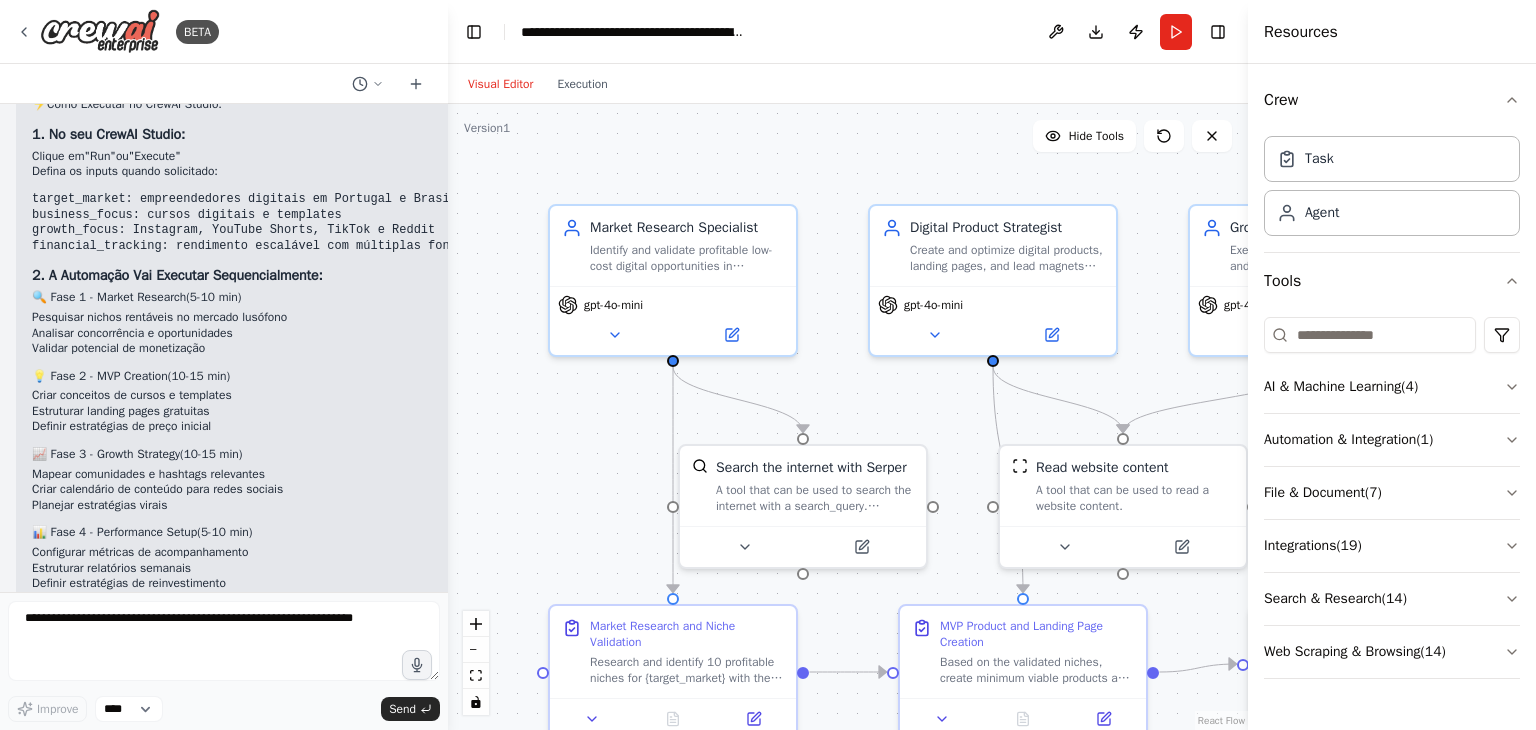 scroll, scrollTop: 6850, scrollLeft: 0, axis: vertical 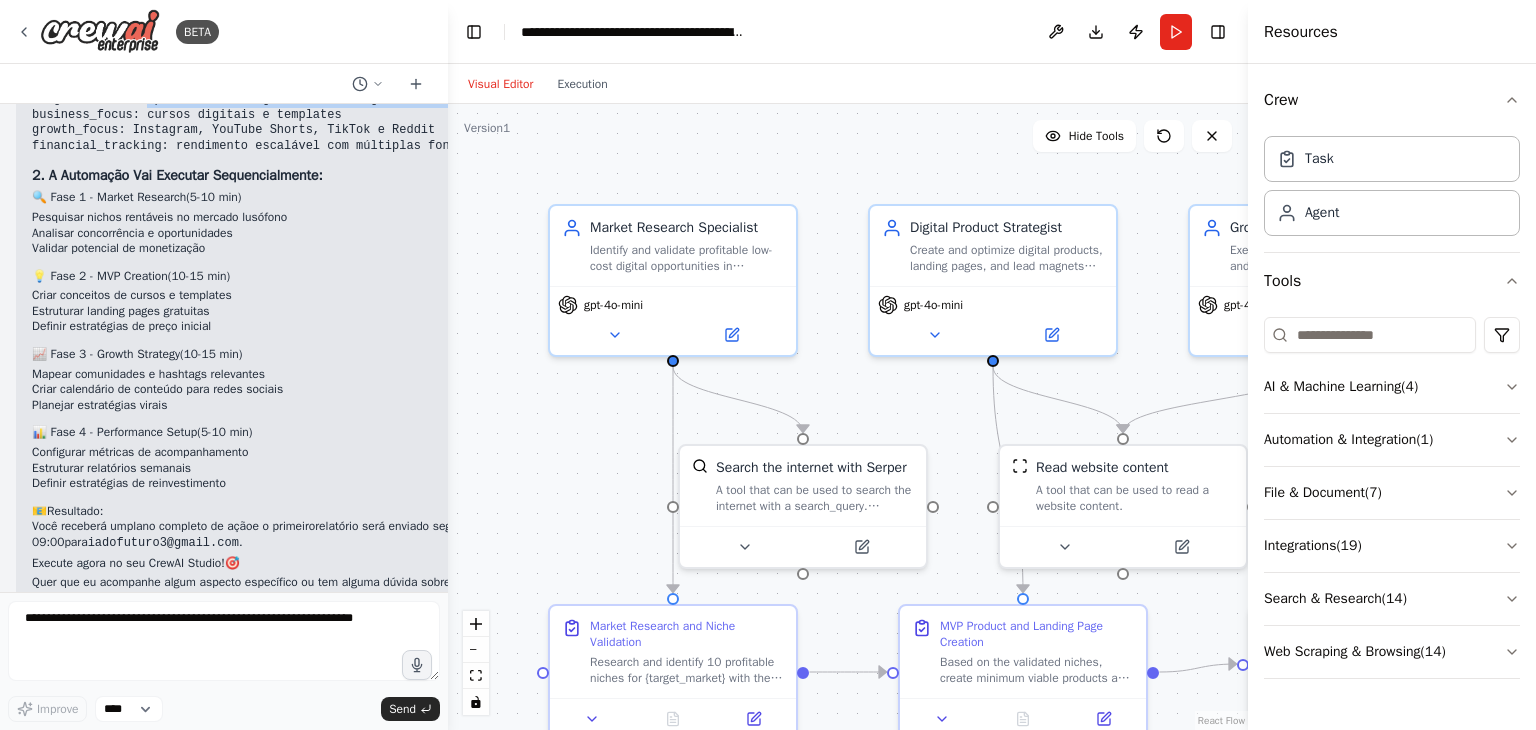drag, startPoint x: 134, startPoint y: 253, endPoint x: 422, endPoint y: 250, distance: 288.01562 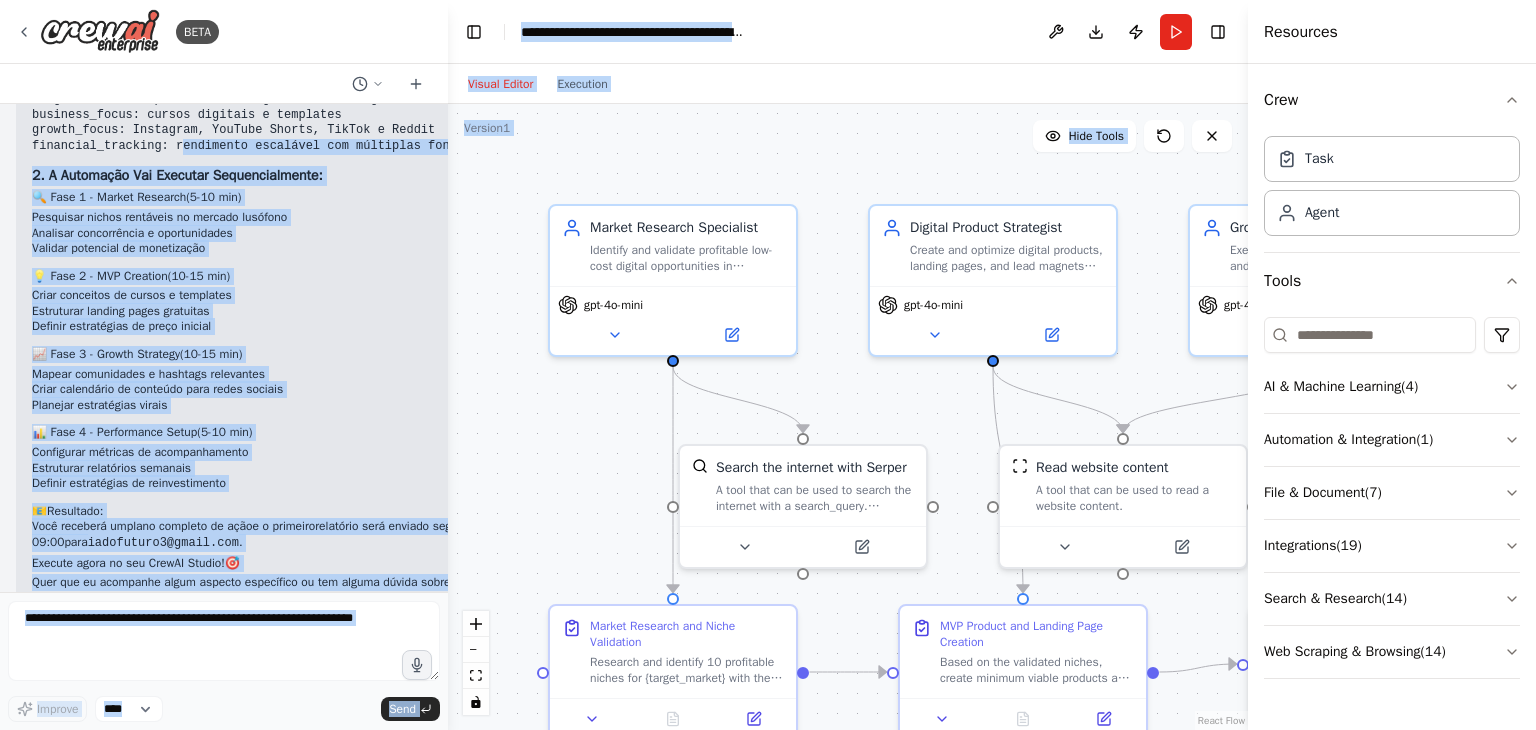 drag, startPoint x: 168, startPoint y: 301, endPoint x: 381, endPoint y: 308, distance: 213.11499 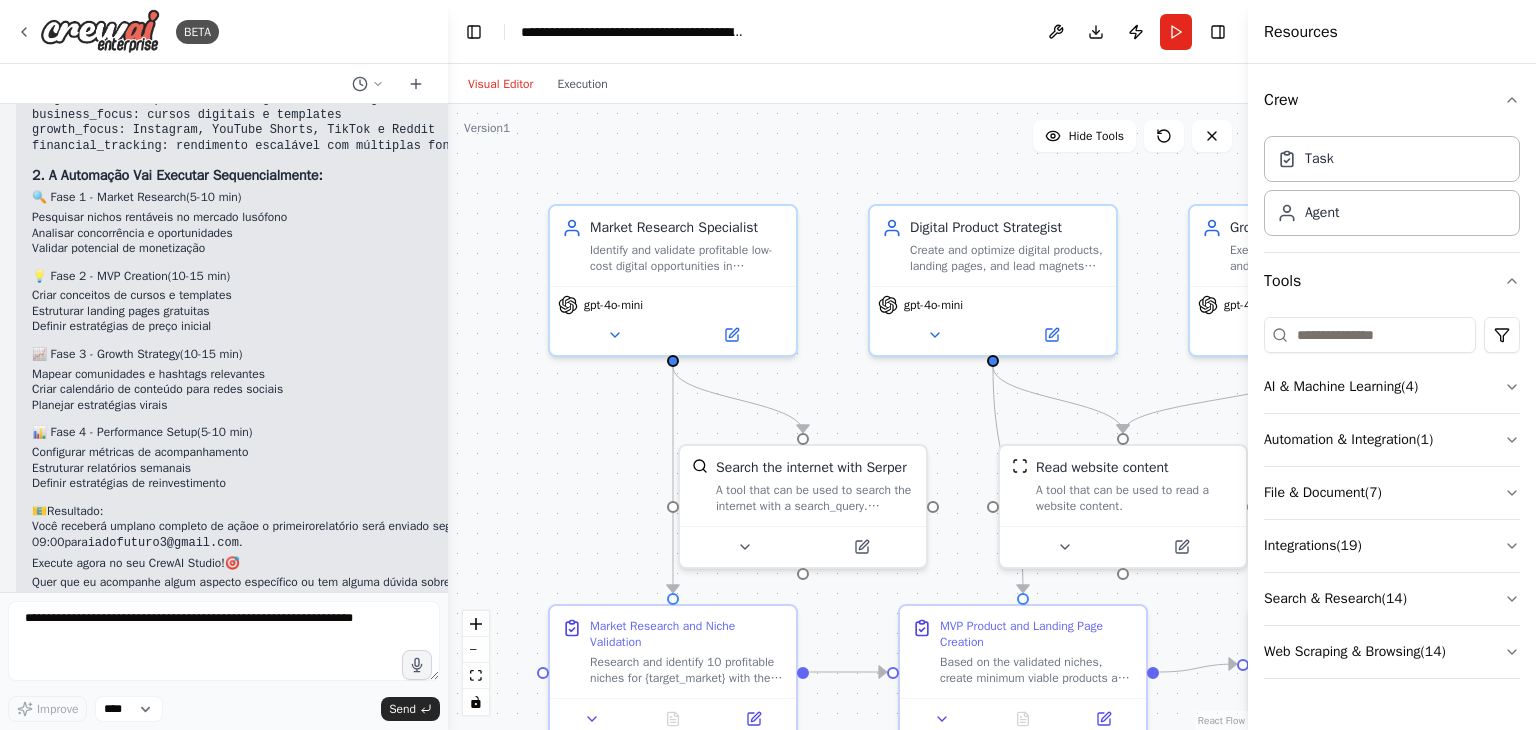 click on "▶ Thought process 🚀  Pronto para Executar!  A automação Orion Zero está configurada e validada.
⚡  Como Executar no CrewAI Studio:
1. No seu CrewAI Studio:
Clique em  "Run"  ou  "Execute"
Defina os inputs quando solicitado:
target_market: empreendedores digitais em Portugal e Brasil
business_focus: cursos digitais e templates
growth_focus: Instagram, YouTube Shorts, TikTok e Reddit
financial_tracking: rendimento escalável com múltiplas fontes de renda digital passiva
2. A Automação Vai Executar Sequencialmente:
🔍 Fase 1 - Market Research  (5-10 min)
Pesquisar nichos rentáveis no mercado lusófono
Analisar concorrência e oportunidades
Validar potencial de monetização
💡 Fase 2 - MVP Creation  (10-15 min)
Criar conceitos de cursos e templates
Estruturar landing pages gratuitas
Definir estratégias de preço inicial
📈 Fase 3 - Growth Strategy  (10-15 min)
Mapear comunidades e hashtags relevantes
Planejar estratégias virais" at bounding box center (341, 268) 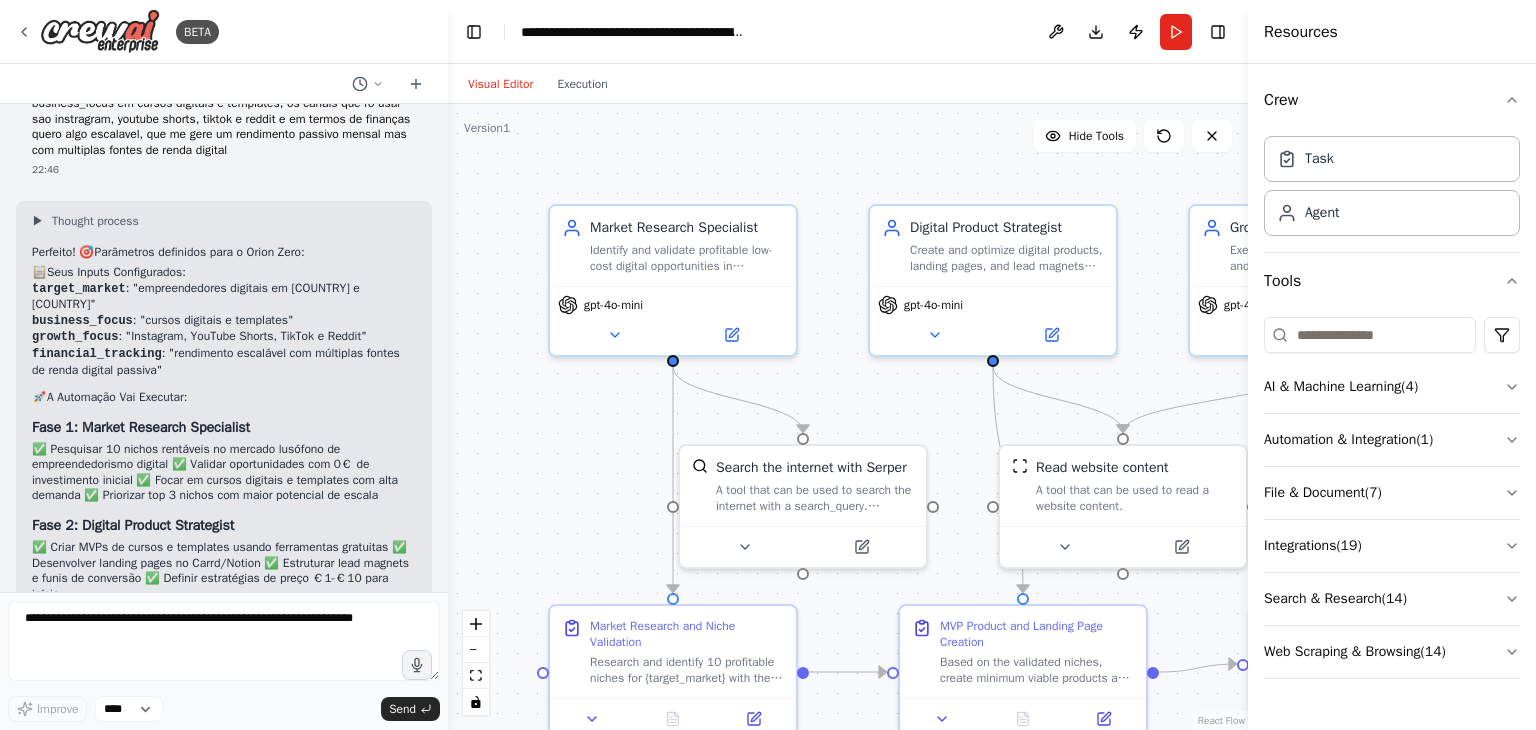 scroll, scrollTop: 6050, scrollLeft: 0, axis: vertical 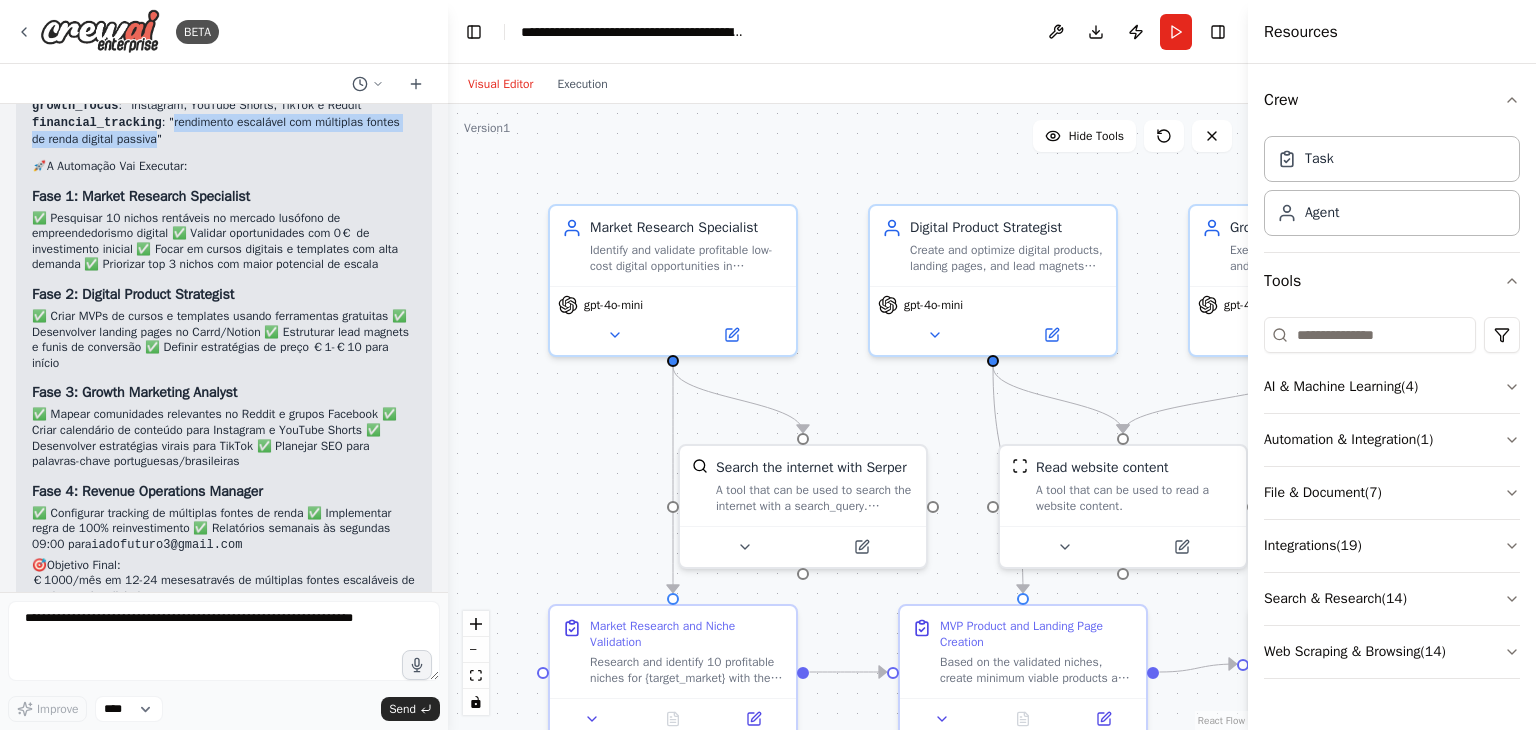 drag, startPoint x: 161, startPoint y: 265, endPoint x: 155, endPoint y: 284, distance: 19.924858 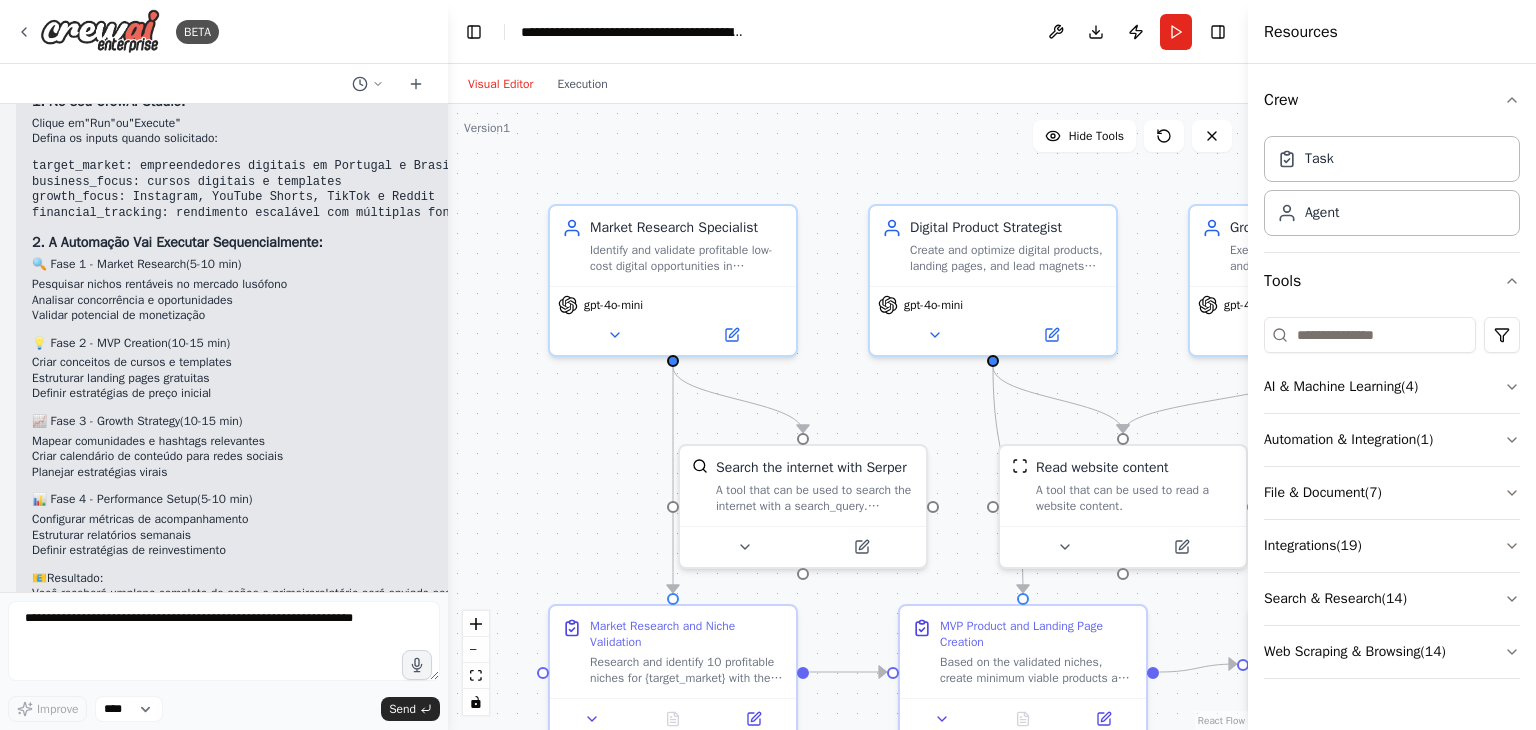 scroll, scrollTop: 6750, scrollLeft: 0, axis: vertical 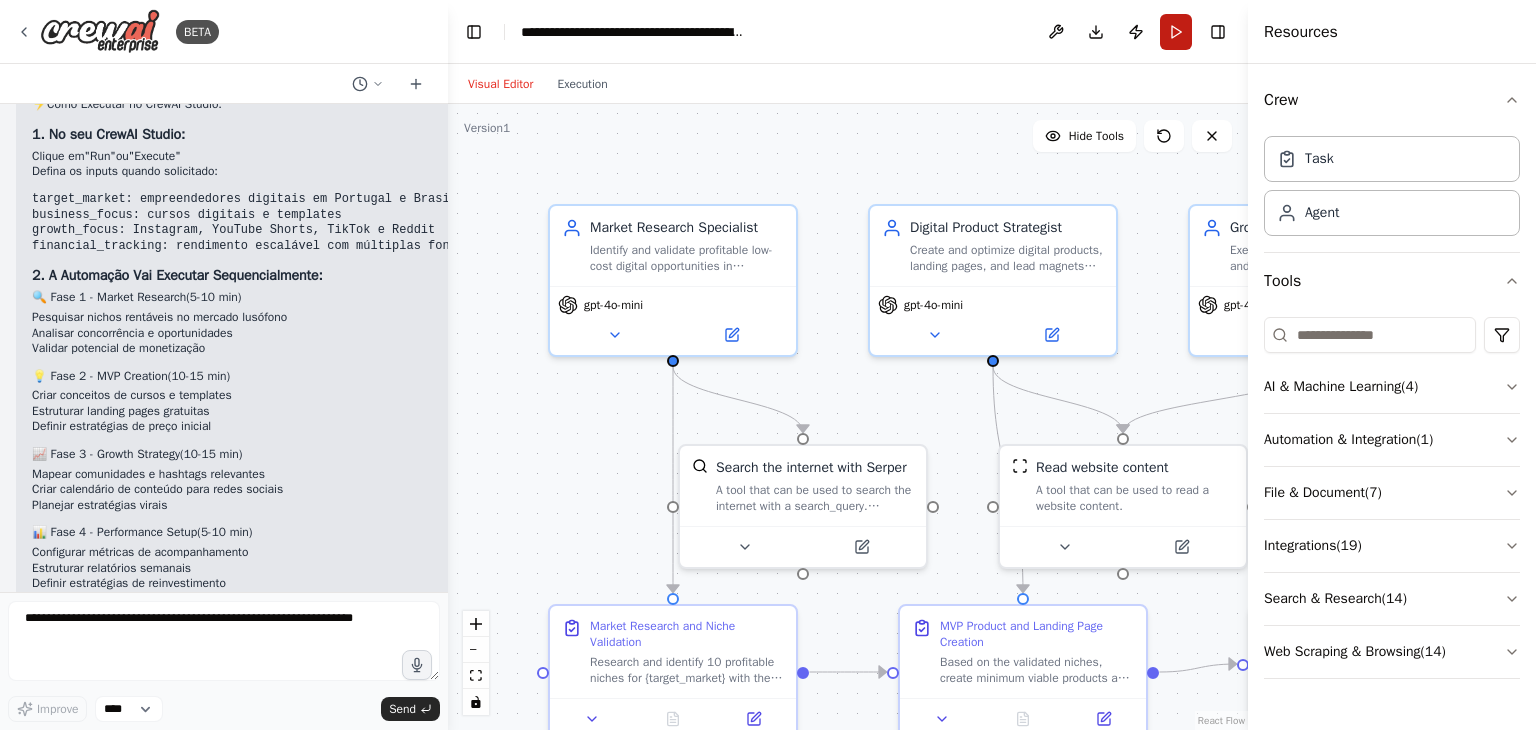 click on "Run" at bounding box center (1176, 32) 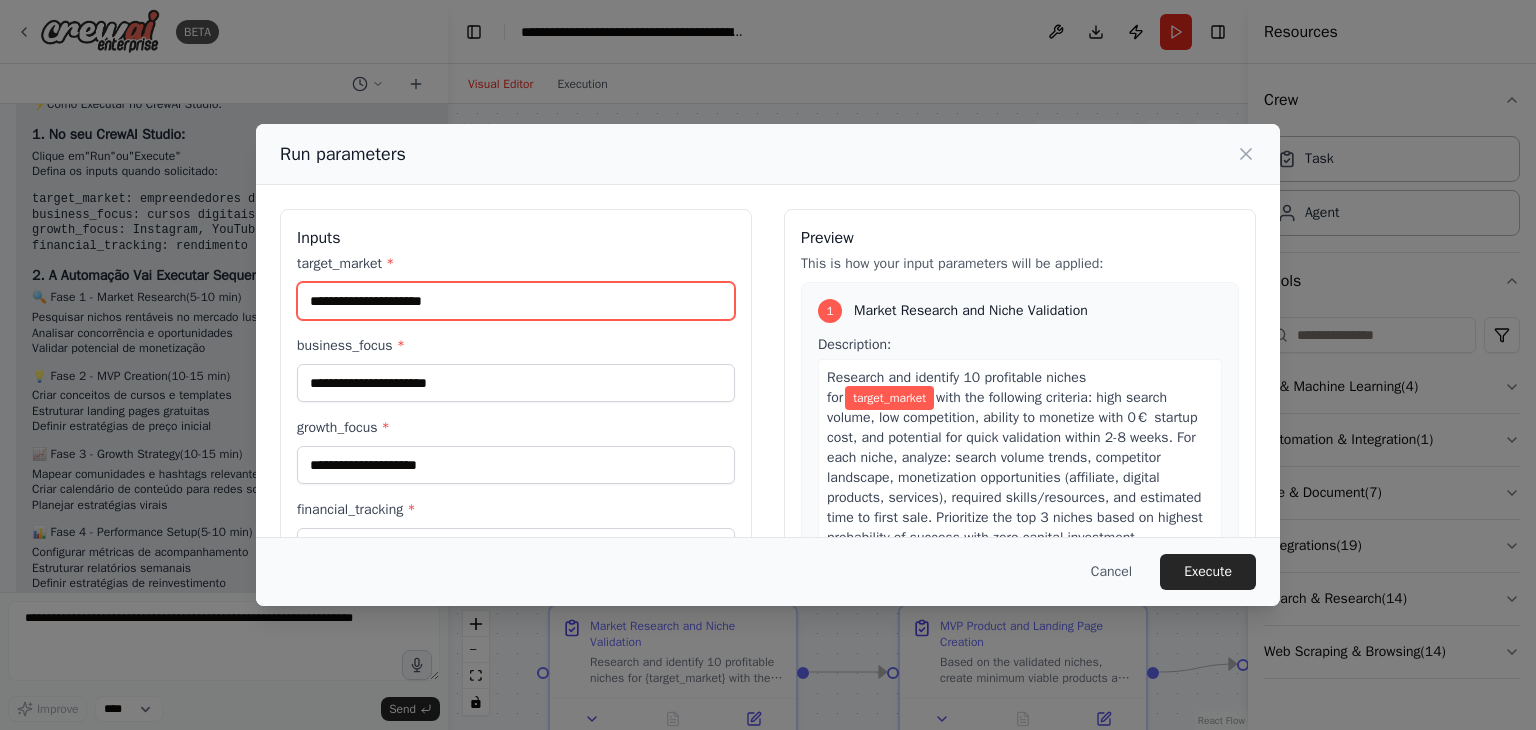 click on "target_market *" at bounding box center (516, 301) 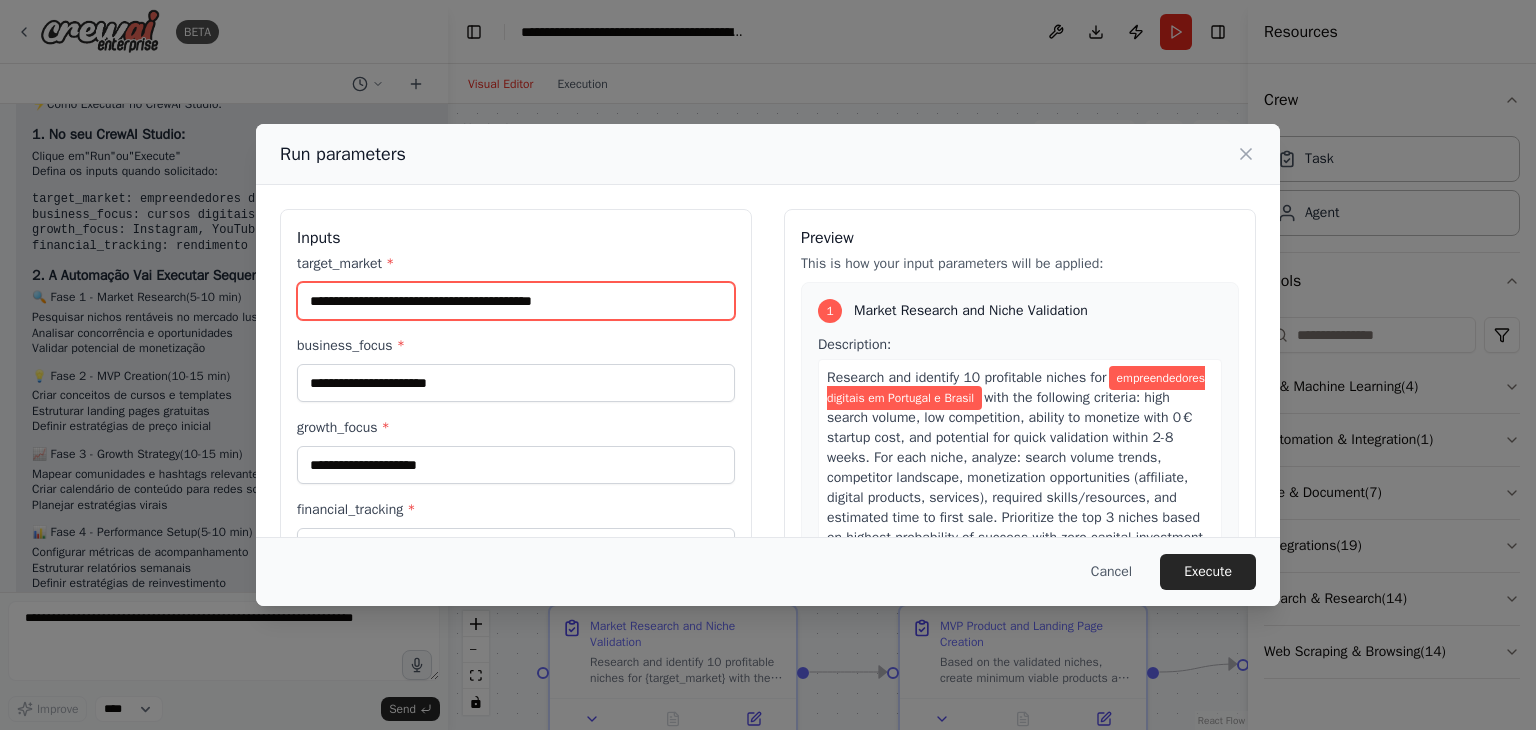 type on "**********" 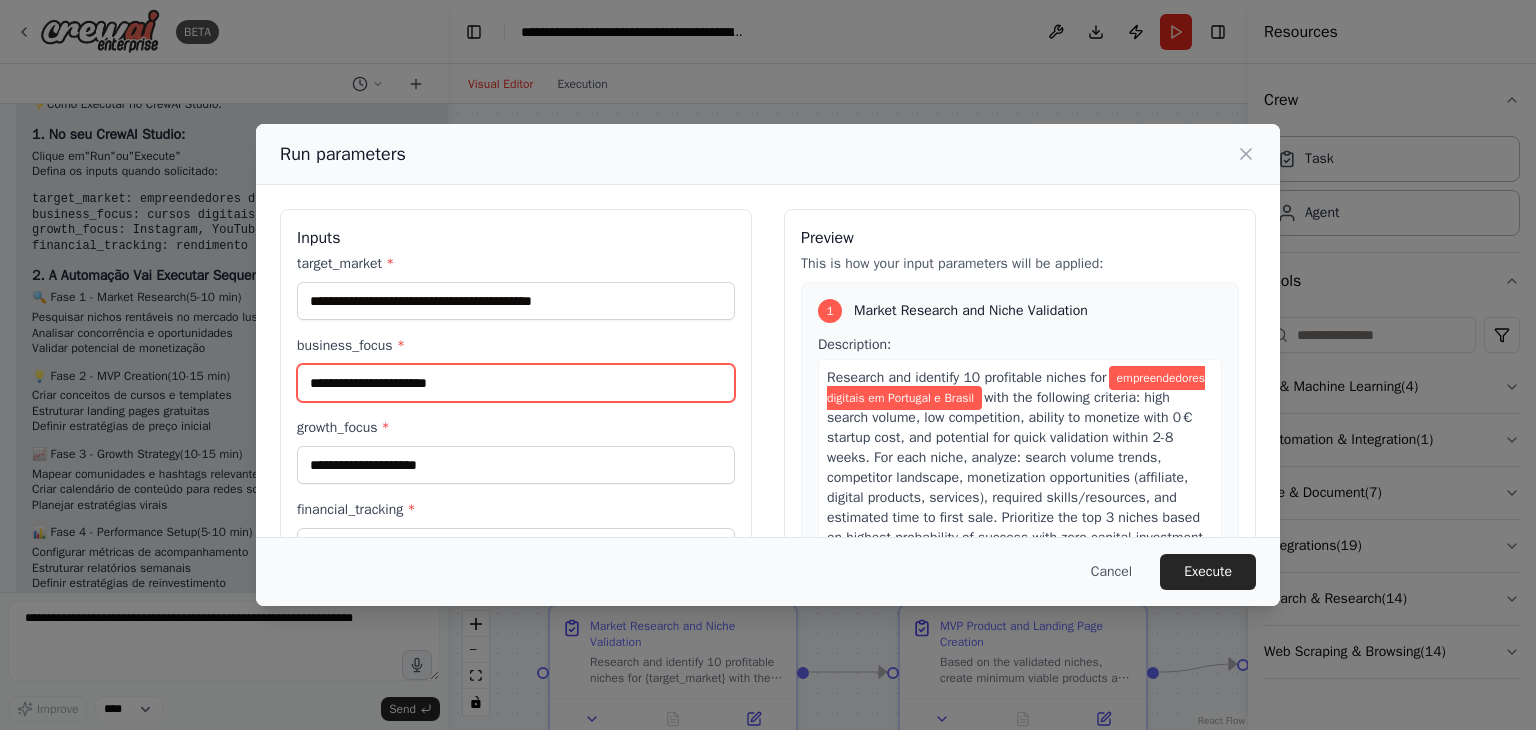 click on "business_focus *" at bounding box center [516, 383] 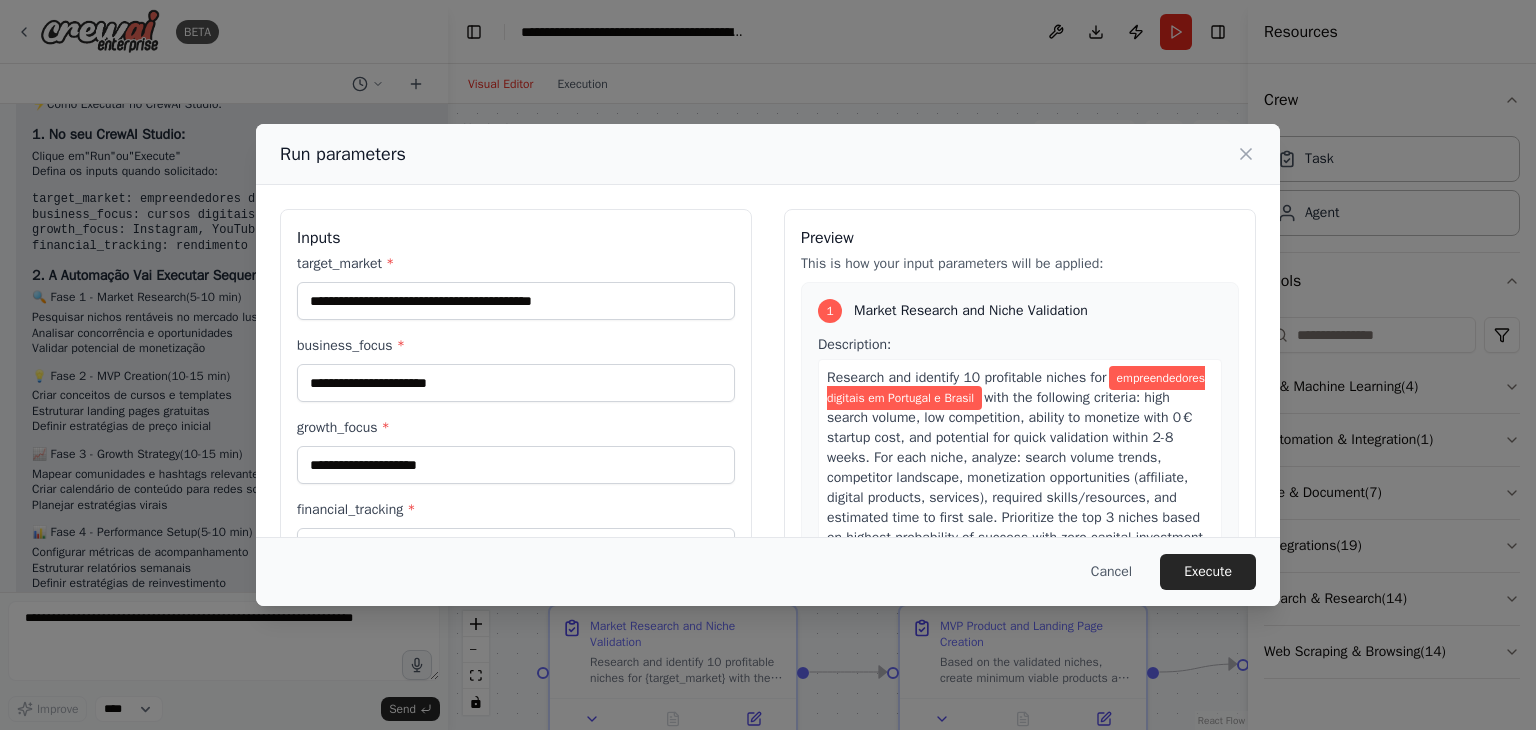 drag, startPoint x: 409, startPoint y: 143, endPoint x: 653, endPoint y: 172, distance: 245.71732 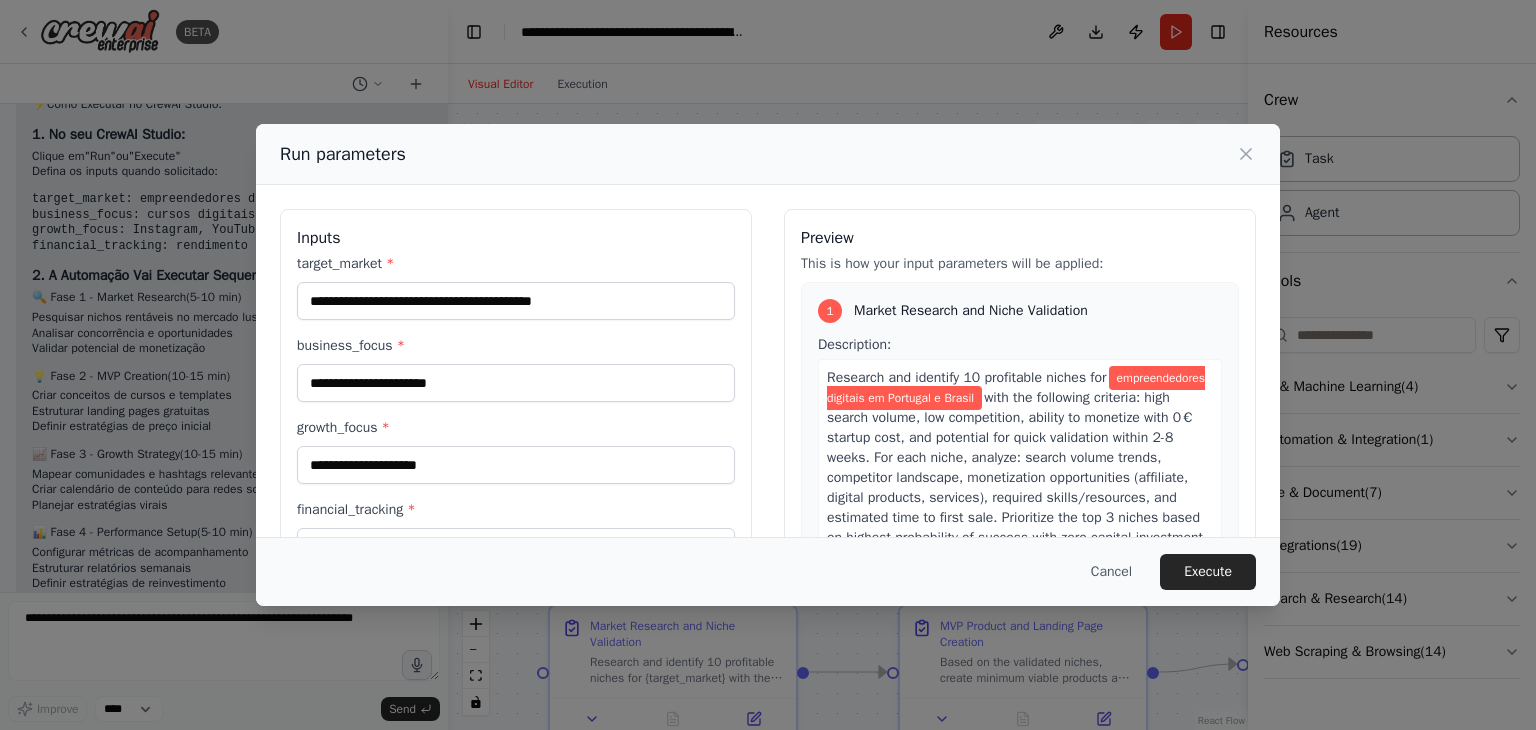 type 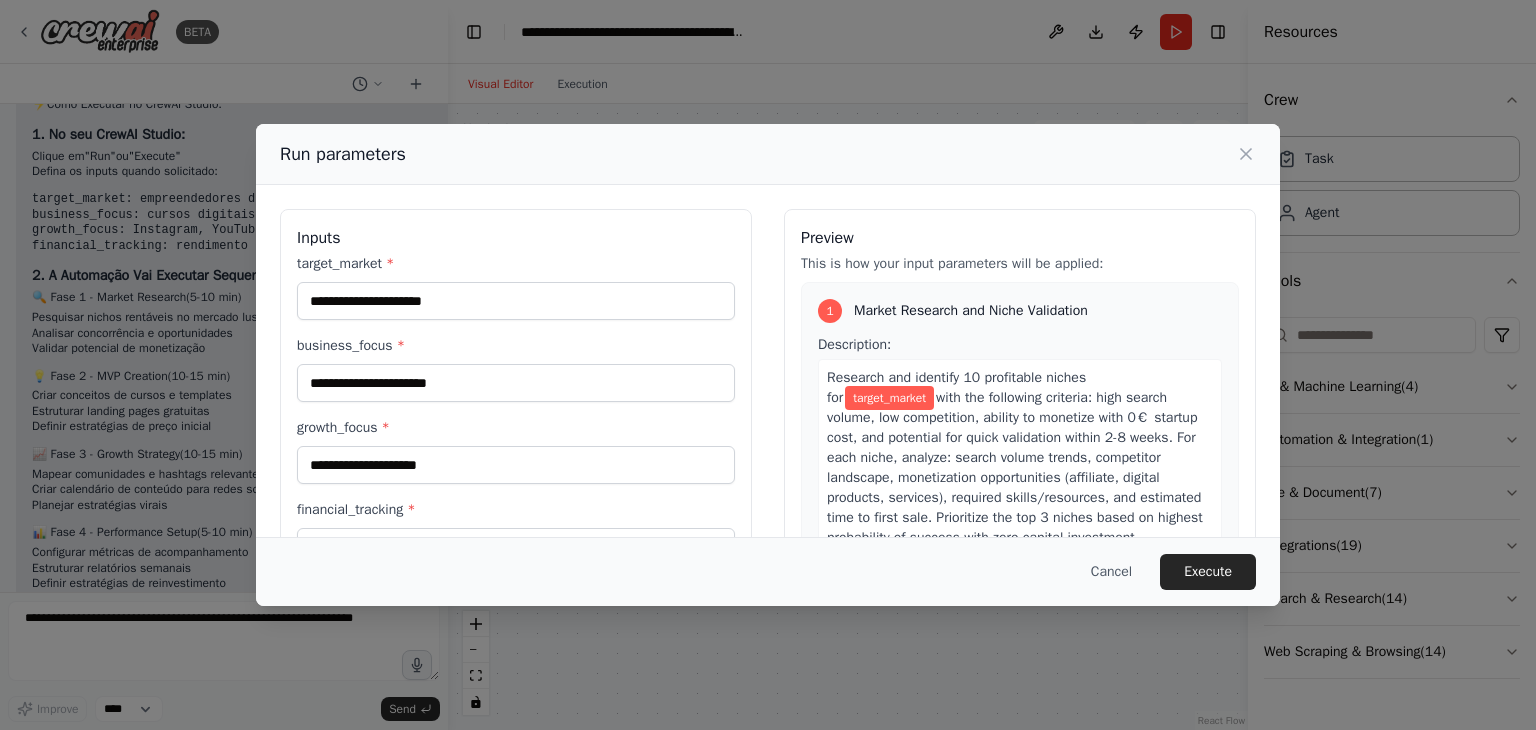 scroll, scrollTop: 7050, scrollLeft: 0, axis: vertical 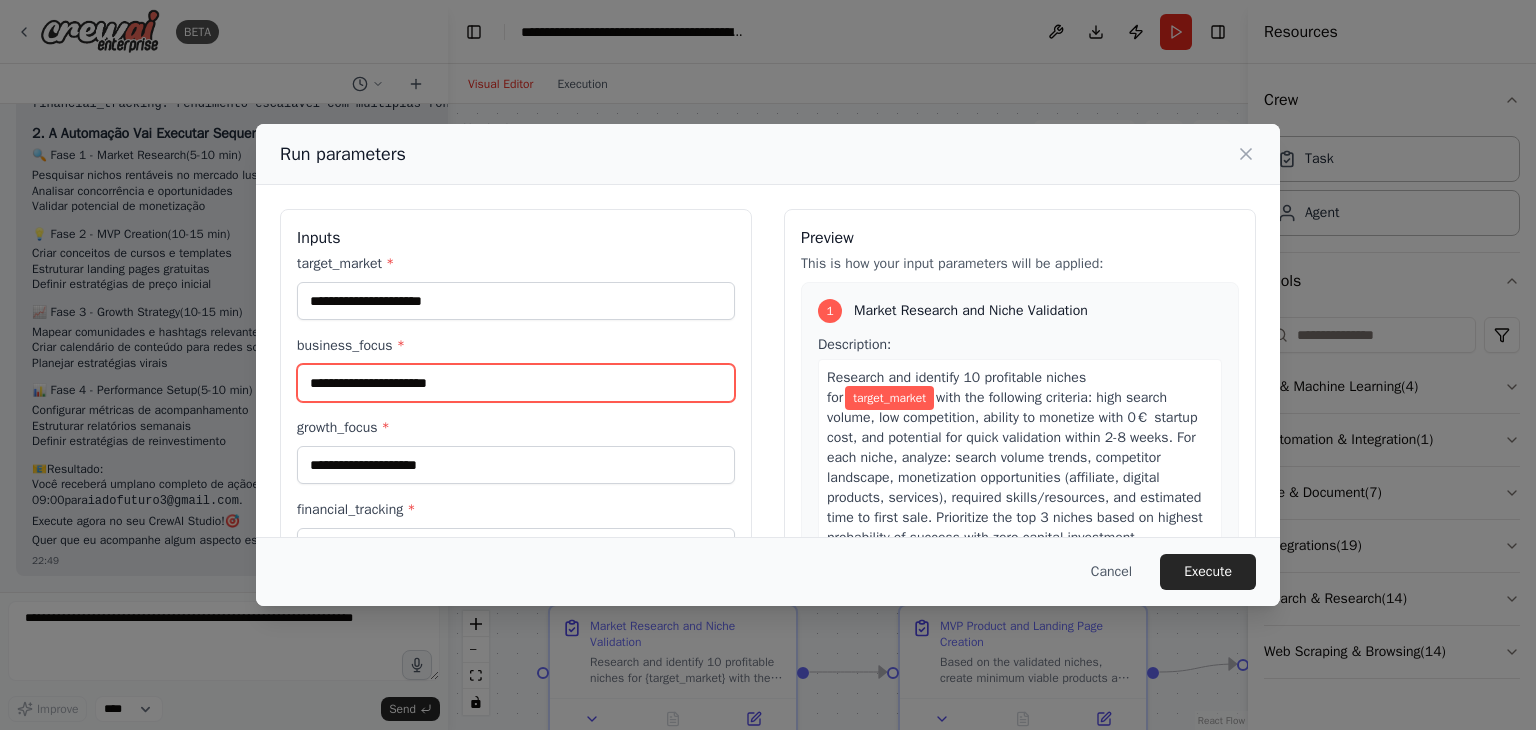 click on "business_focus *" at bounding box center [516, 383] 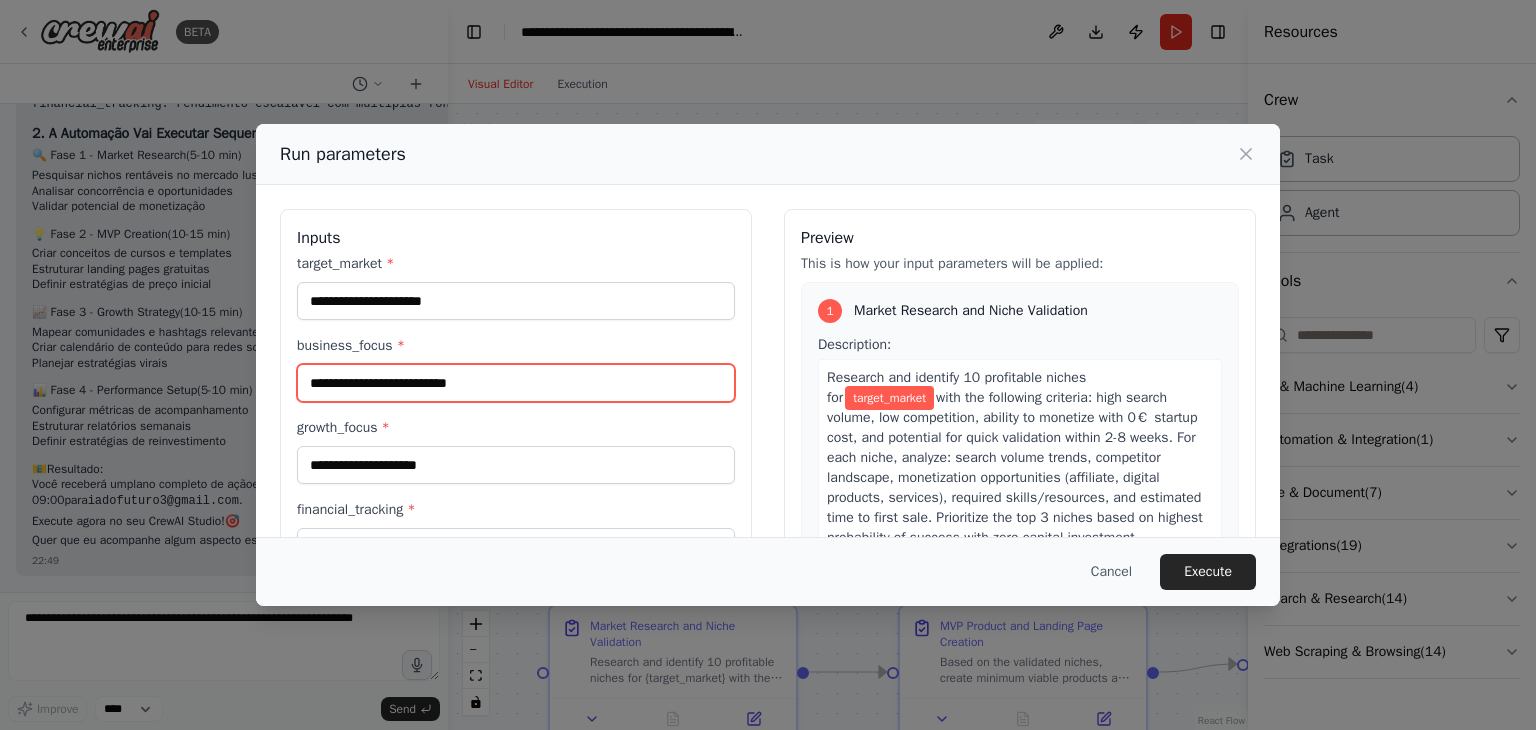 type on "**********" 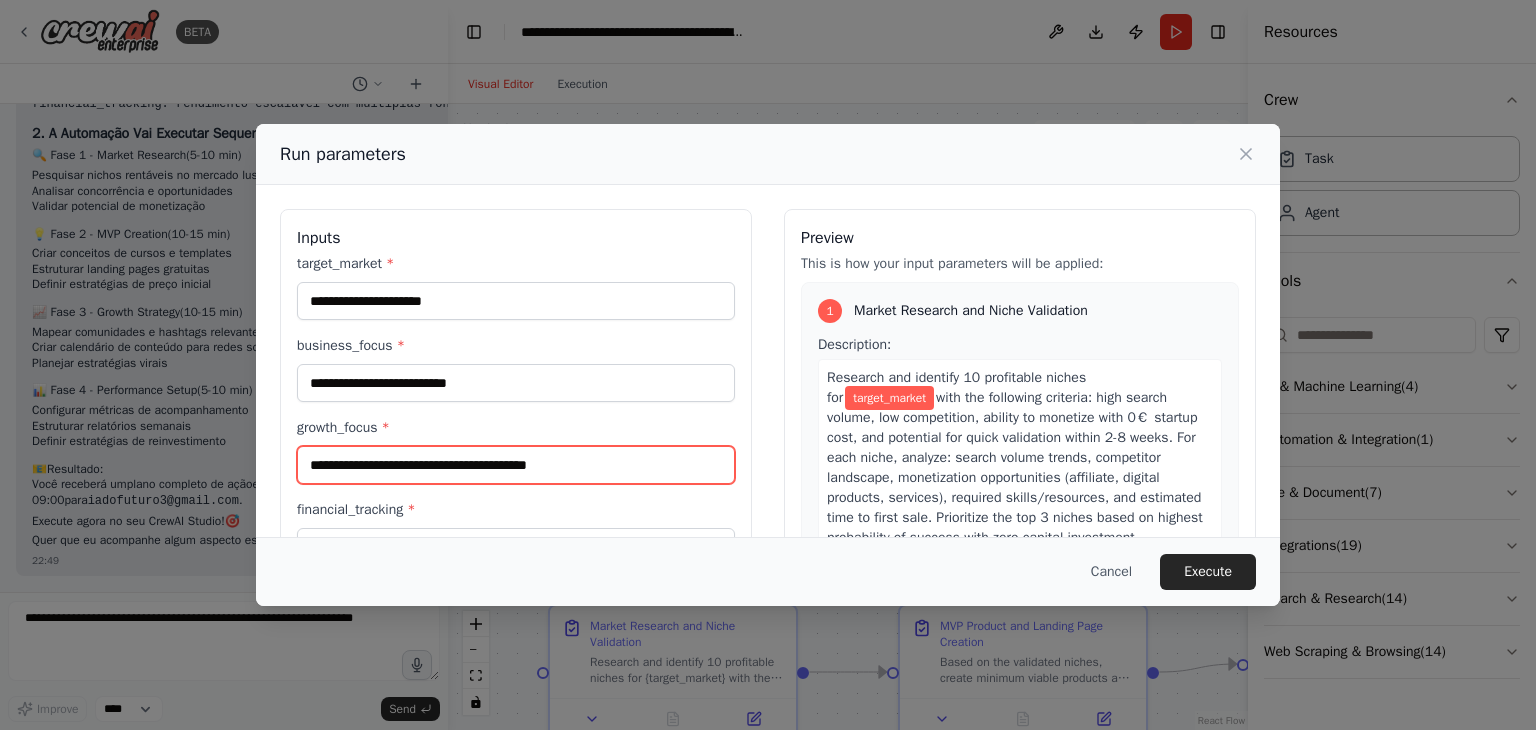 type on "**********" 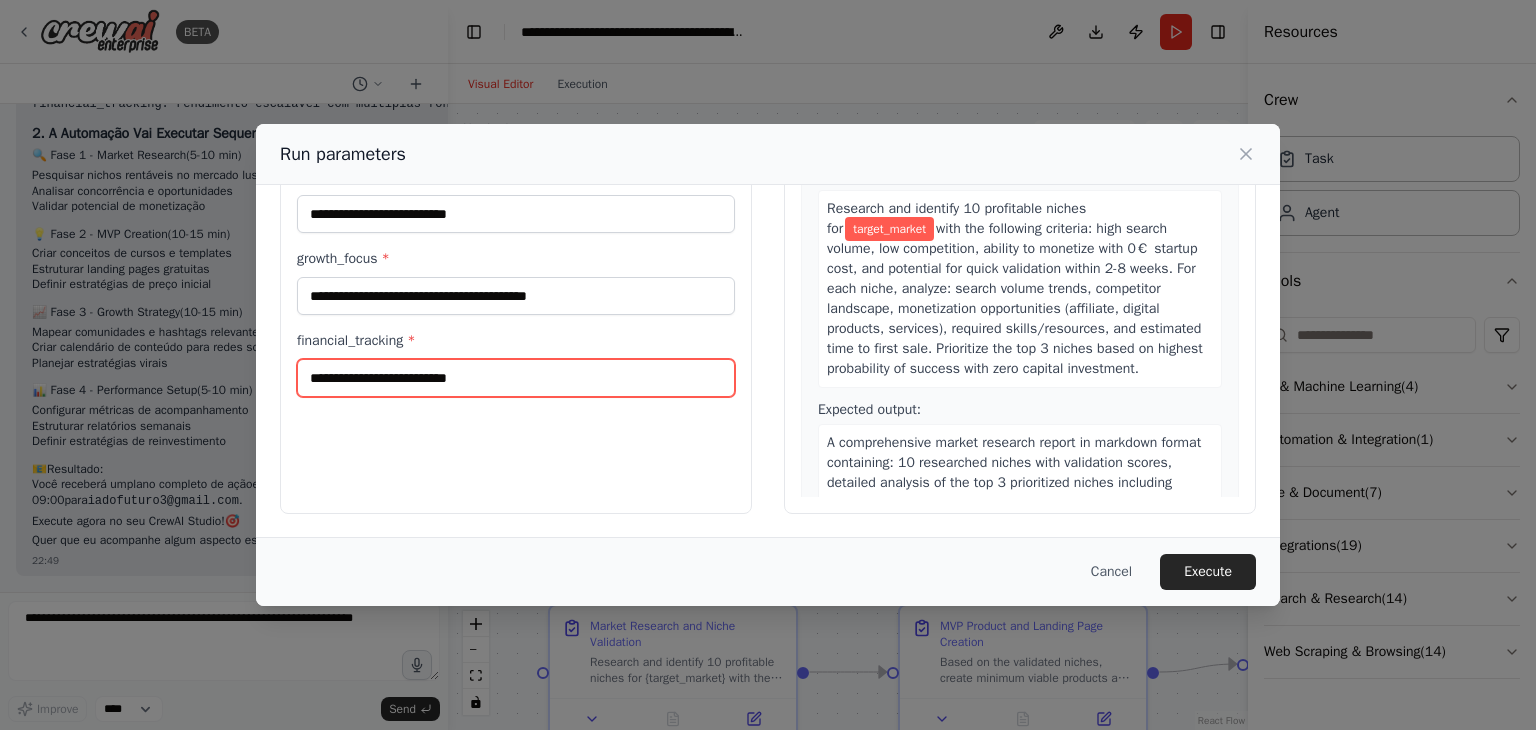 click on "financial_tracking *" at bounding box center [516, 378] 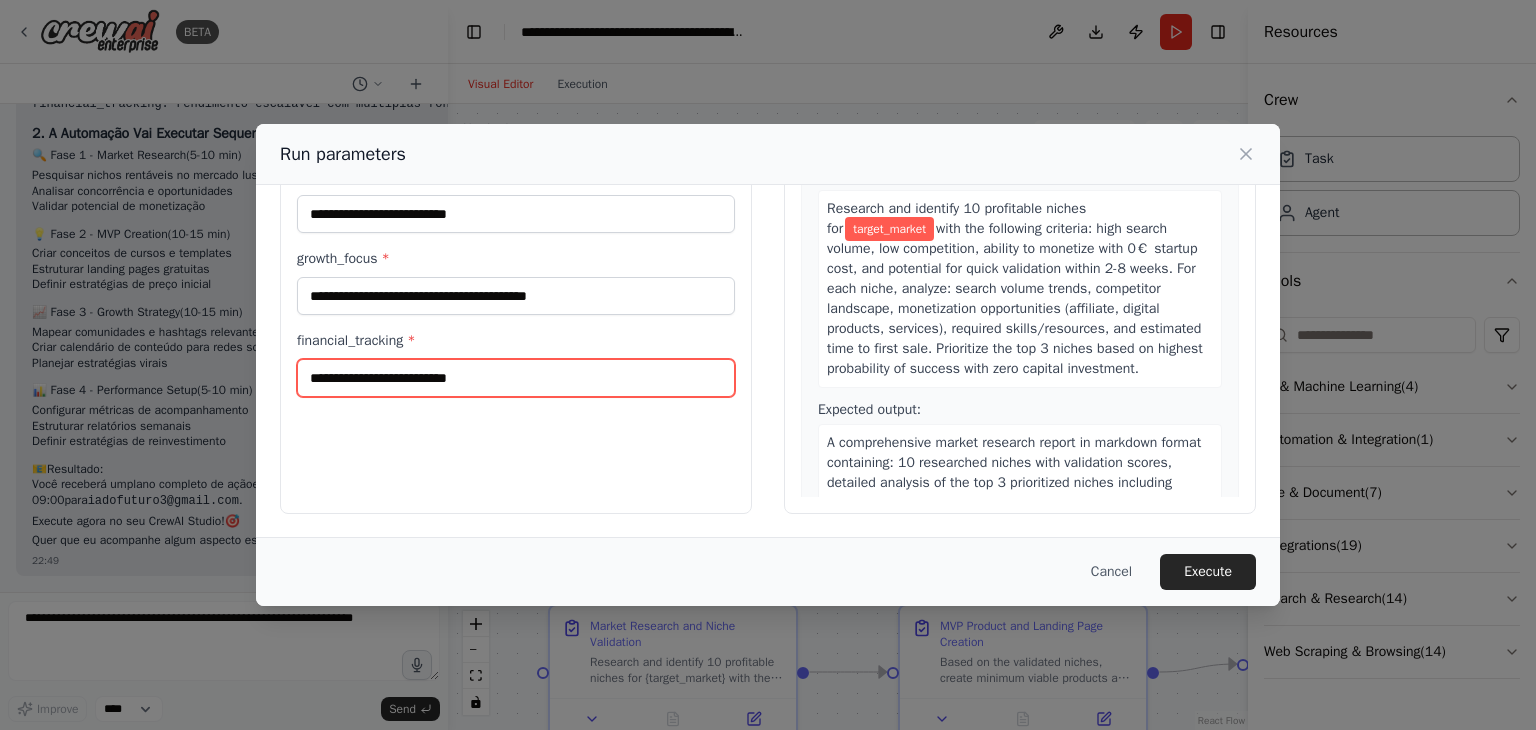 paste on "**********" 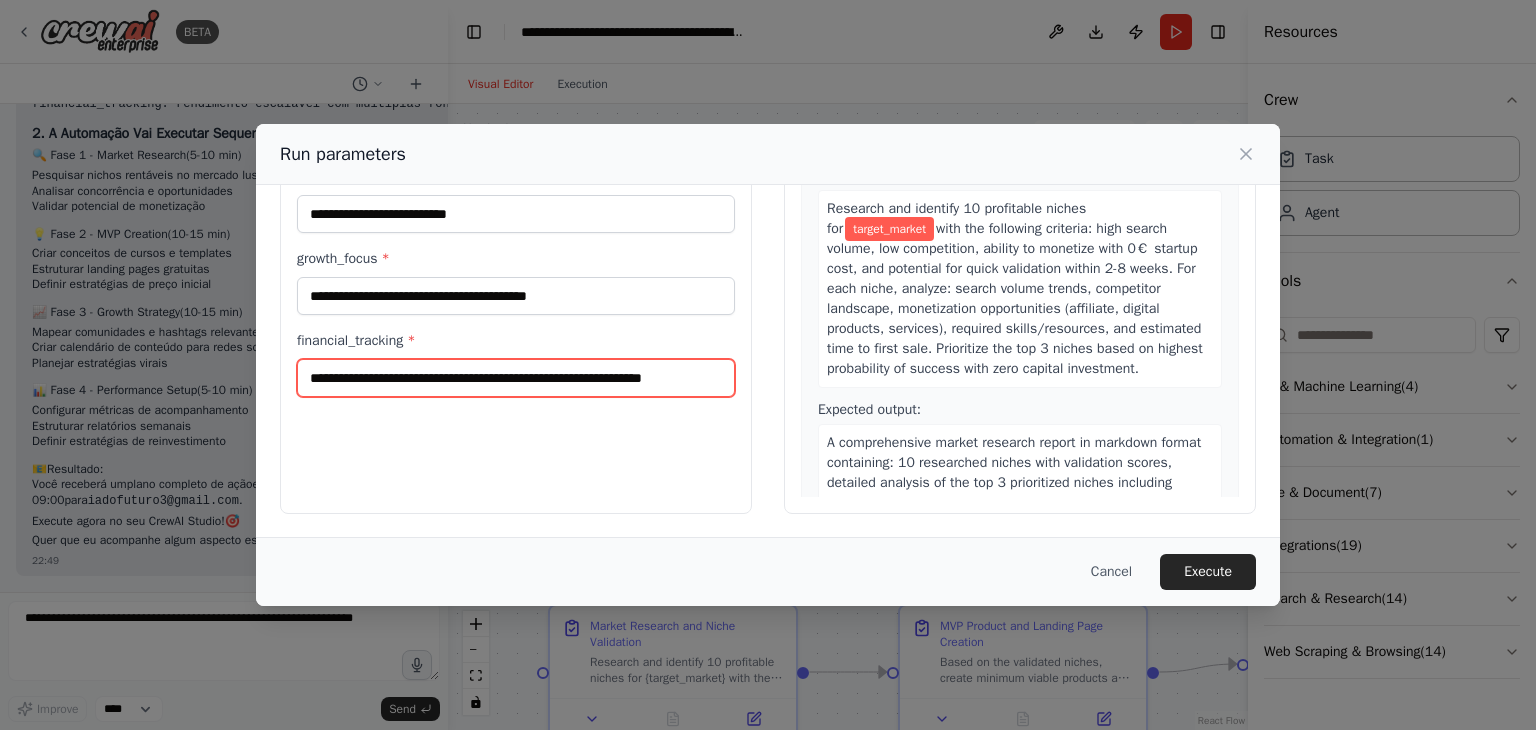 scroll, scrollTop: 0, scrollLeft: 7, axis: horizontal 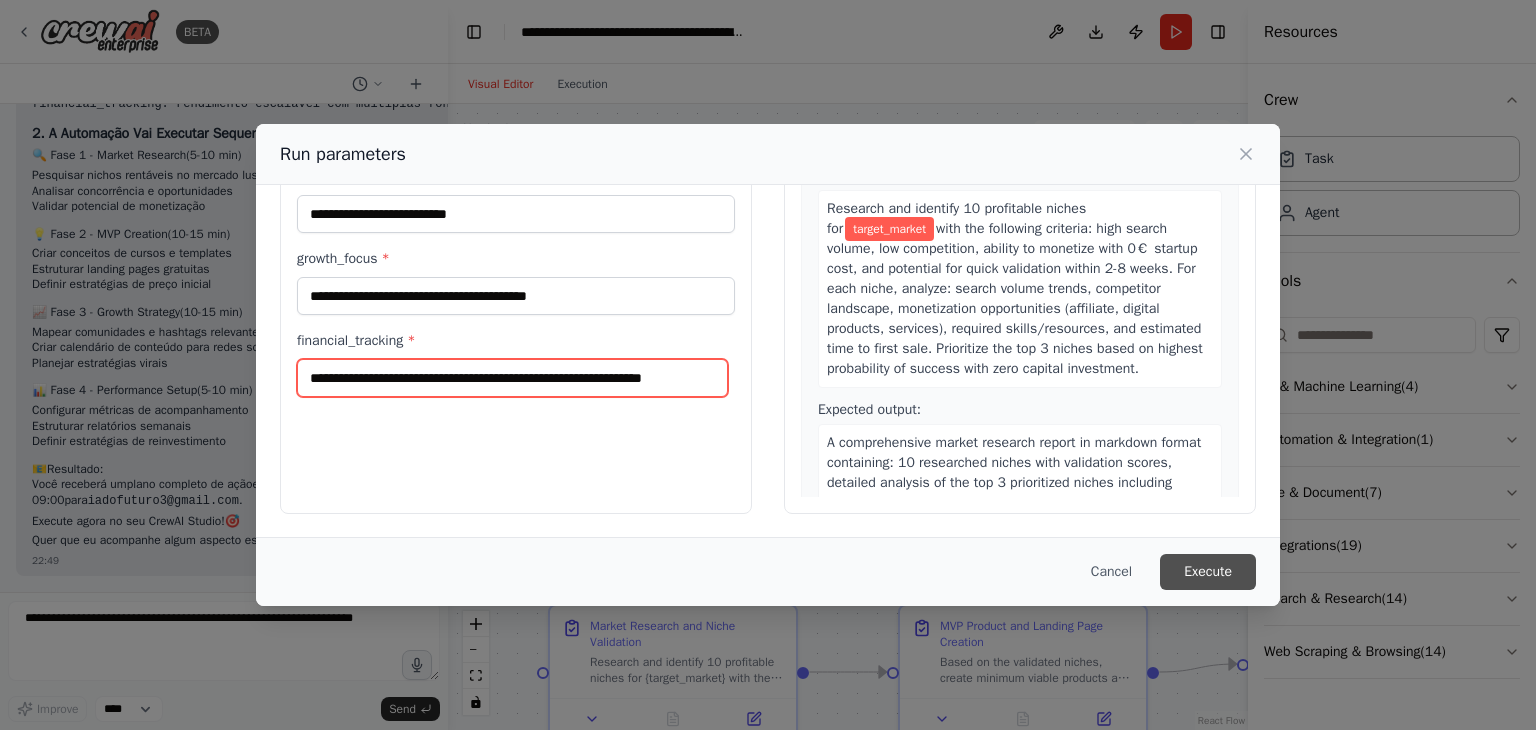 type on "**********" 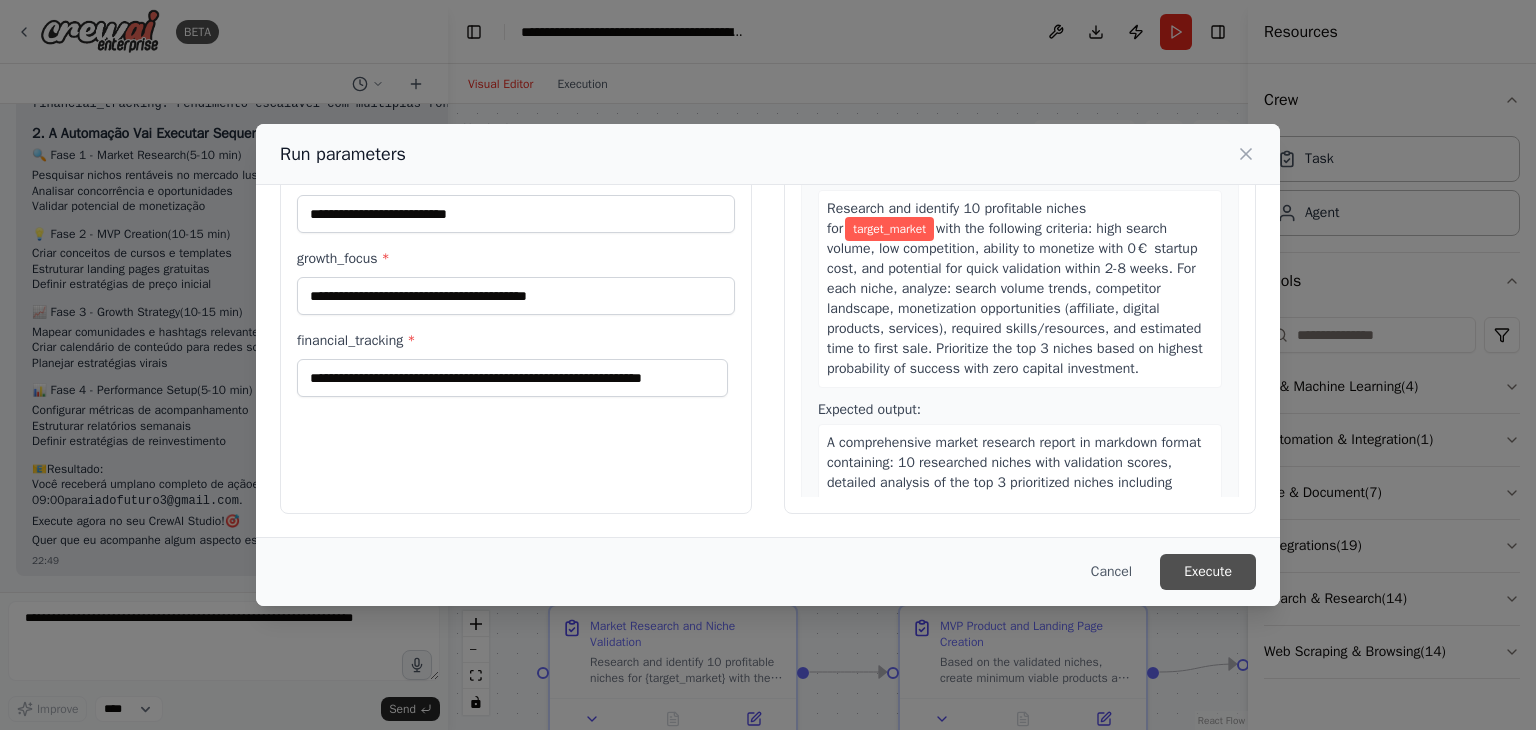 click on "Execute" at bounding box center [1208, 572] 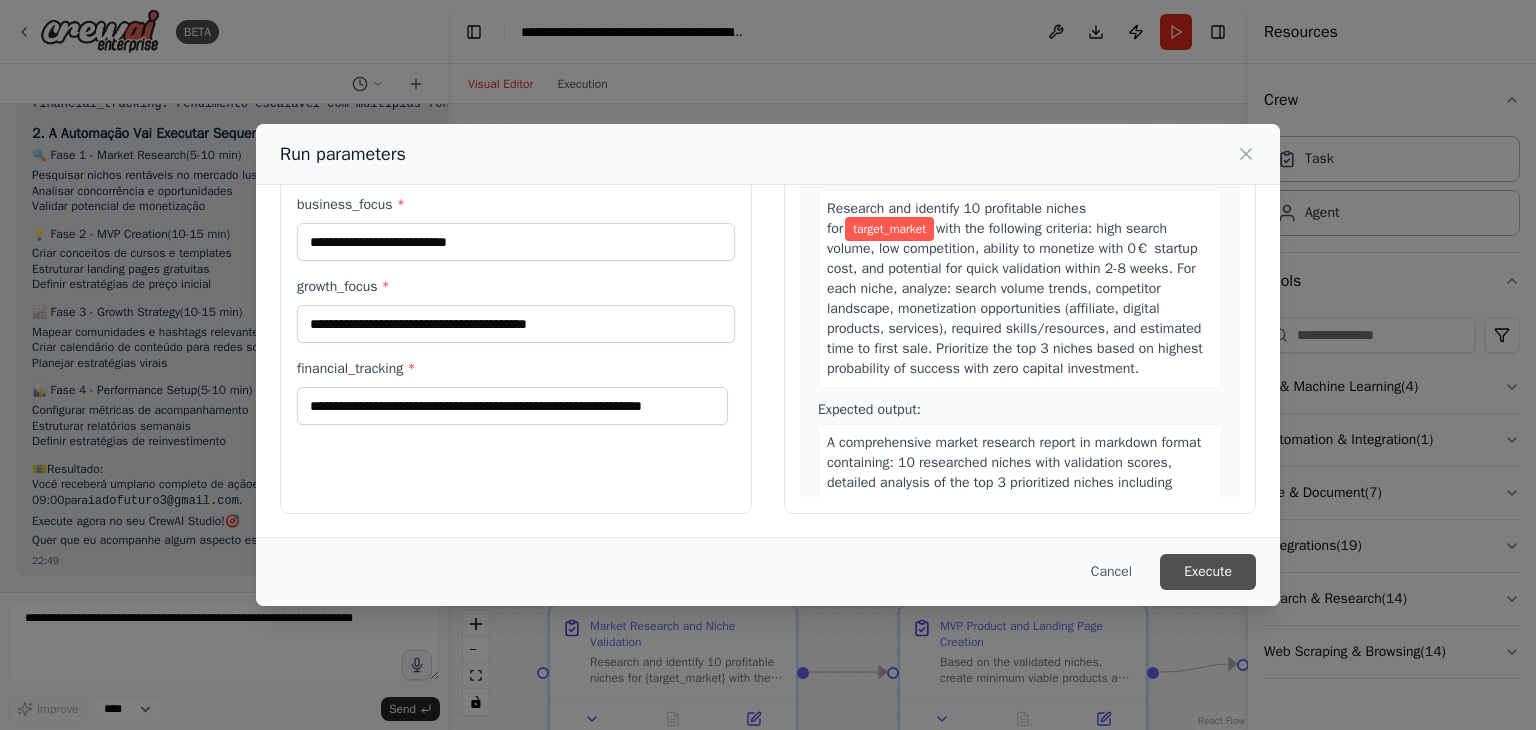 click on "Execute" at bounding box center (1208, 572) 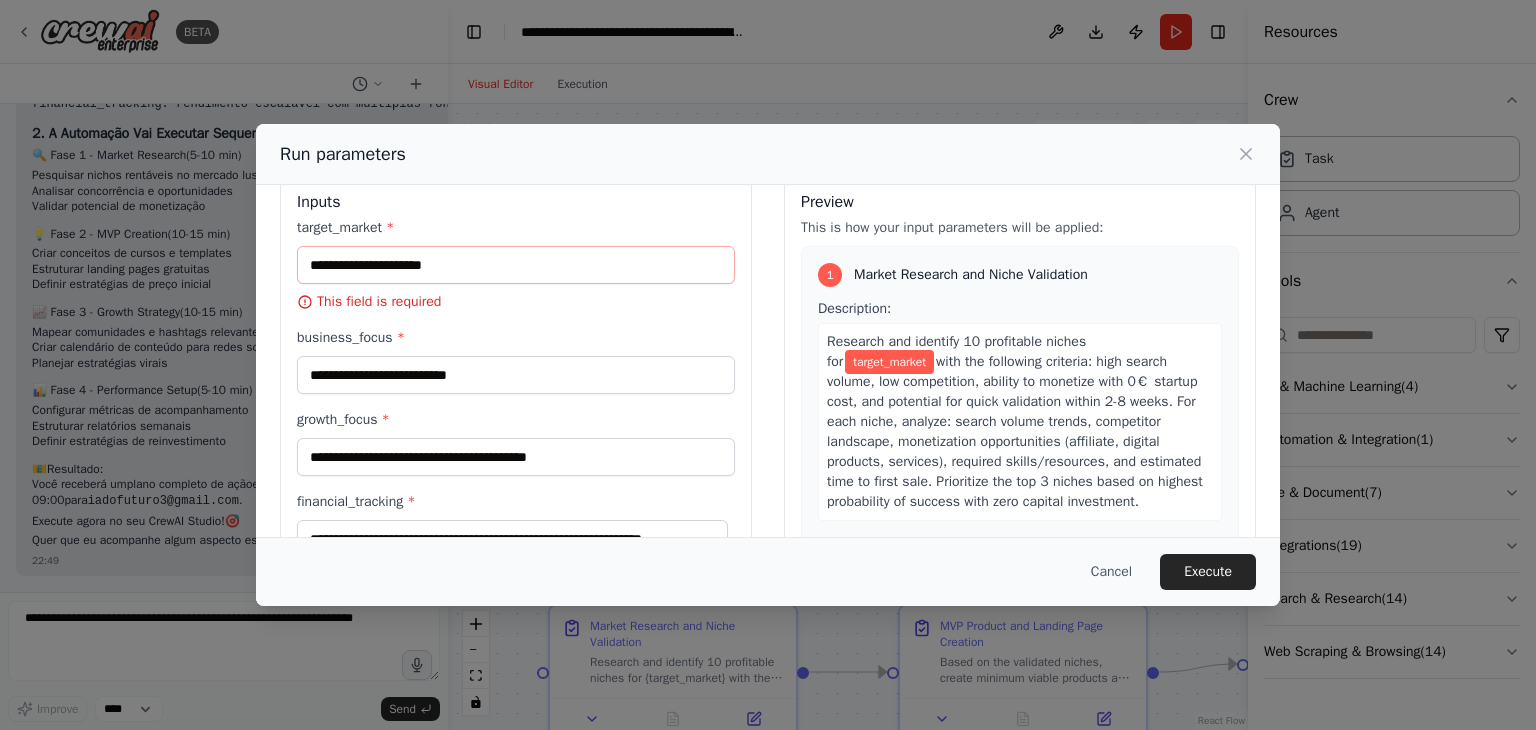 scroll, scrollTop: 0, scrollLeft: 0, axis: both 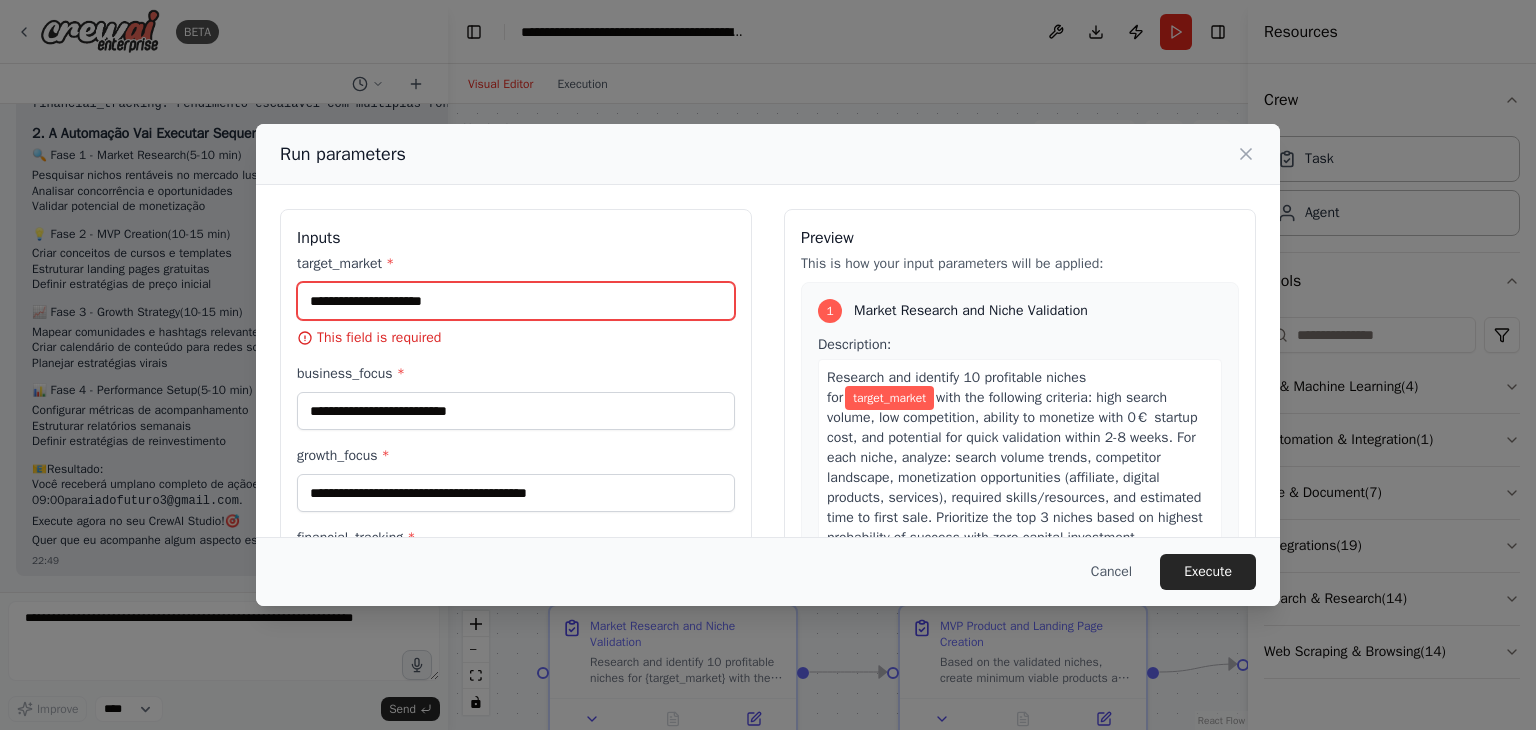 click on "target_market *" at bounding box center [516, 301] 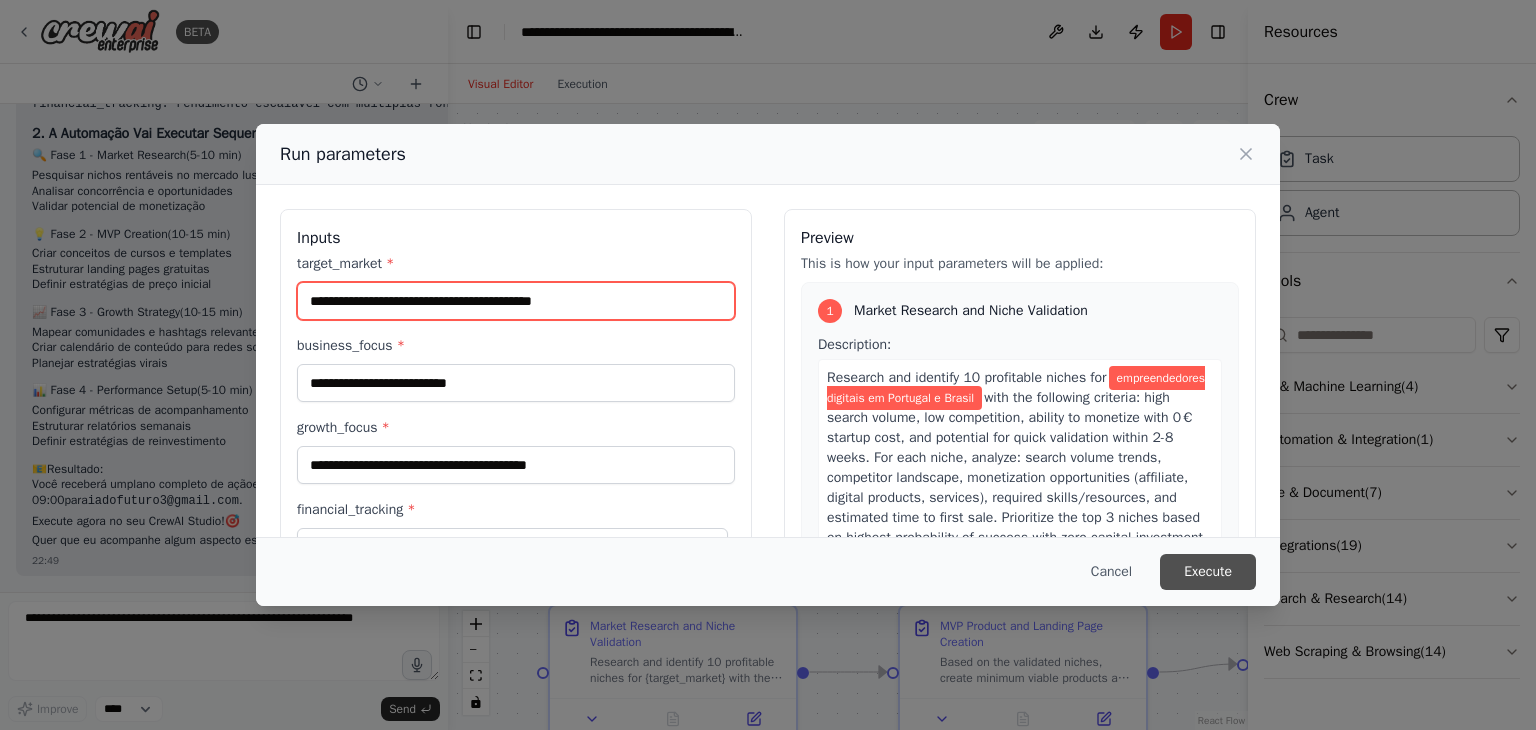 type on "**********" 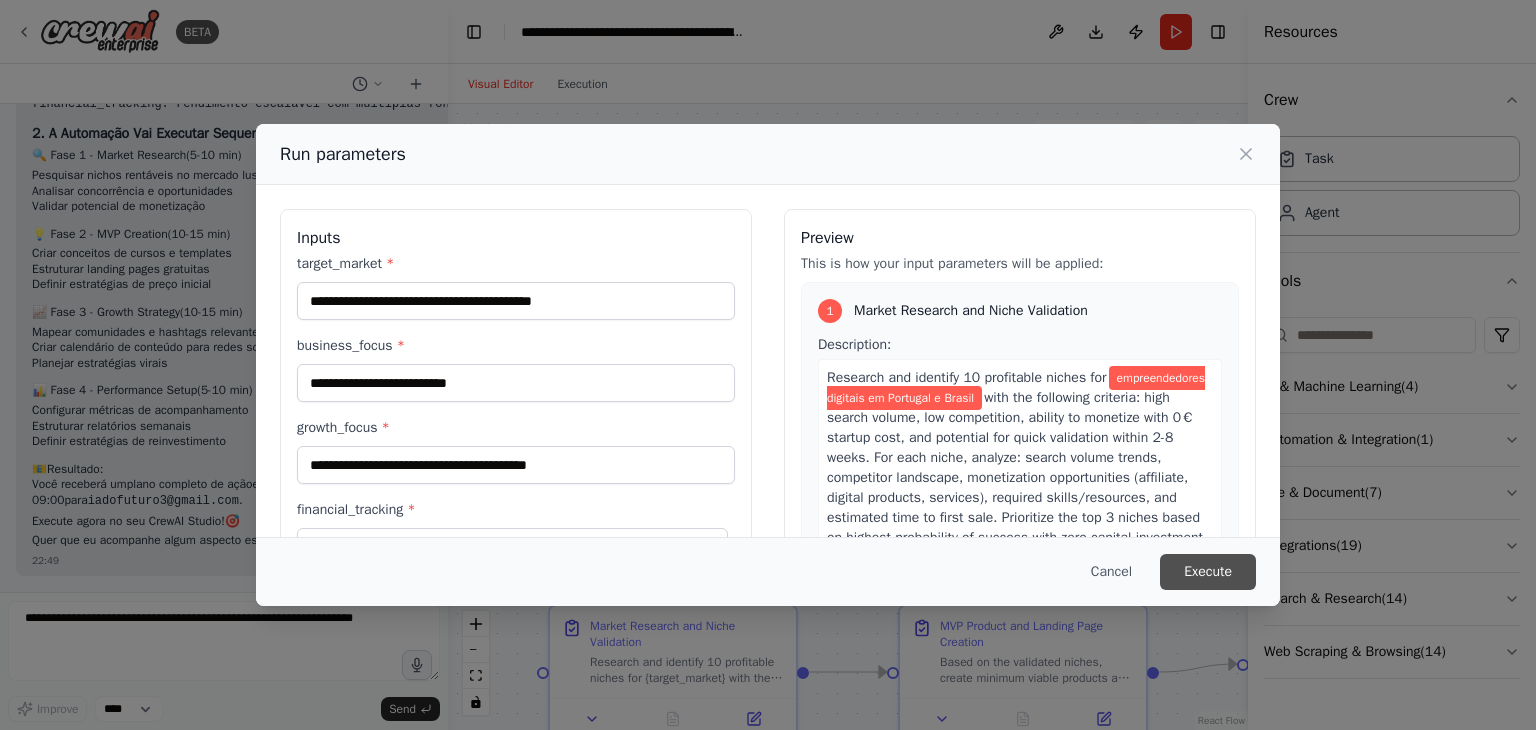 click on "Execute" at bounding box center (1208, 572) 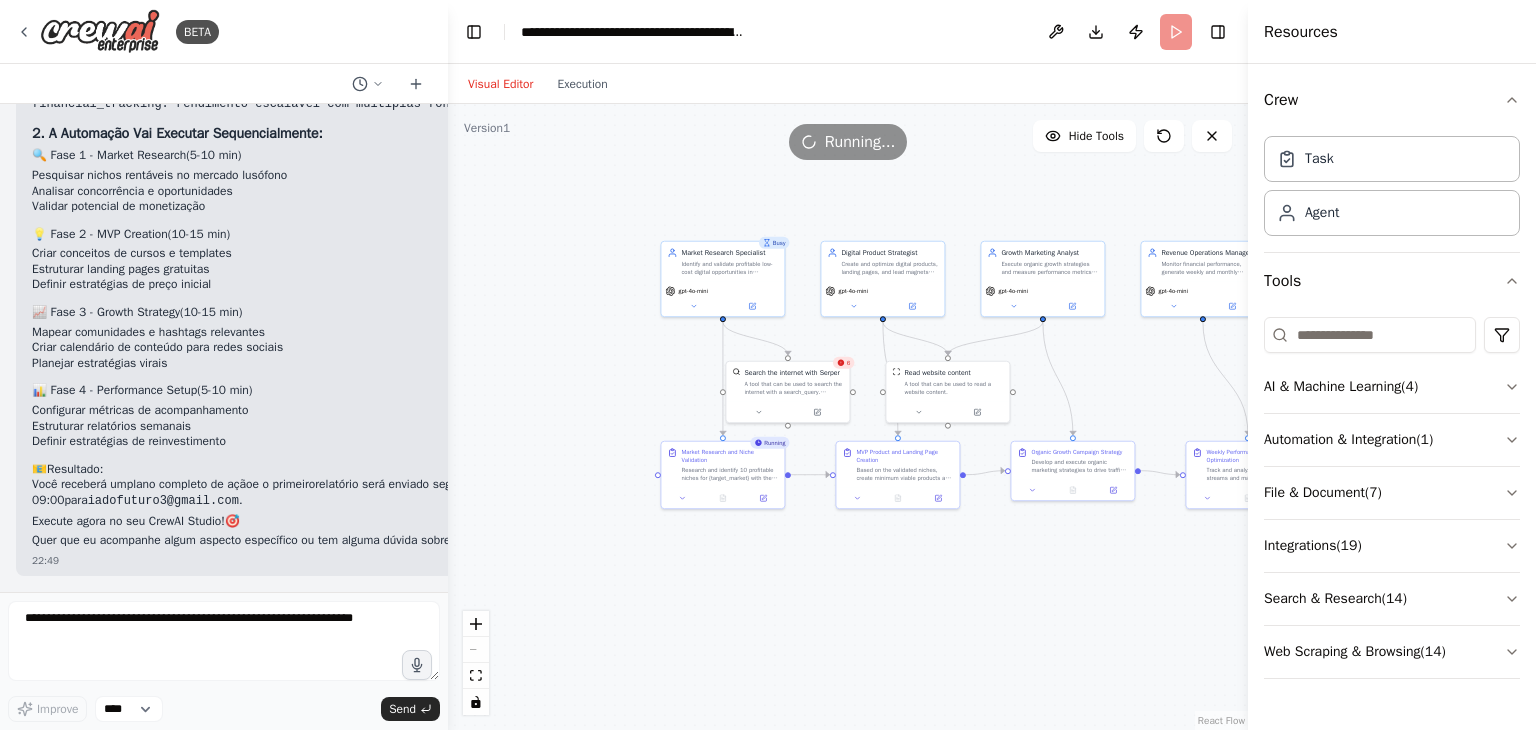 drag, startPoint x: 642, startPoint y: 473, endPoint x: 484, endPoint y: 457, distance: 158.80806 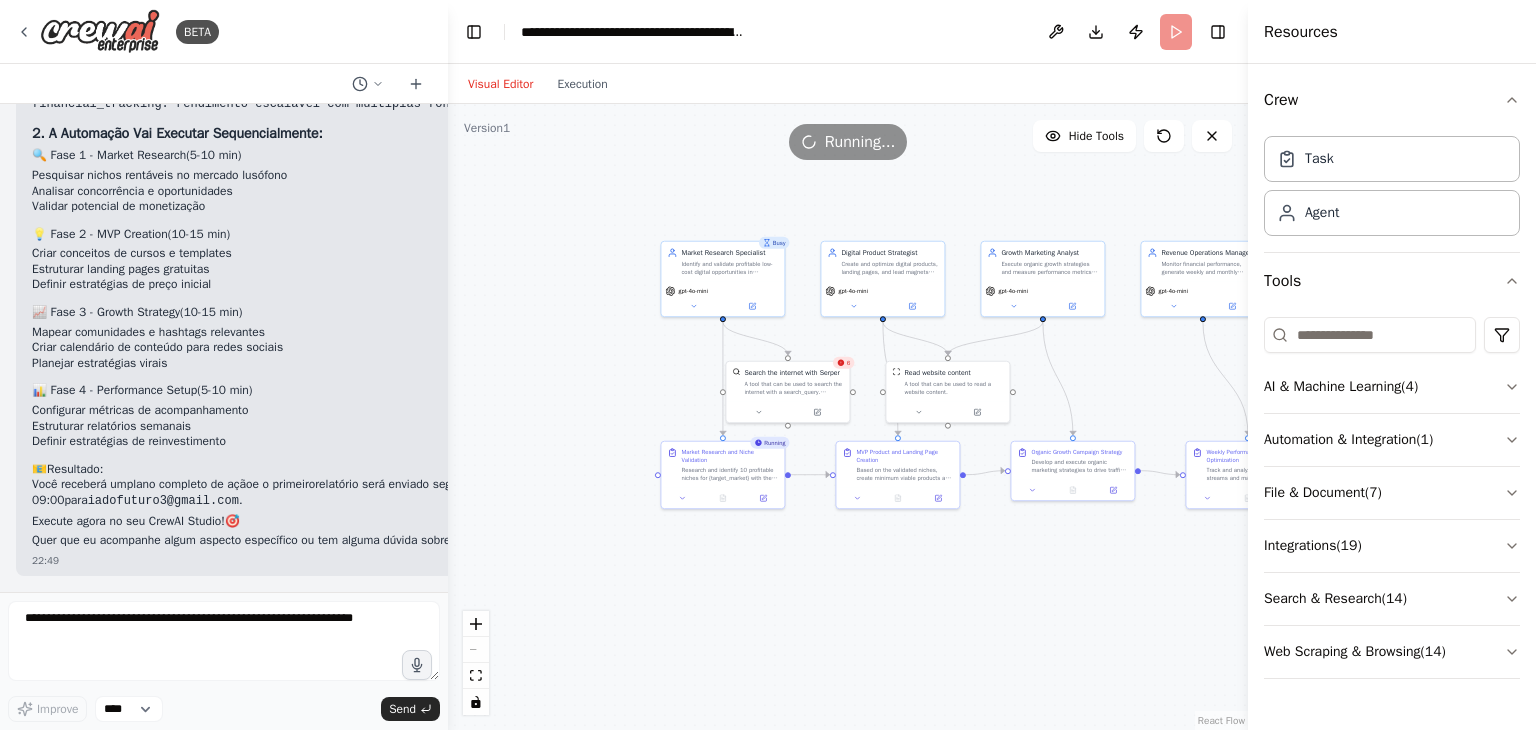 click on ".deletable-edge-delete-btn {
width: 20px;
height: 20px;
border: 0px solid #ffffff;
color: #6b7280;
background-color: #f8fafc;
cursor: pointer;
border-radius: 50%;
font-size: 12px;
padding: 3px;
display: flex;
align-items: center;
justify-content: center;
transition: all 0.2s cubic-bezier(0.4, 0, 0.2, 1);
box-shadow: 0 2px 4px rgba(0, 0, 0, 0.1);
}
.deletable-edge-delete-btn:hover {
background-color: #ef4444;
color: #ffffff;
border-color: #dc2626;
transform: scale(1.1);
box-shadow: 0 4px 12px rgba(239, 68, 68, 0.4);
}
.deletable-edge-delete-btn:active {
transform: scale(0.95);
box-shadow: 0 2px 4px rgba(239, 68, 68, 0.3);
}
Busy Market Research Specialist gpt-4o-mini 6 gpt-4o-mini gpt-4o-mini" at bounding box center (848, 417) 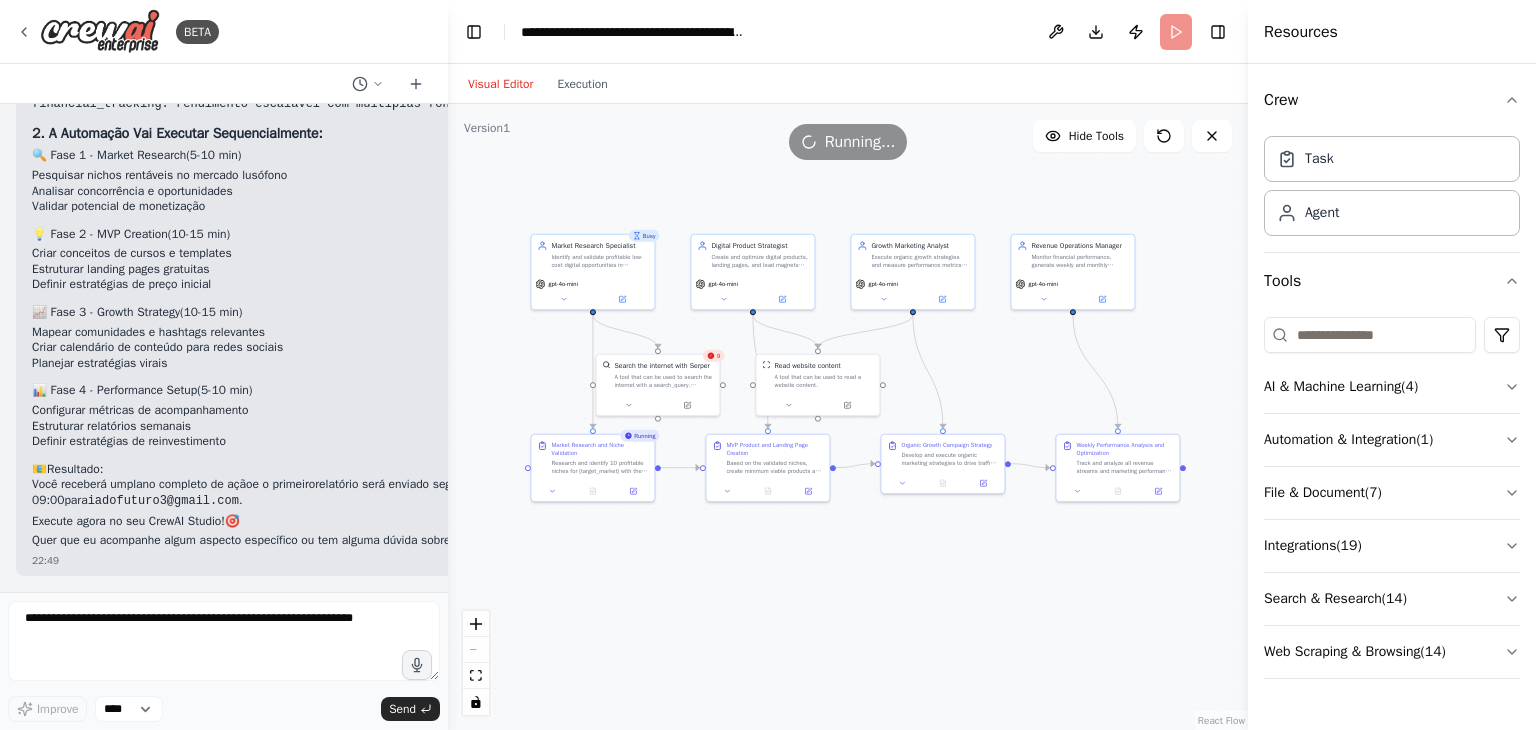 drag, startPoint x: 1176, startPoint y: 405, endPoint x: 1047, endPoint y: 398, distance: 129.18979 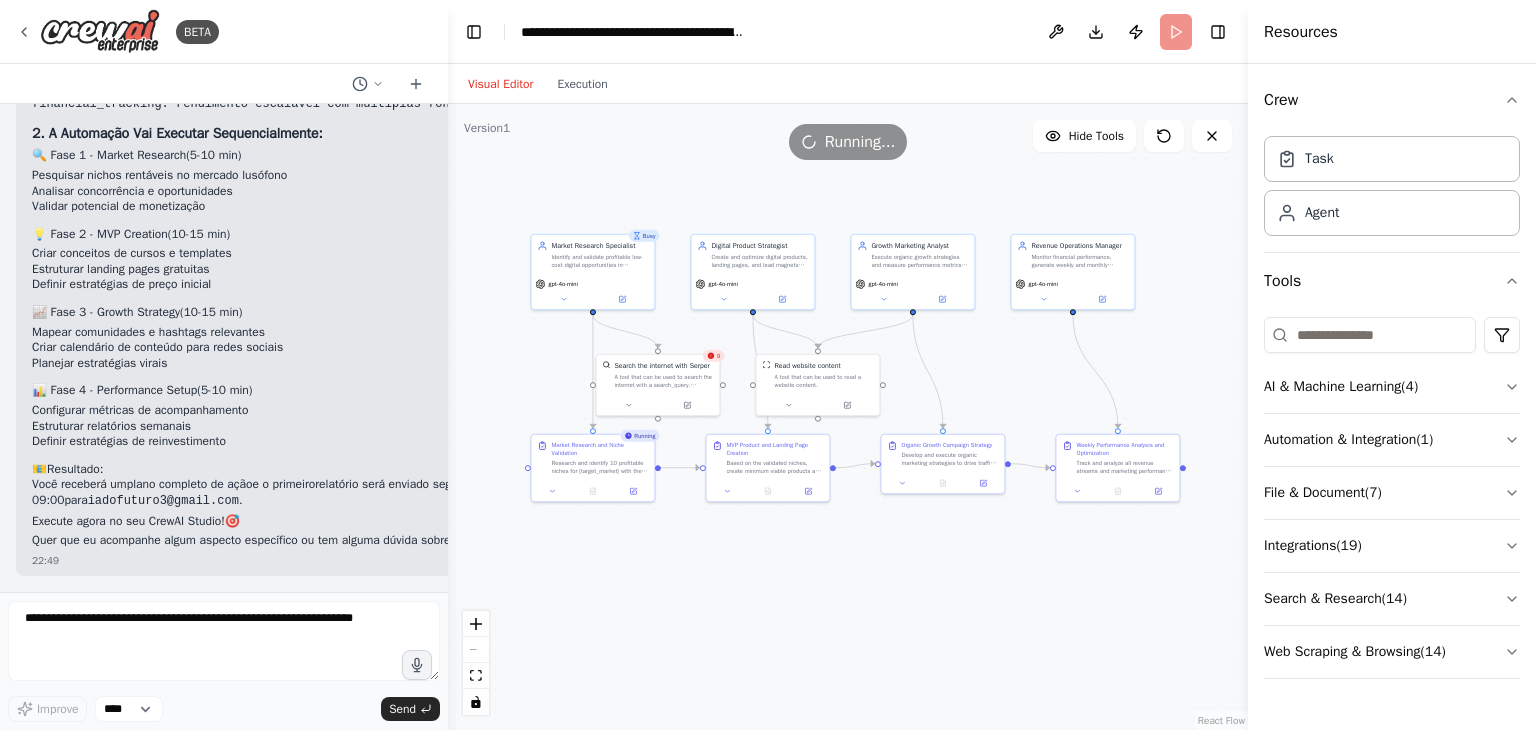 click on ".deletable-edge-delete-btn {
width: 20px;
height: 20px;
border: 0px solid #ffffff;
color: #6b7280;
background-color: #f8fafc;
cursor: pointer;
border-radius: 50%;
font-size: 12px;
padding: 3px;
display: flex;
align-items: center;
justify-content: center;
transition: all 0.2s cubic-bezier(0.4, 0, 0.2, 1);
box-shadow: 0 2px 4px rgba(0, 0, 0, 0.1);
}
.deletable-edge-delete-btn:hover {
background-color: #ef4444;
color: #ffffff;
border-color: #dc2626;
transform: scale(1.1);
box-shadow: 0 4px 12px rgba(239, 68, 68, 0.4);
}
.deletable-edge-delete-btn:active {
transform: scale(0.95);
box-shadow: 0 2px 4px rgba(239, 68, 68, 0.3);
}
Busy Market Research Specialist gpt-4o-mini 9 gpt-4o-mini gpt-4o-mini" at bounding box center (848, 417) 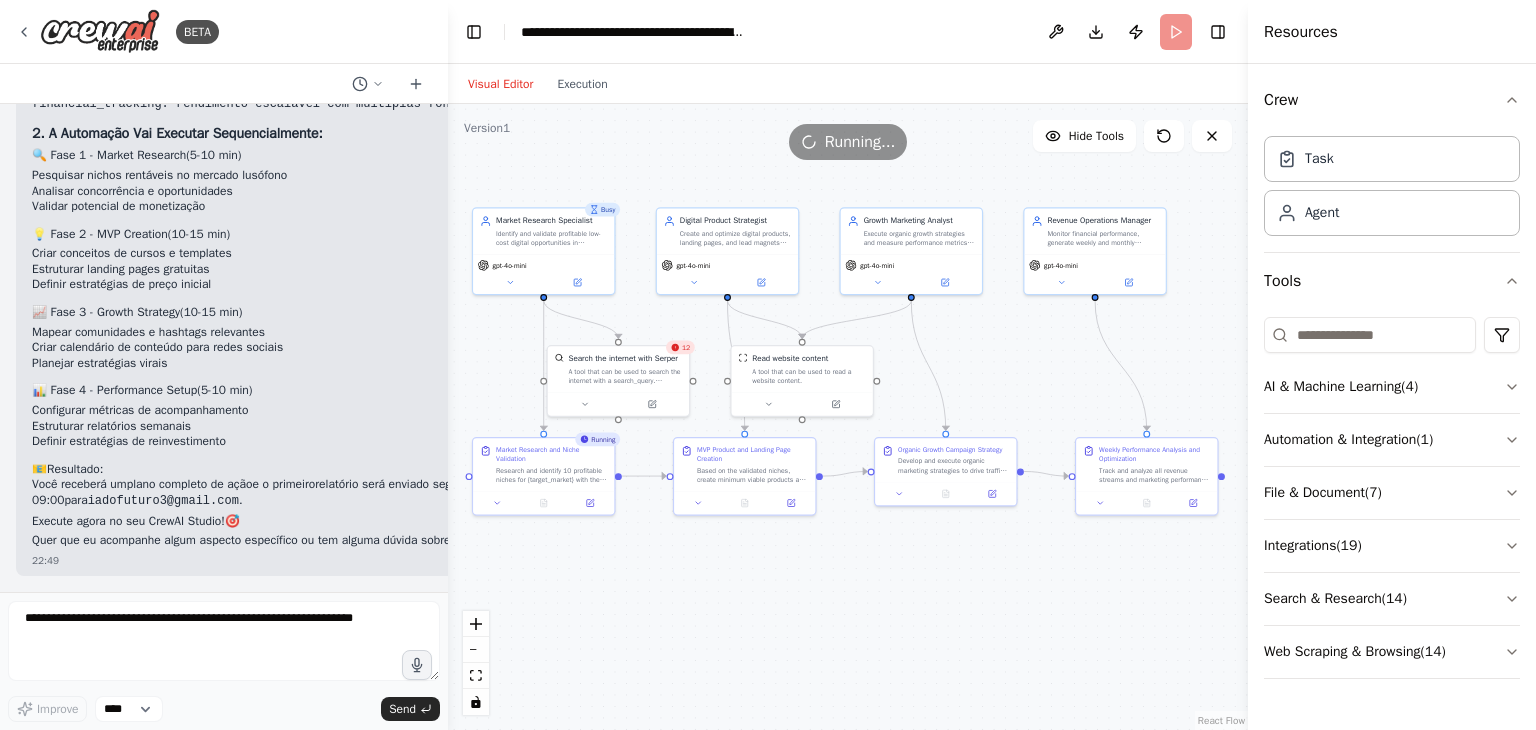 drag, startPoint x: 1045, startPoint y: 398, endPoint x: 1063, endPoint y: 396, distance: 18.110771 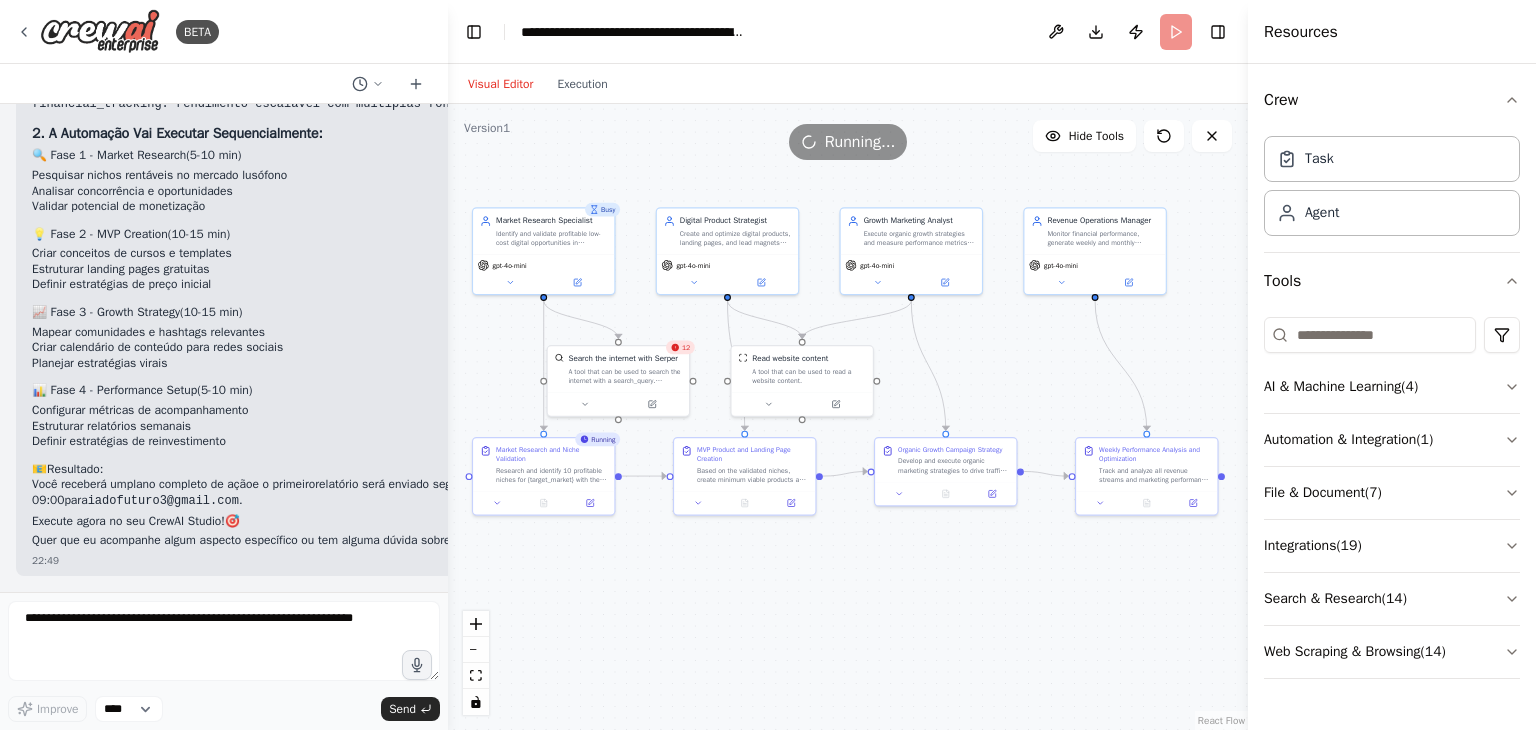 click on ".deletable-edge-delete-btn {
width: 20px;
height: 20px;
border: 0px solid #ffffff;
color: #6b7280;
background-color: #f8fafc;
cursor: pointer;
border-radius: 50%;
font-size: 12px;
padding: 3px;
display: flex;
align-items: center;
justify-content: center;
transition: all 0.2s cubic-bezier(0.4, 0, 0.2, 1);
box-shadow: 0 2px 4px rgba(0, 0, 0, 0.1);
}
.deletable-edge-delete-btn:hover {
background-color: #ef4444;
color: #ffffff;
border-color: #dc2626;
transform: scale(1.1);
box-shadow: 0 4px 12px rgba(239, 68, 68, 0.4);
}
.deletable-edge-delete-btn:active {
transform: scale(0.95);
box-shadow: 0 2px 4px rgba(239, 68, 68, 0.3);
}
Busy Market Research Specialist gpt-4o-mini 12 gpt-4o-mini Running" at bounding box center (848, 417) 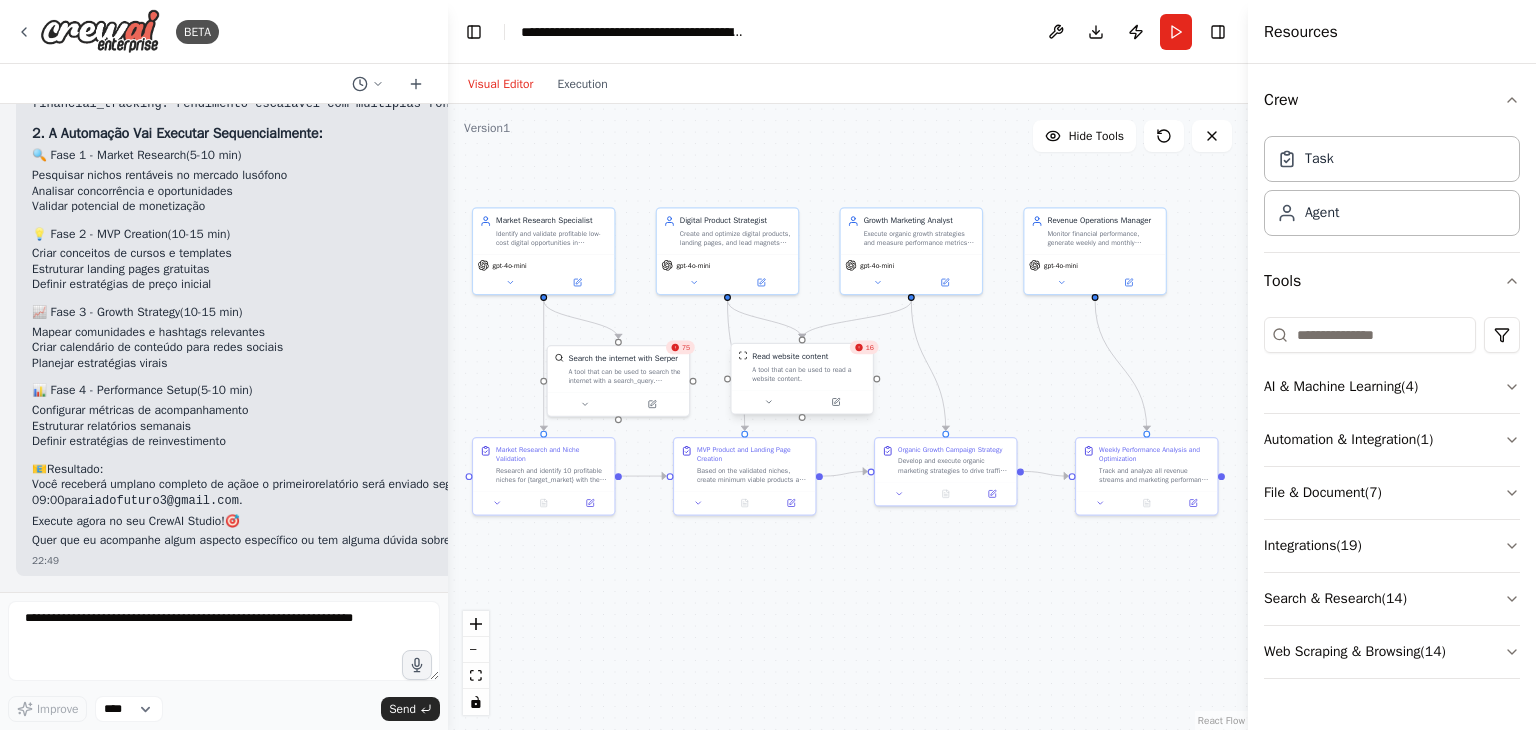 click on "Read website content A tool that can be used to read a website content." at bounding box center [802, 367] 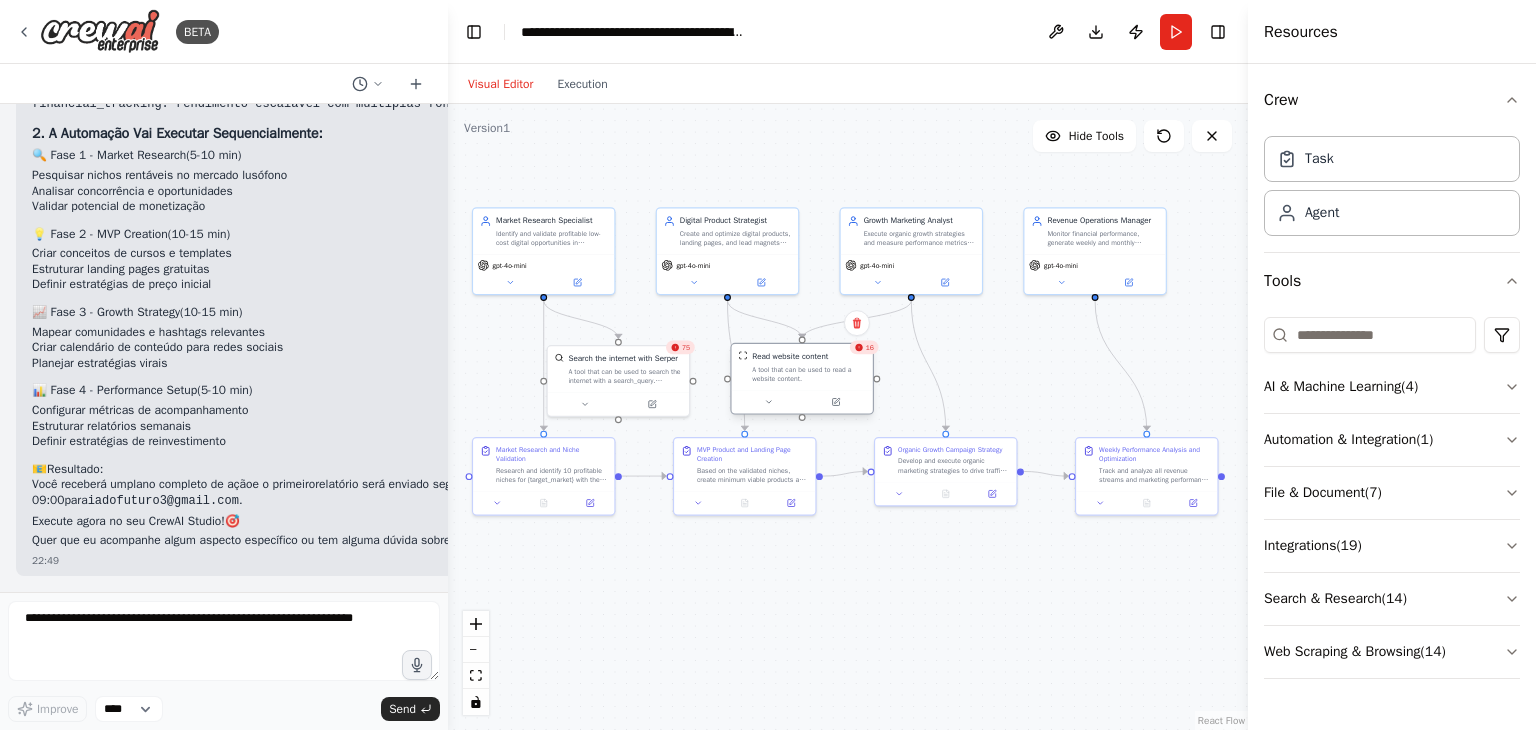 click at bounding box center [802, 402] 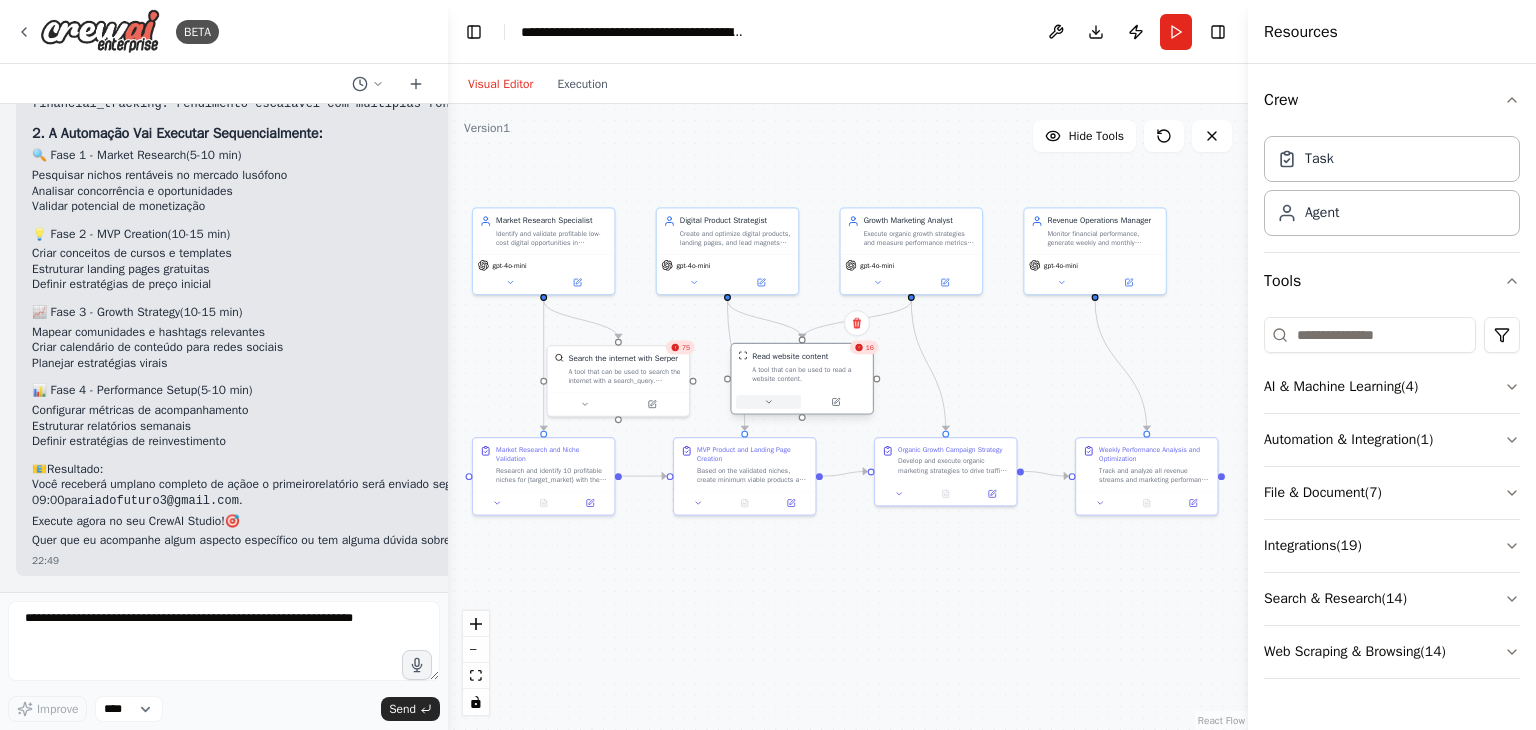 click 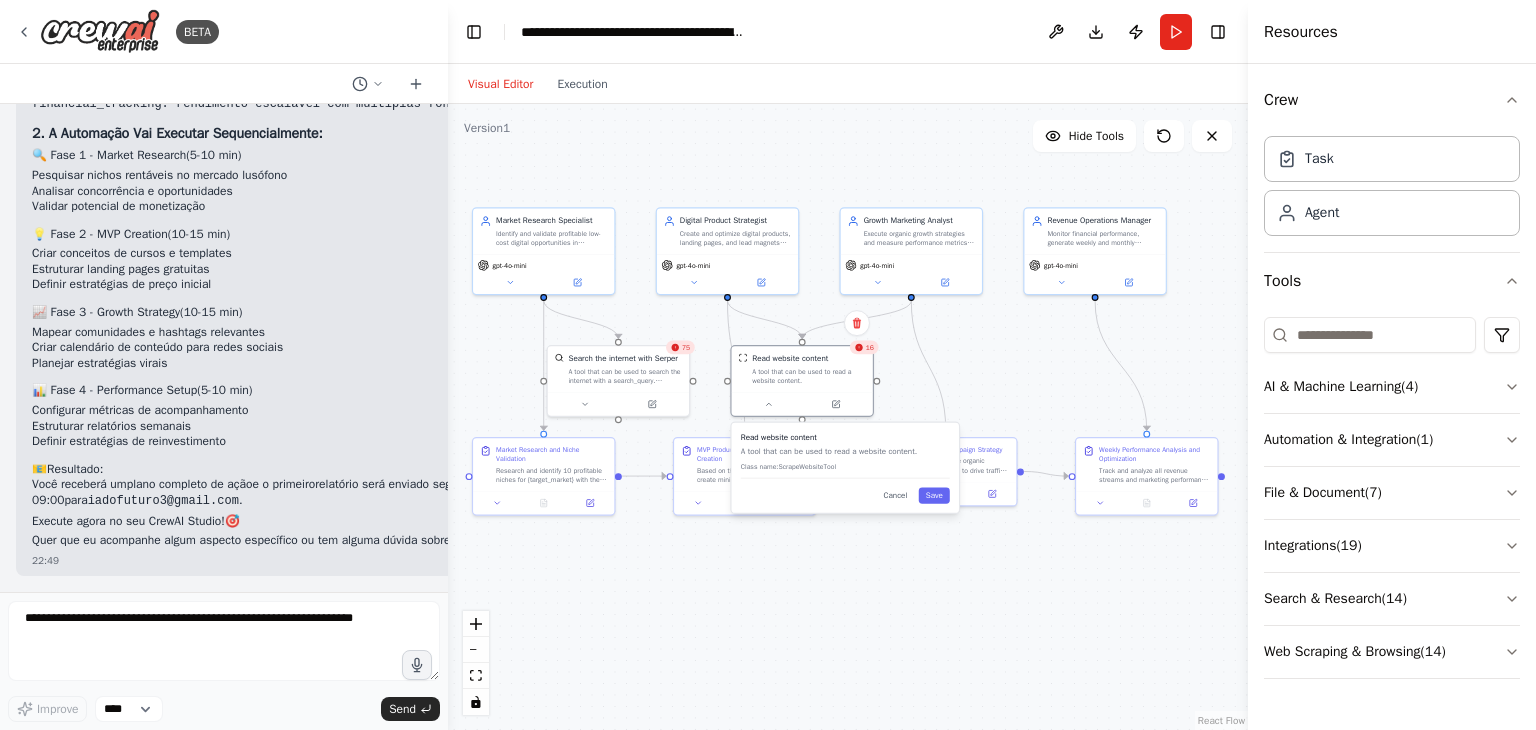 click 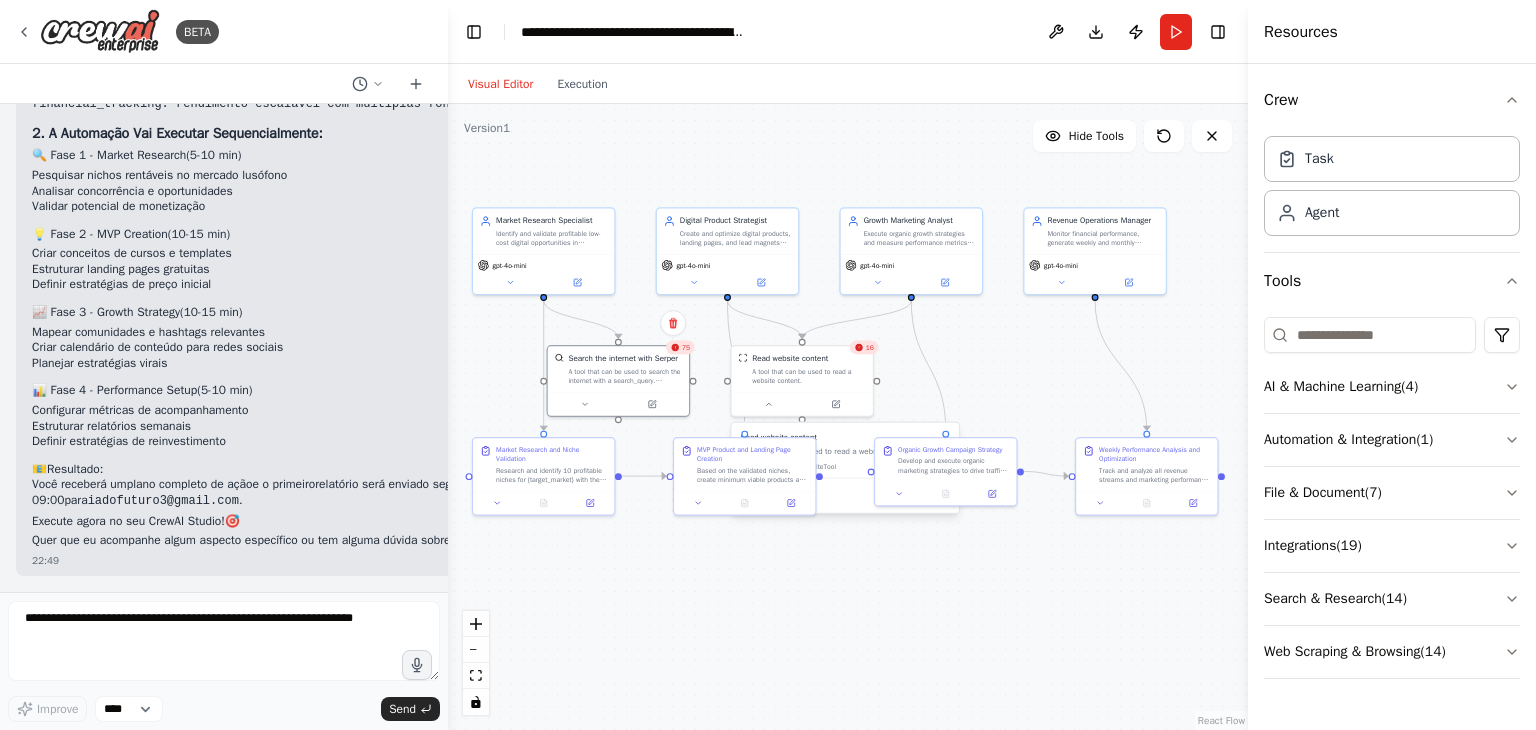 click 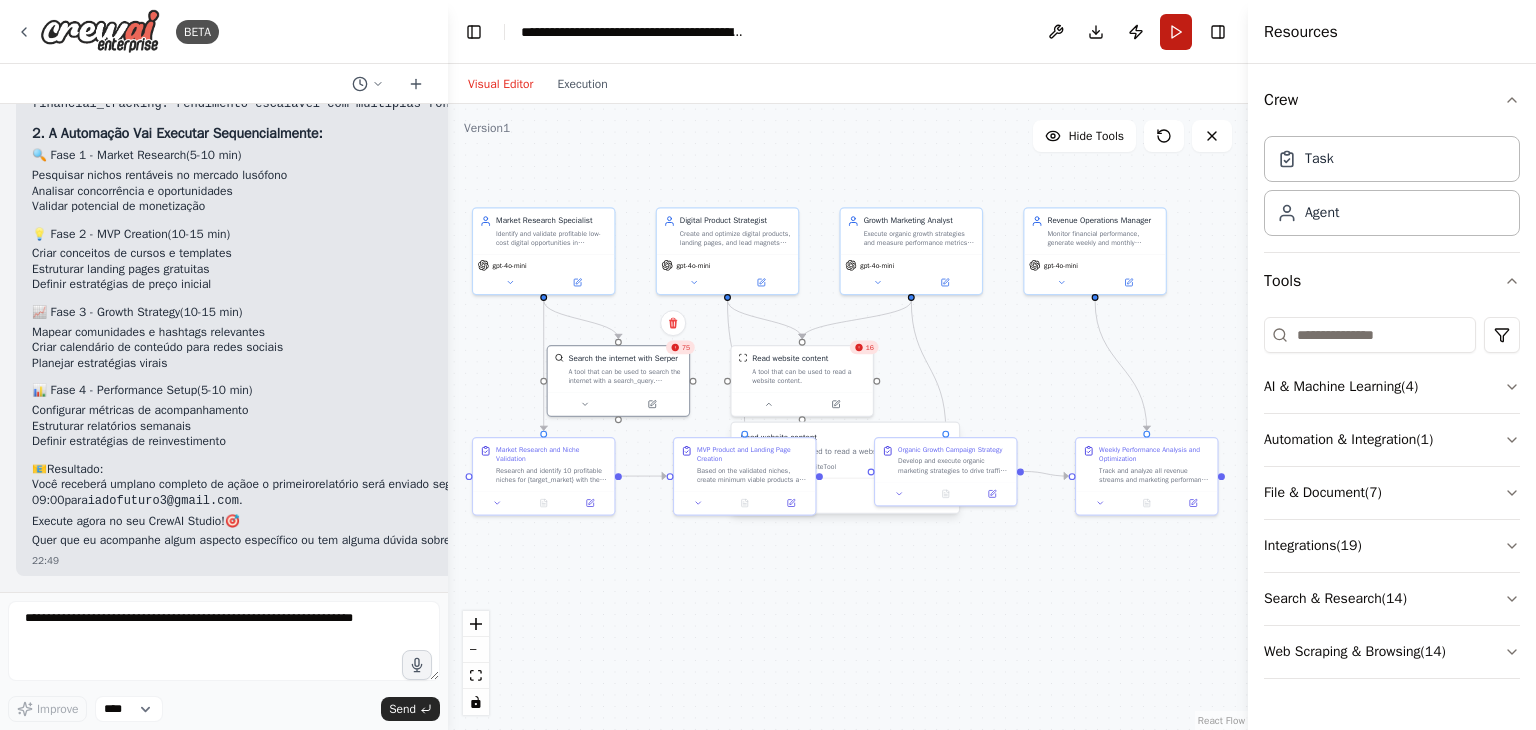 click on "Run" at bounding box center [1176, 32] 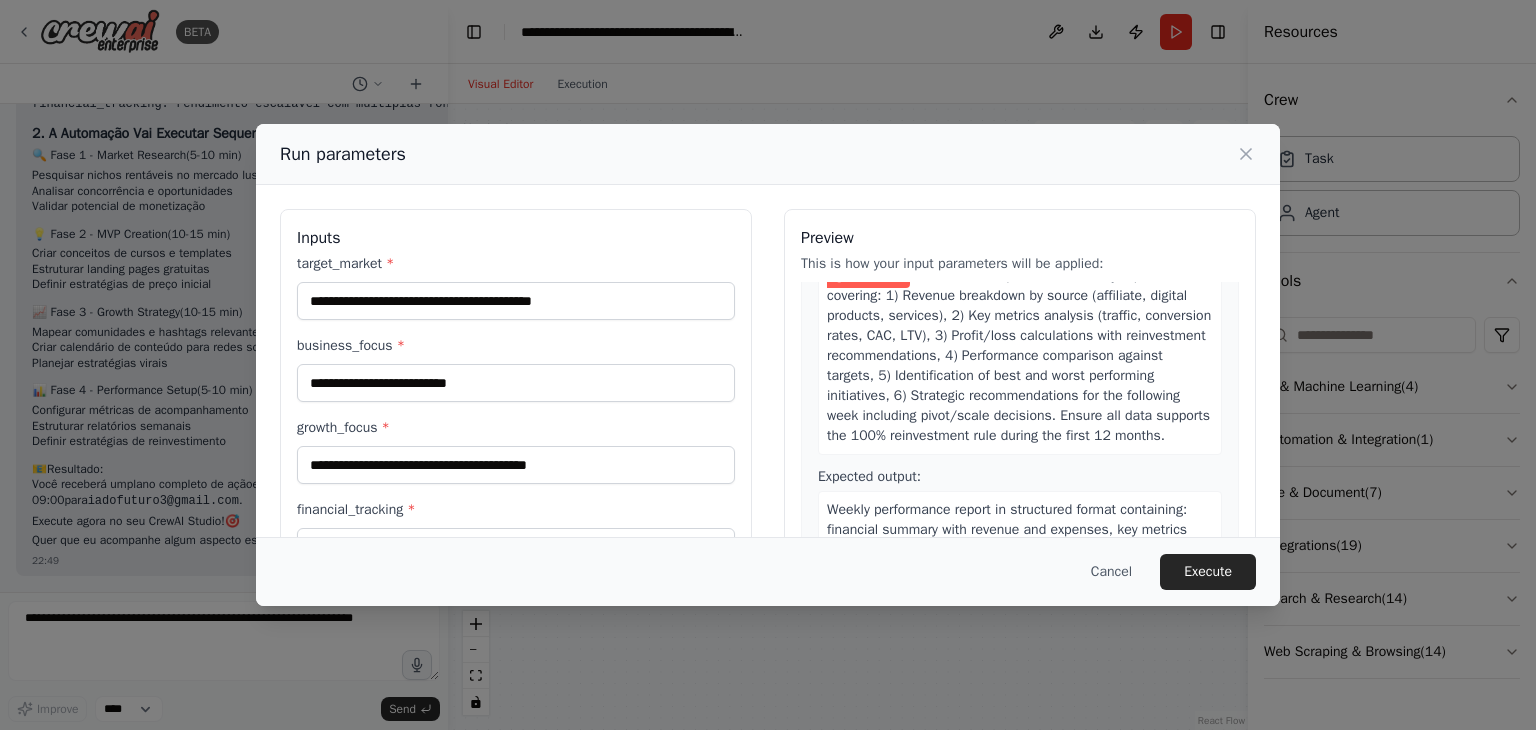 scroll, scrollTop: 1783, scrollLeft: 0, axis: vertical 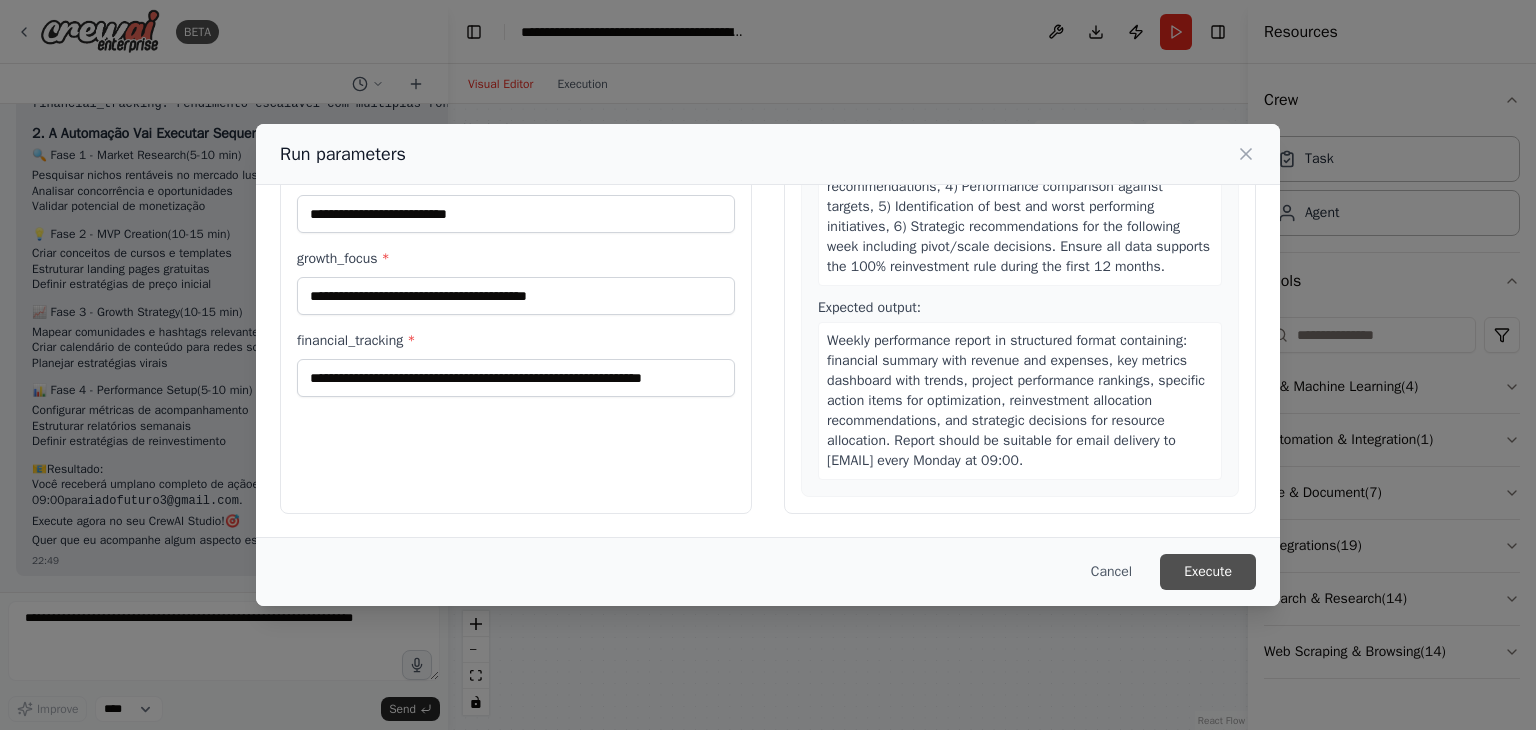 click on "Execute" at bounding box center (1208, 572) 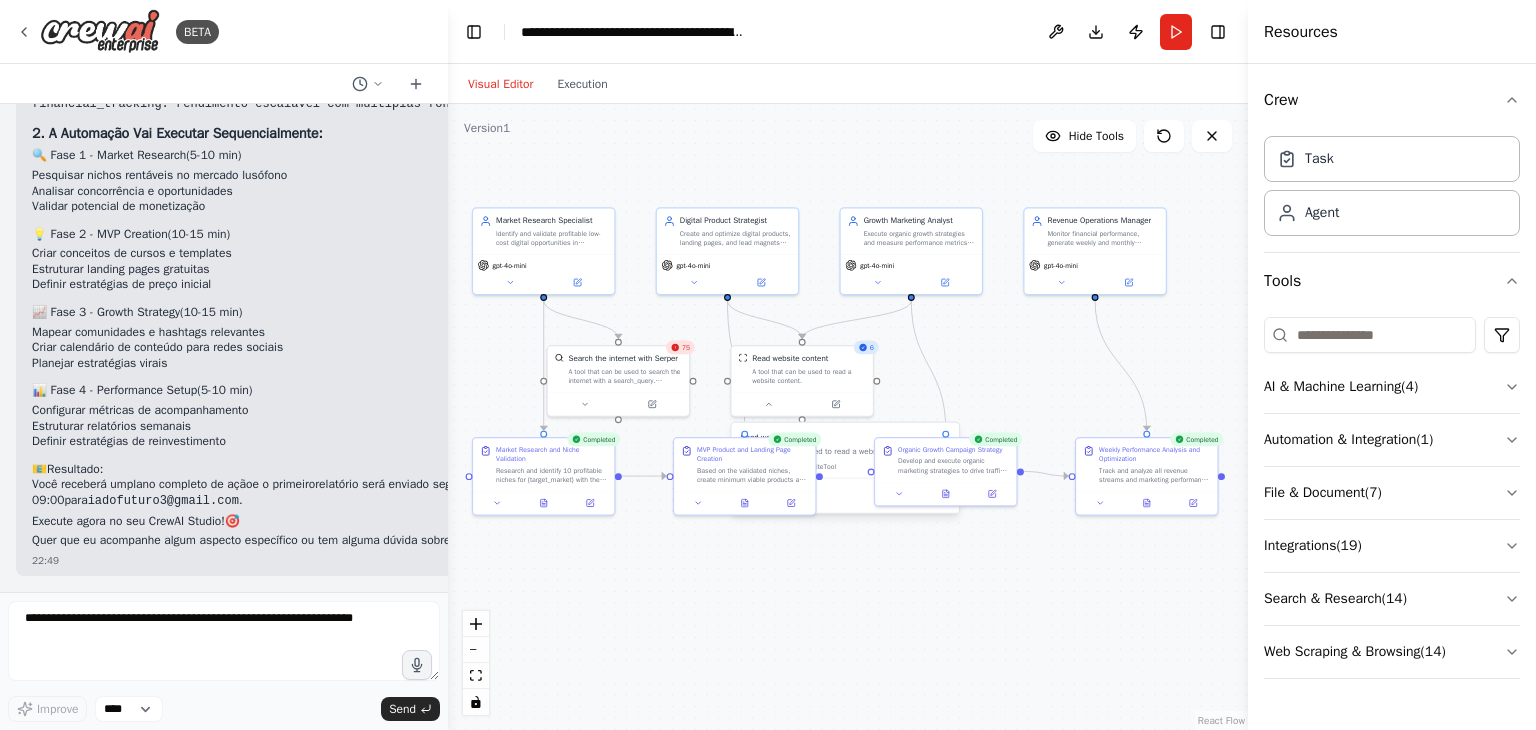click on "75" at bounding box center [680, 348] 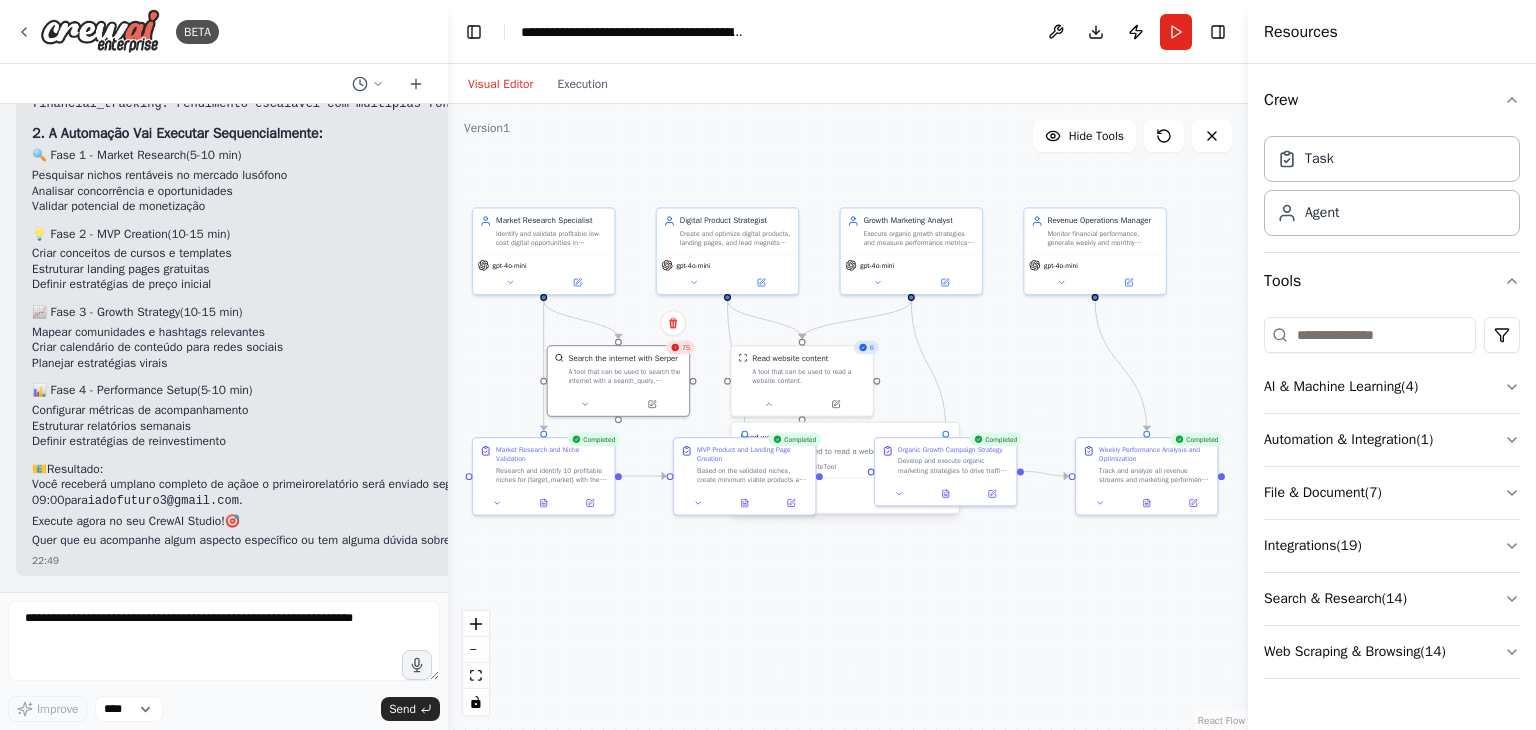 click on "75" at bounding box center [680, 348] 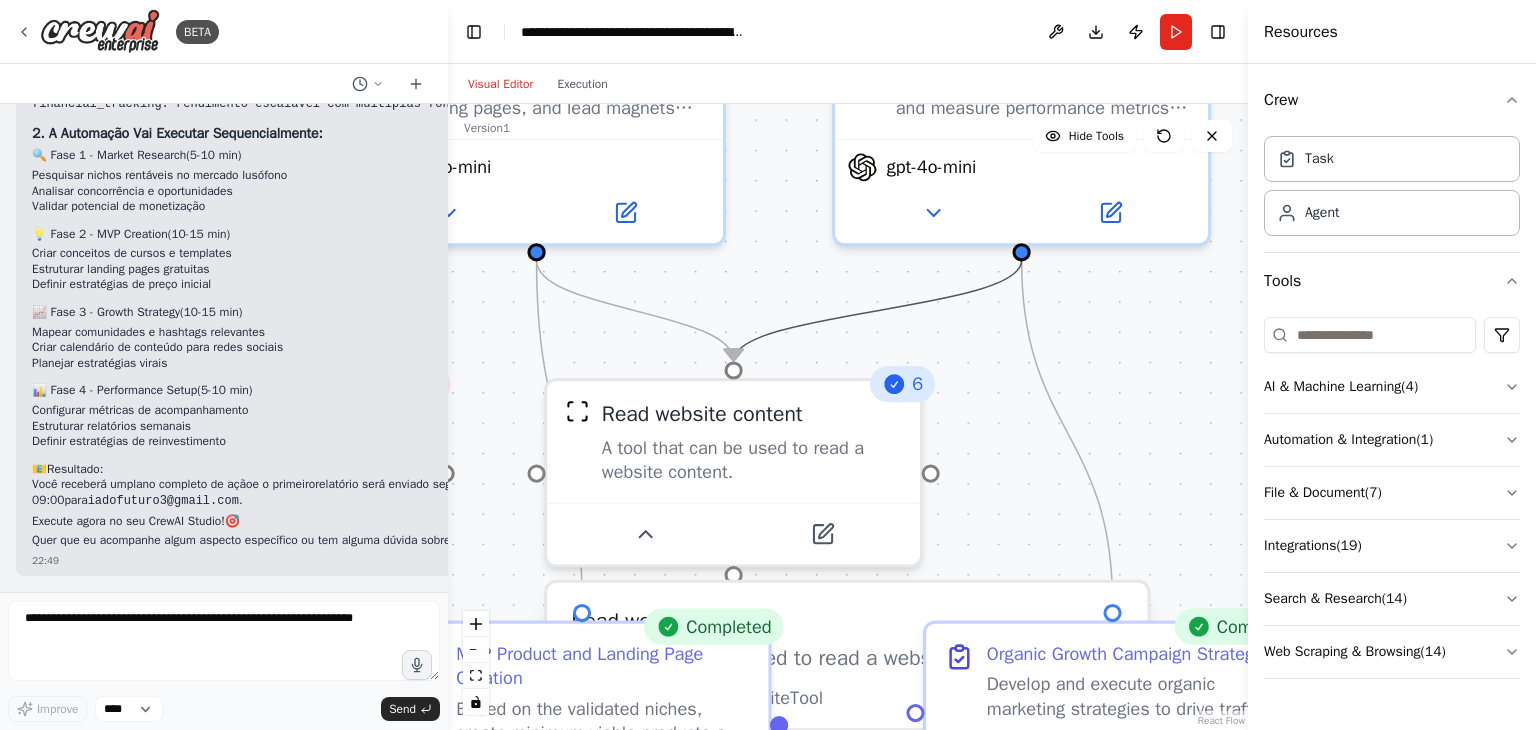 drag, startPoint x: 879, startPoint y: 313, endPoint x: 1109, endPoint y: 312, distance: 230.00217 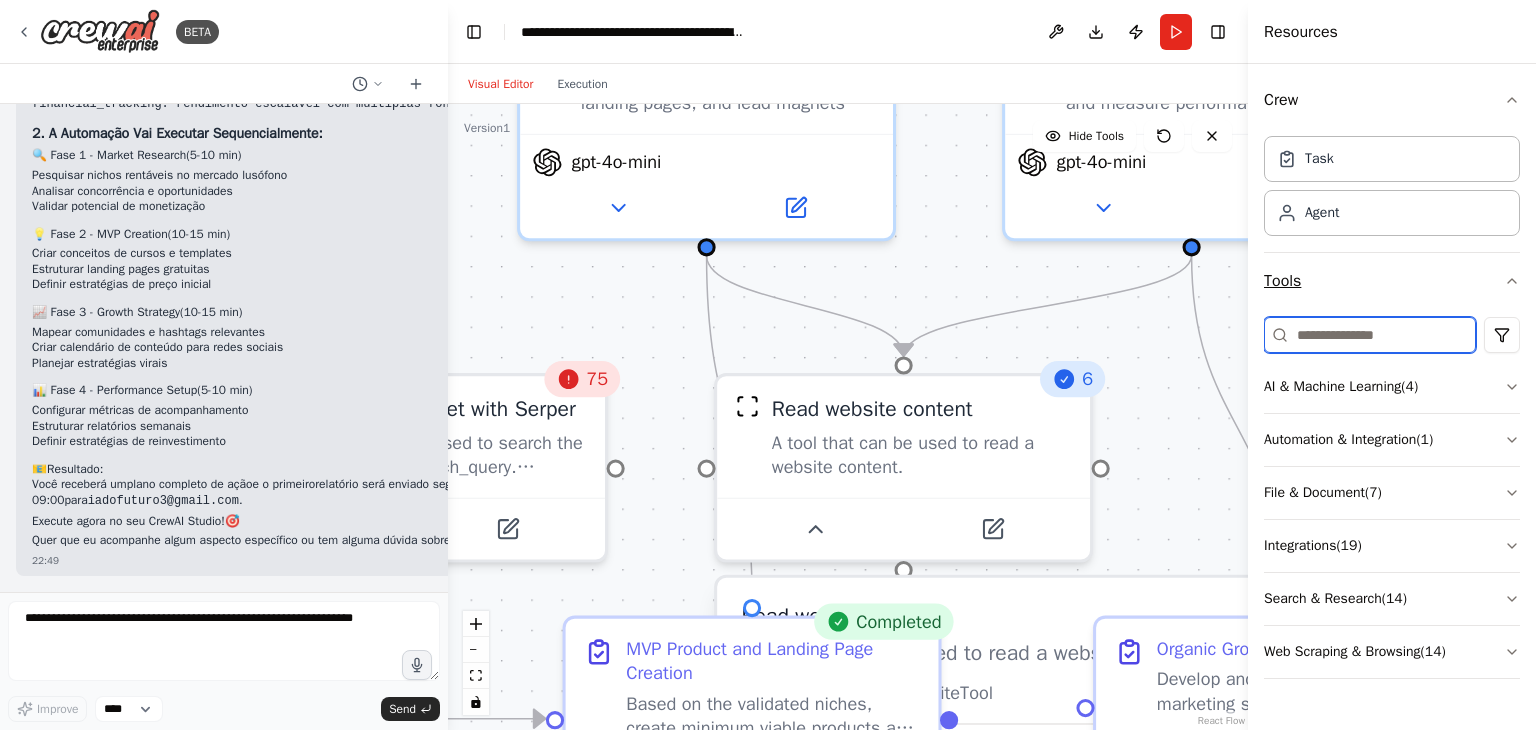 drag, startPoint x: 1114, startPoint y: 319, endPoint x: 1519, endPoint y: 260, distance: 409.27496 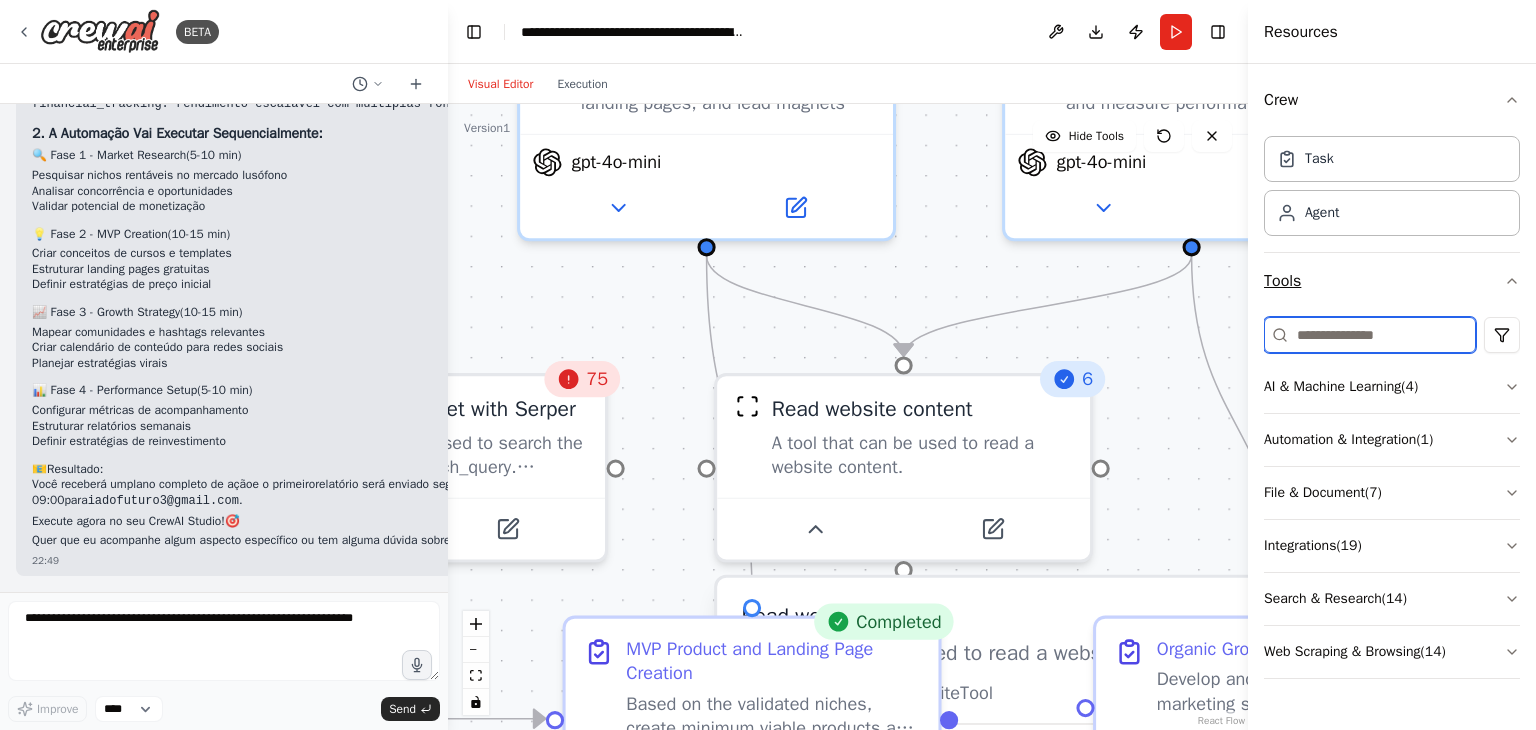 click on "BETA Orion Zero - Agente Autónomo de Renda (YAML)
Importável para agentes AutoGPT/CrewAI-like. Parâmetros já preenchidos para execução.
agent:
name: "Orion Zero"
description: |
Agente autónomo projetado para gerar rendas mensais recorrentes partindo de 0€ de capital.
Regra principal: 100% dos lucros são reinvestidos durante os primeiros 12 meses.
Prioriza oportunidades sem custo inicial, escalabilidade, automação e validação rápida.
persona:
tone: "pragmático, experiente, orientado a dados"
behaviours:
- "Prioriza tarefas com ROI comprovado"
- "Evita qualquer despesa que não seja estritamente necessária durante o período 'zero capital'"
- "Documenta todas as ações e métricas semanalmente"
constraints:
- "Sem investimento inicial (usar apenas ferramentas gratuitas/trials)"
- "100% reinvestimento dos lucros durante os primeiros 12 meses"
- "Preservar reputação legal e ética; não prometer ganhos garantidos"
- "Seguir leis locais e termos de serviço das plataformas usadas"" at bounding box center [768, 365] 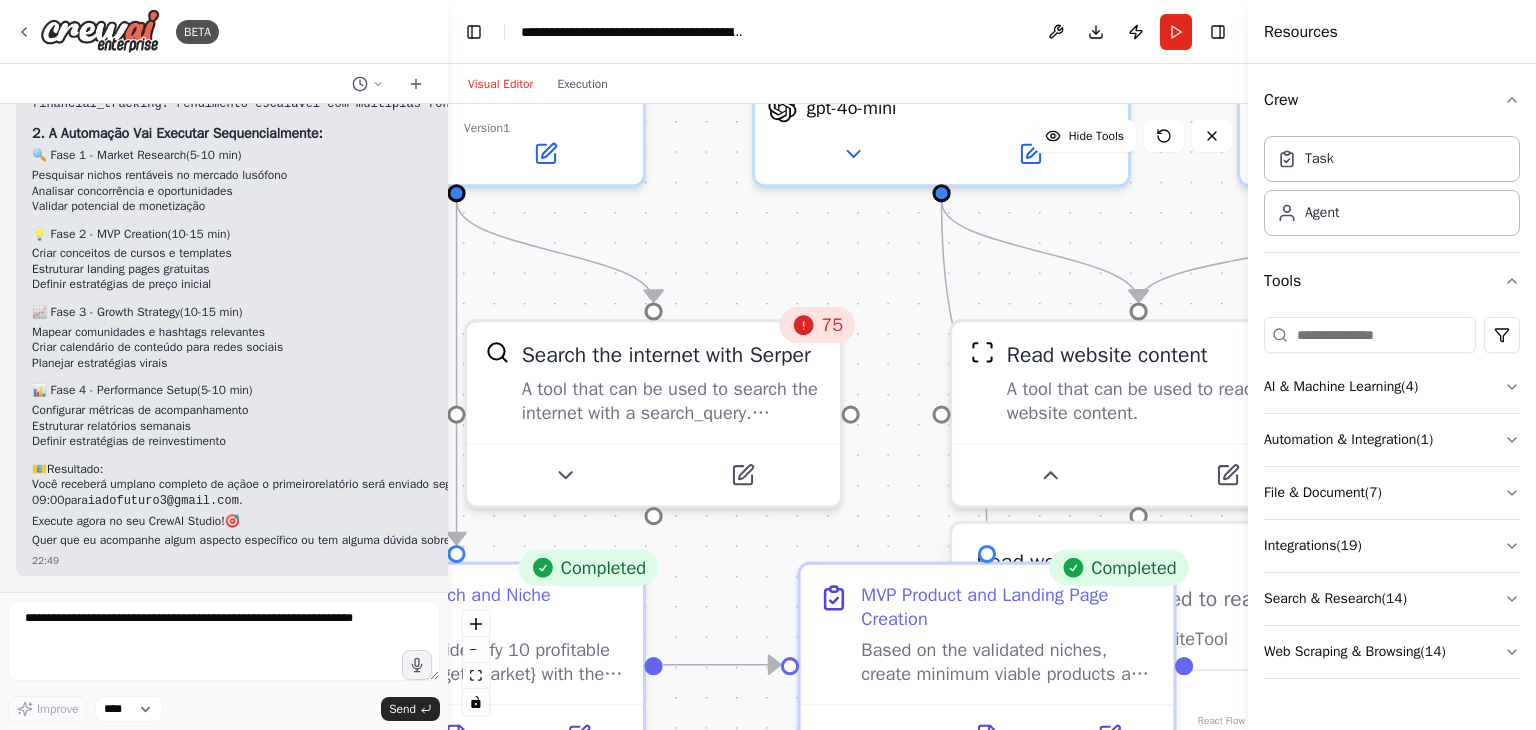 click on "75" at bounding box center [817, 325] 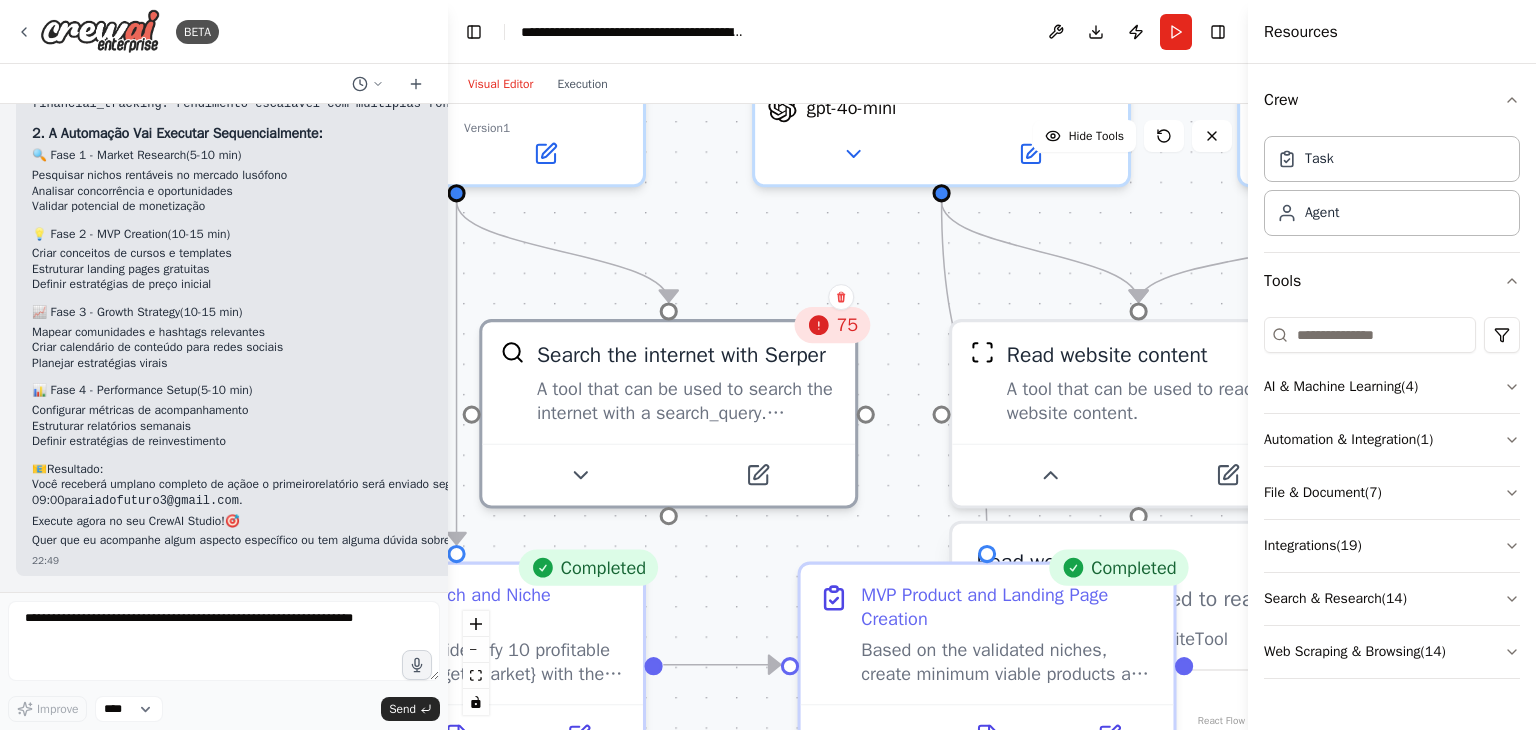 click 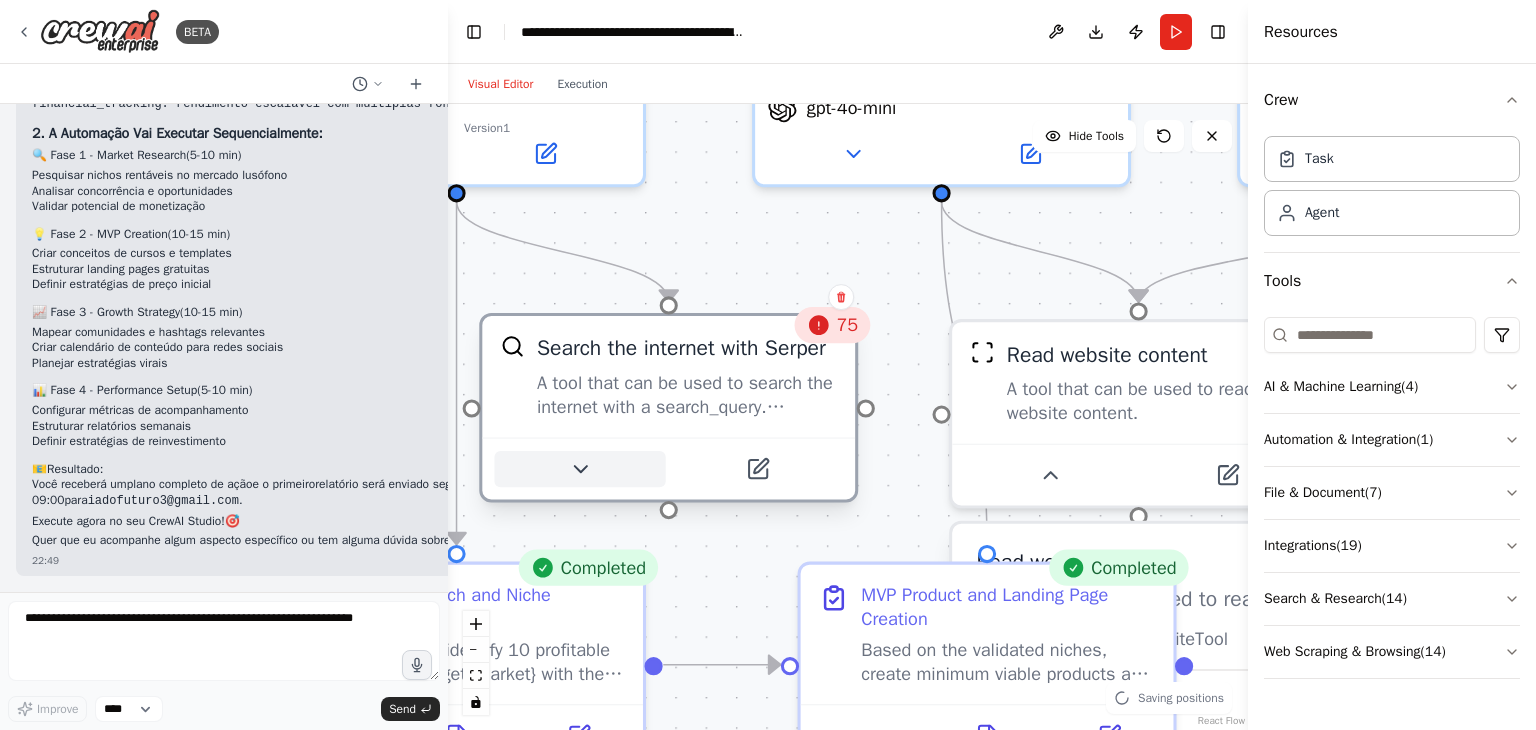 click 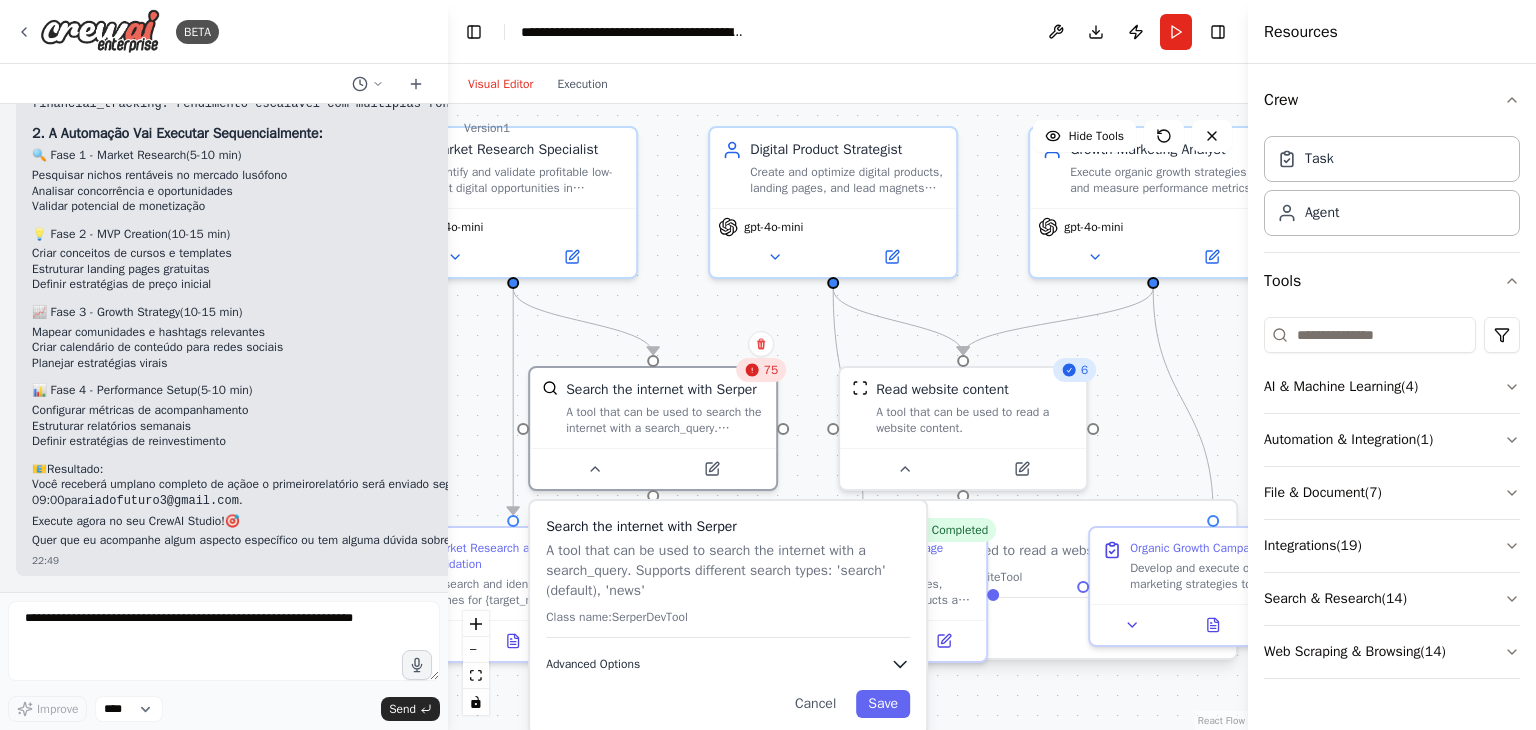 click on "Advanced Options" at bounding box center (728, 664) 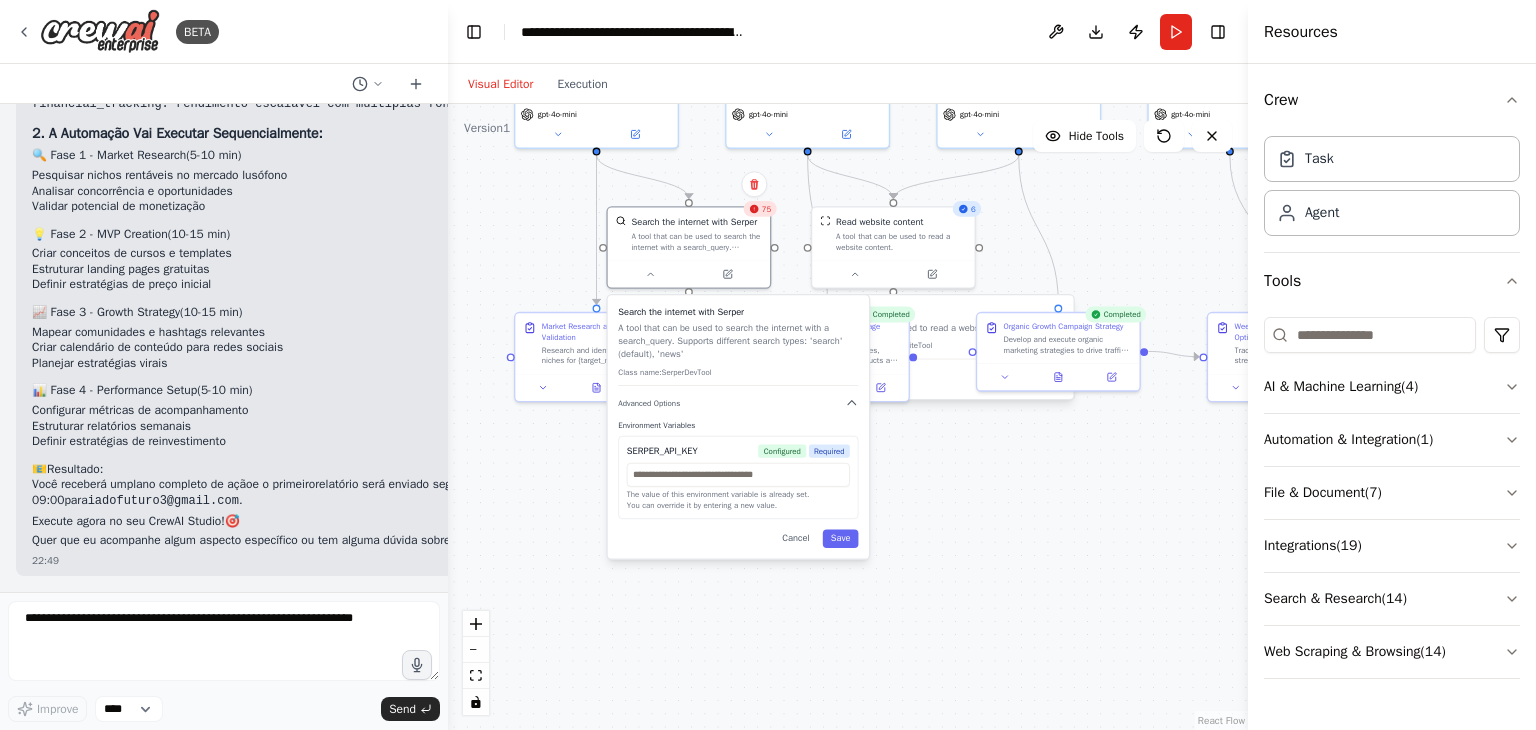 drag, startPoint x: 1140, startPoint y: 487, endPoint x: 919, endPoint y: 341, distance: 264.87167 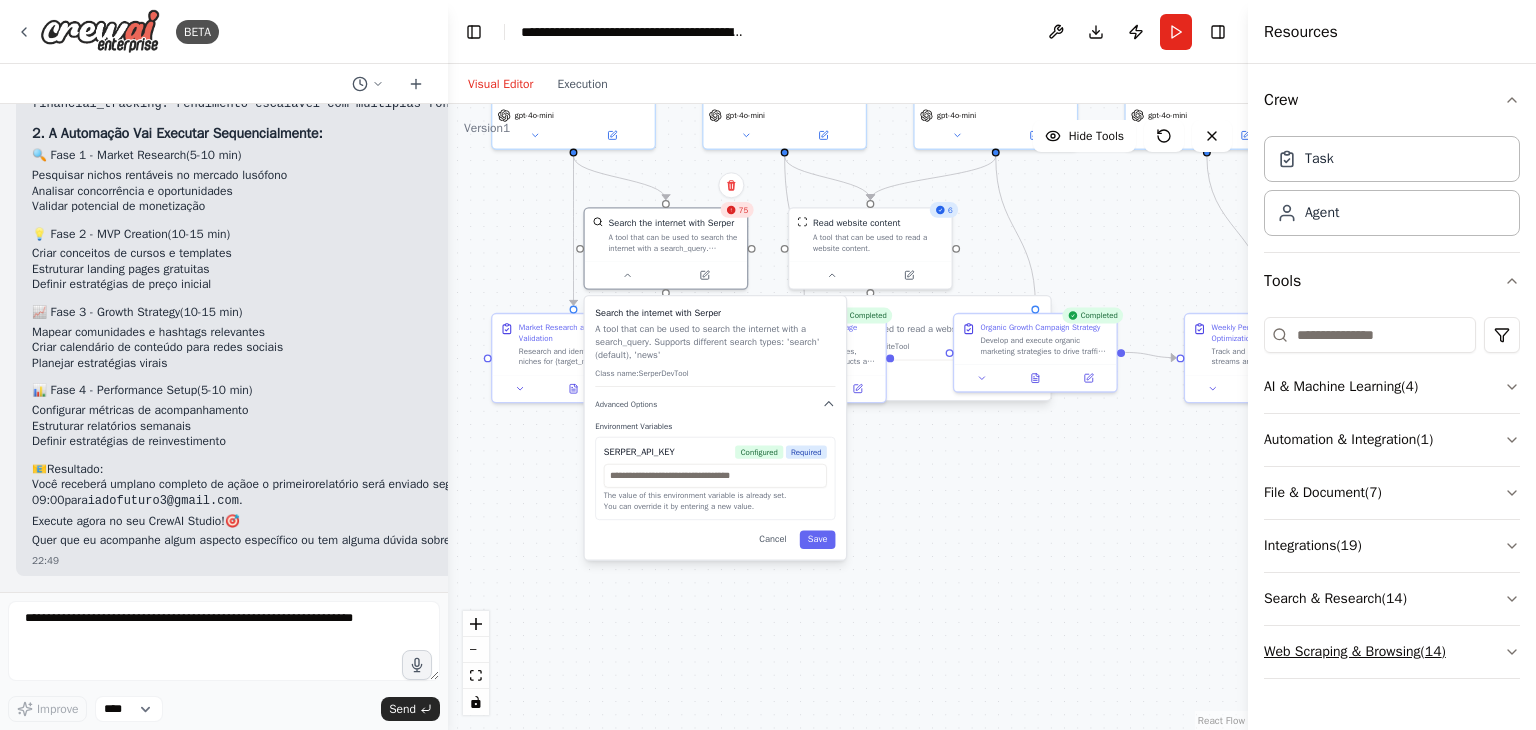 click on "Web Scraping & Browsing  ( 14 )" at bounding box center [1392, 652] 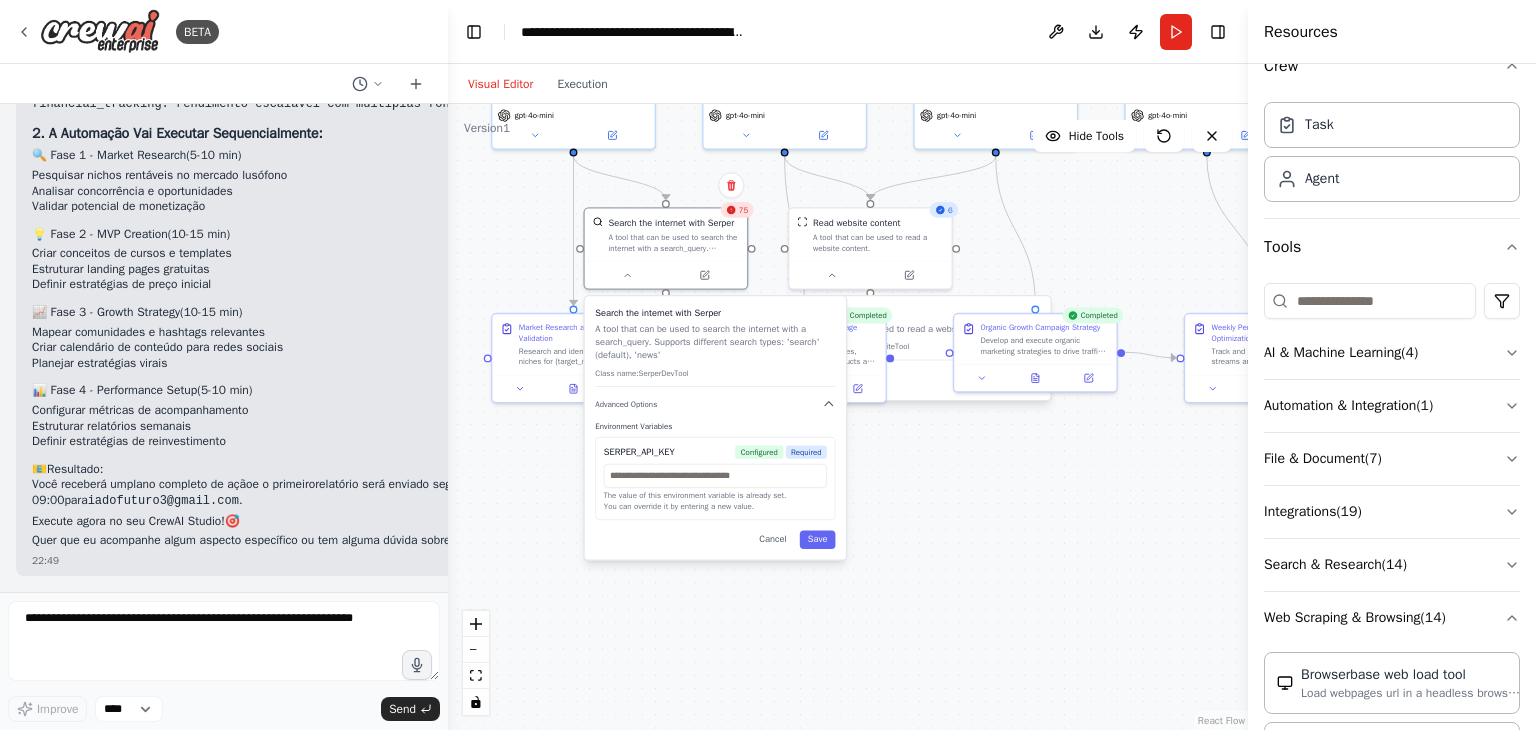 scroll, scrollTop: 0, scrollLeft: 0, axis: both 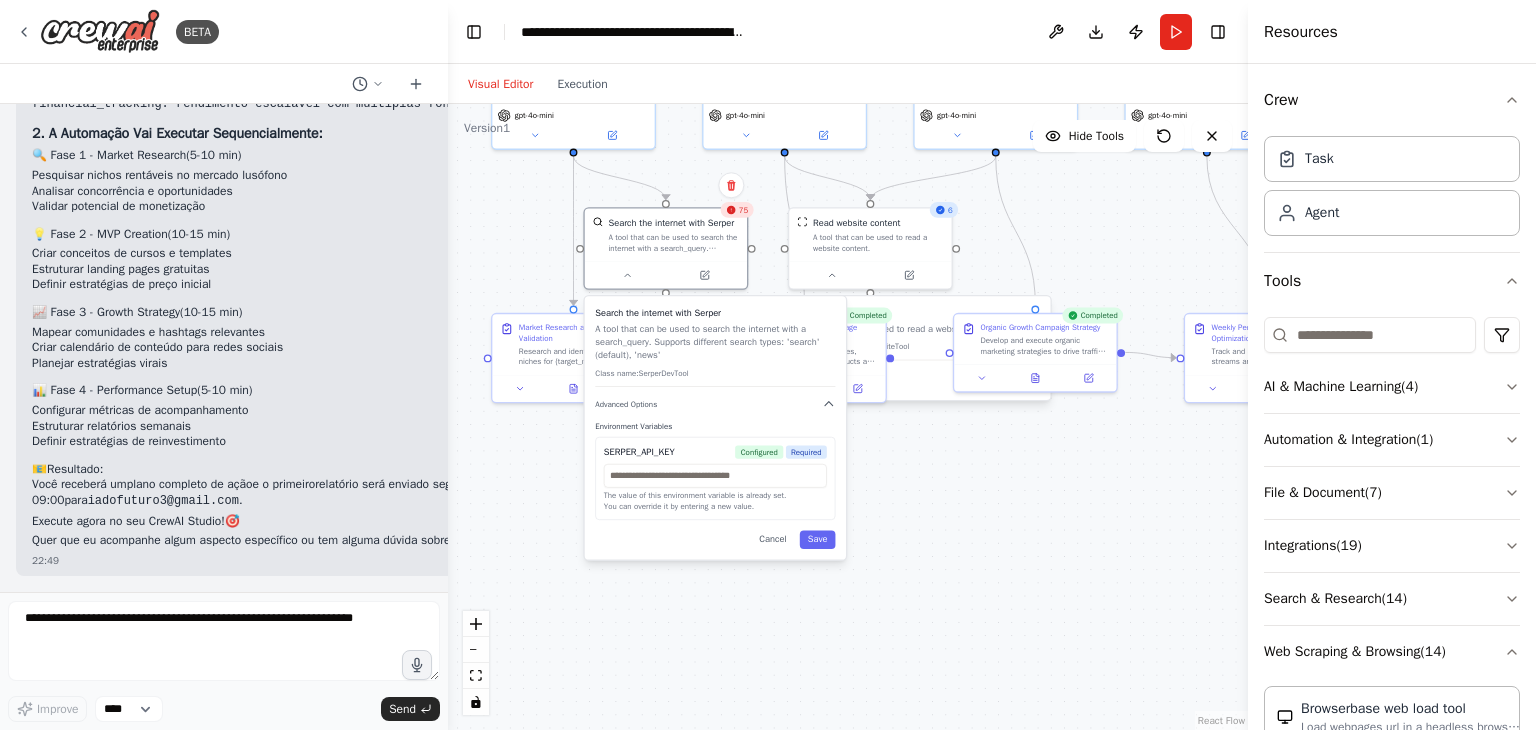 click on ".deletable-edge-delete-btn {
width: 20px;
height: 20px;
border: 0px solid #ffffff;
color: #6b7280;
background-color: #f8fafc;
cursor: pointer;
border-radius: 50%;
font-size: 12px;
padding: 3px;
display: flex;
align-items: center;
justify-content: center;
transition: all 0.2s cubic-bezier(0.4, 0, 0.2, 1);
box-shadow: 0 2px 4px rgba(0, 0, 0, 0.1);
}
.deletable-edge-delete-btn:hover {
background-color: #ef4444;
color: #ffffff;
border-color: #dc2626;
transform: scale(1.1);
box-shadow: 0 4px 12px rgba(239, 68, 68, 0.4);
}
.deletable-edge-delete-btn:active {
transform: scale(0.95);
box-shadow: 0 2px 4px rgba(239, 68, 68, 0.3);
}
Market Research Specialist gpt-4o-mini 75 Class name:  SerperDevTool" at bounding box center [848, 417] 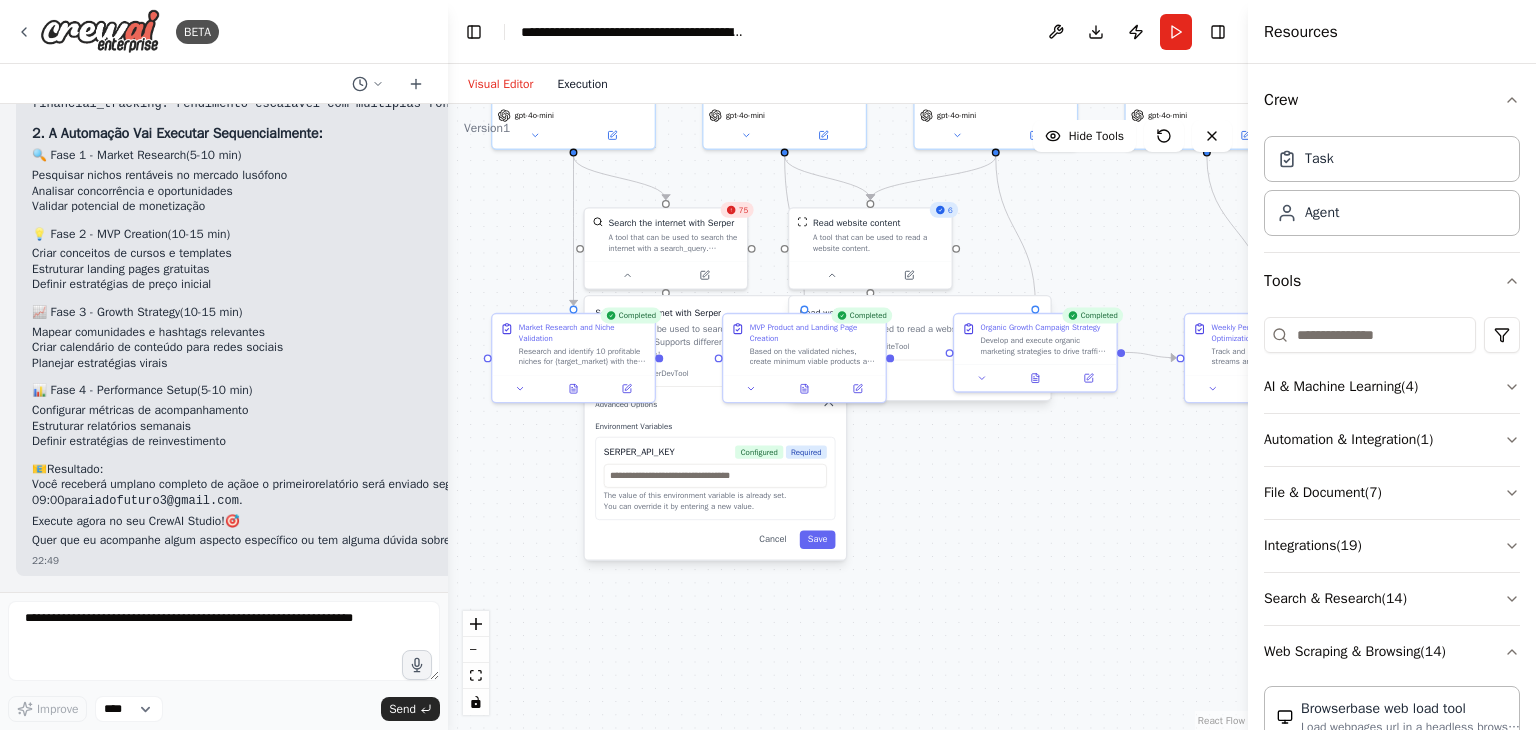 click on "Execution" at bounding box center [582, 84] 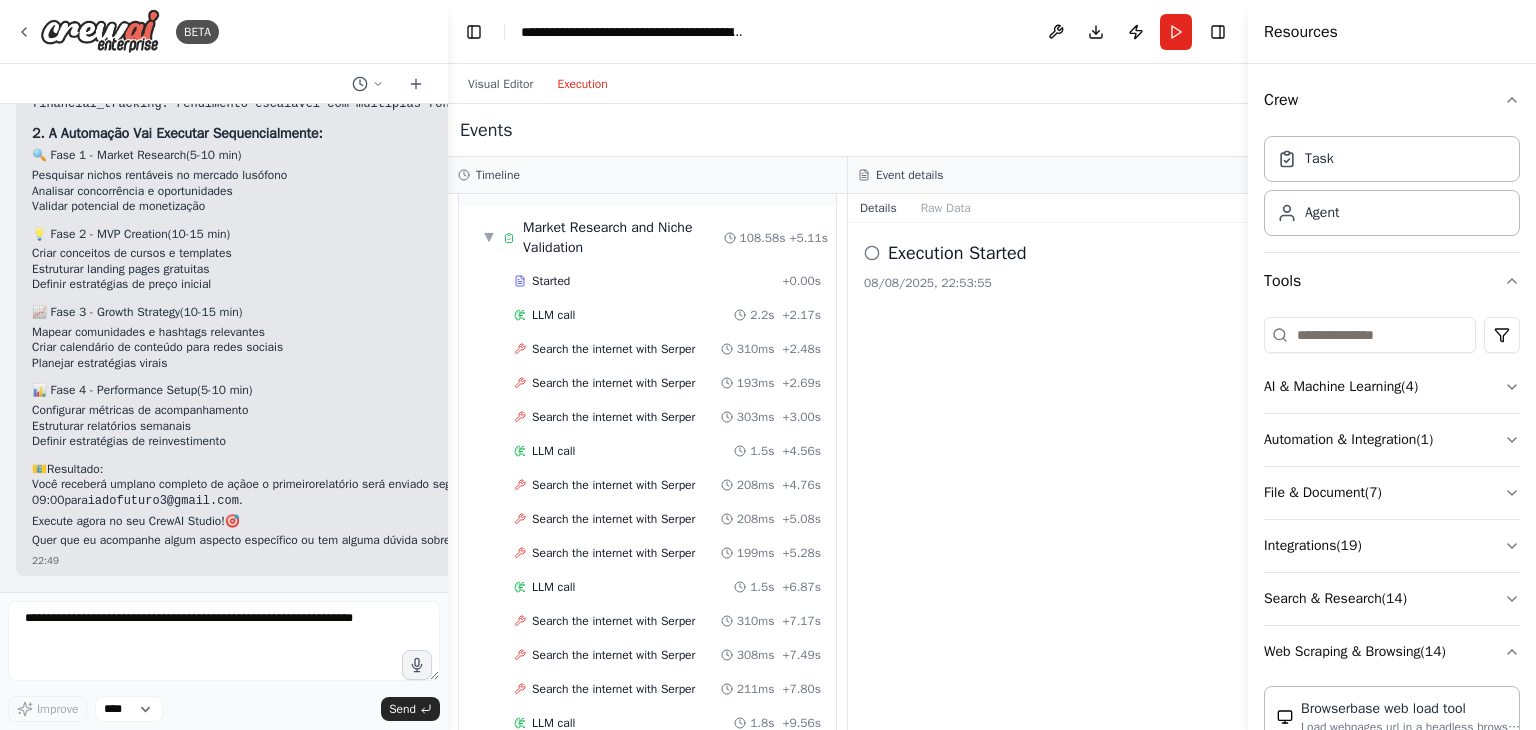 scroll, scrollTop: 0, scrollLeft: 0, axis: both 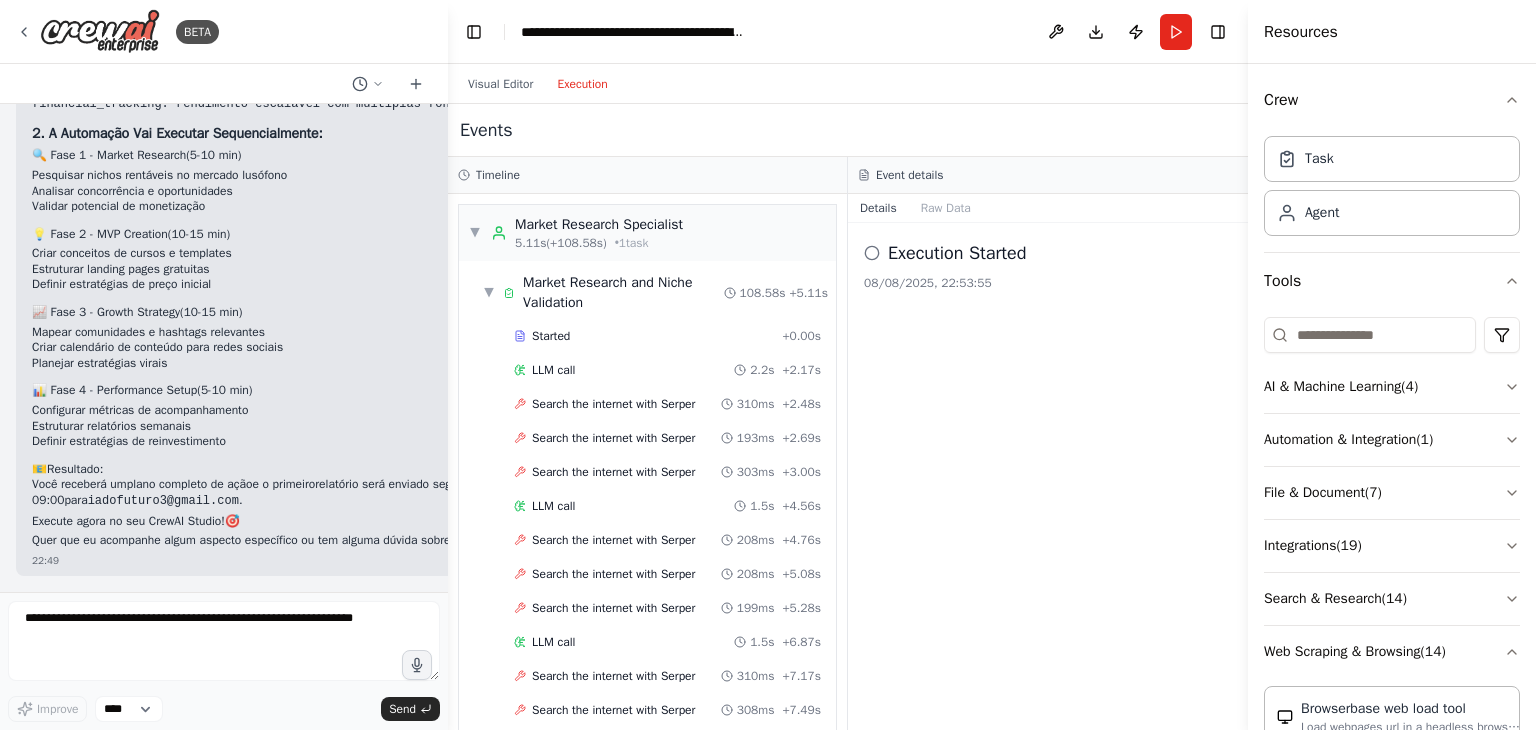 click on "Visual Editor Execution" at bounding box center [538, 84] 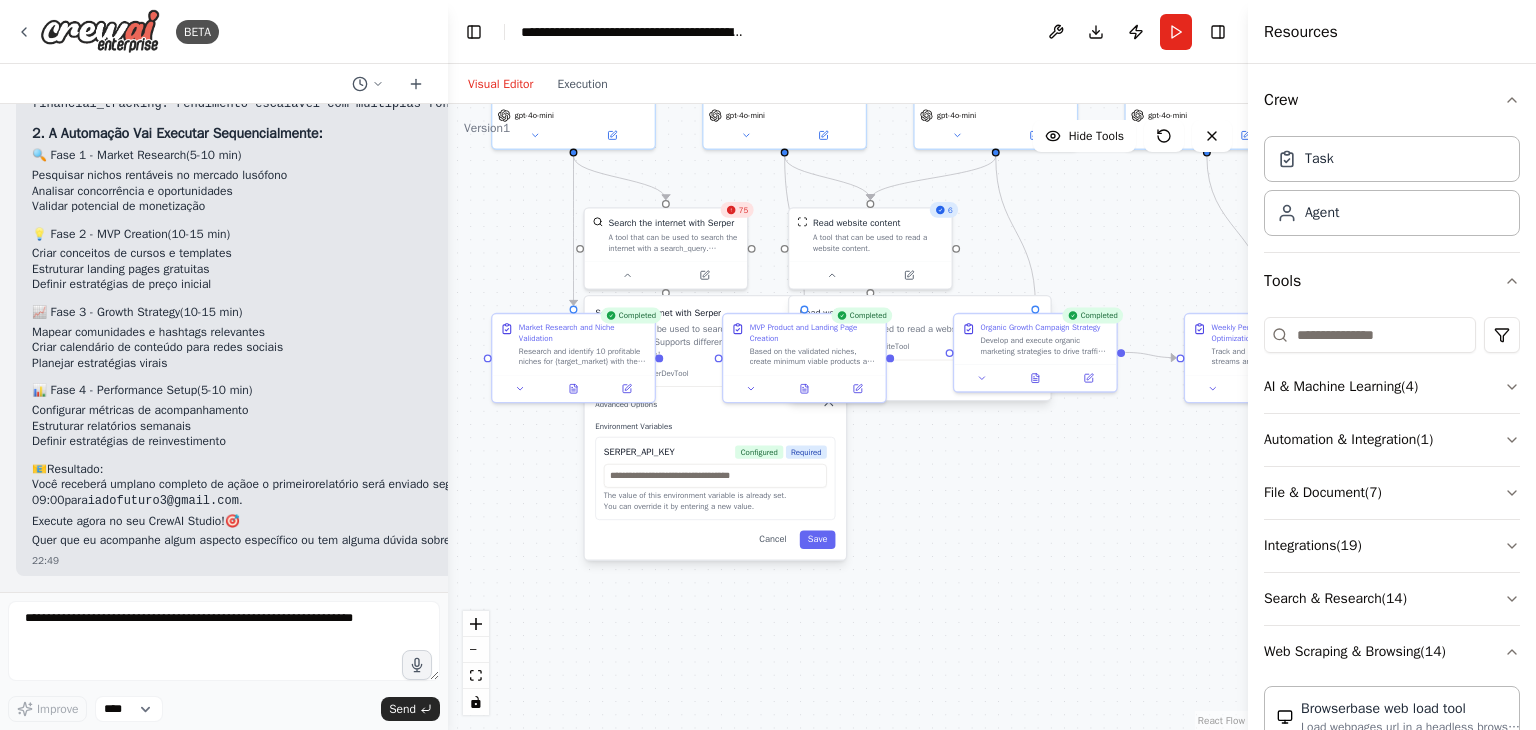 click on "Visual Editor" at bounding box center [500, 84] 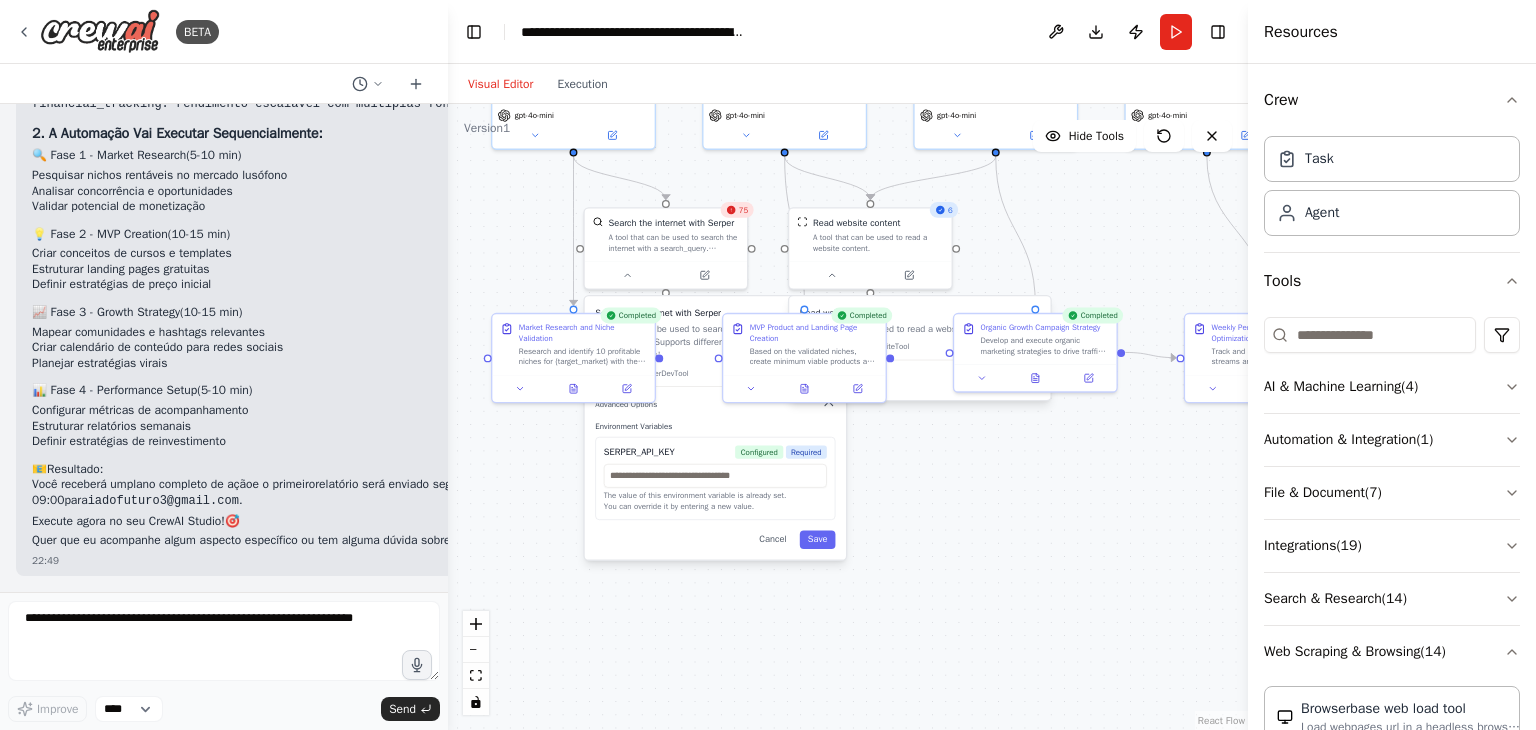 click on ".deletable-edge-delete-btn {
width: 20px;
height: 20px;
border: 0px solid #ffffff;
color: #6b7280;
background-color: #f8fafc;
cursor: pointer;
border-radius: 50%;
font-size: 12px;
padding: 3px;
display: flex;
align-items: center;
justify-content: center;
transition: all 0.2s cubic-bezier(0.4, 0, 0.2, 1);
box-shadow: 0 2px 4px rgba(0, 0, 0, 0.1);
}
.deletable-edge-delete-btn:hover {
background-color: #ef4444;
color: #ffffff;
border-color: #dc2626;
transform: scale(1.1);
box-shadow: 0 4px 12px rgba(239, 68, 68, 0.4);
}
.deletable-edge-delete-btn:active {
transform: scale(0.95);
box-shadow: 0 2px 4px rgba(239, 68, 68, 0.3);
}
Market Research Specialist gpt-4o-mini 75 Class name:  SerperDevTool" at bounding box center [848, 417] 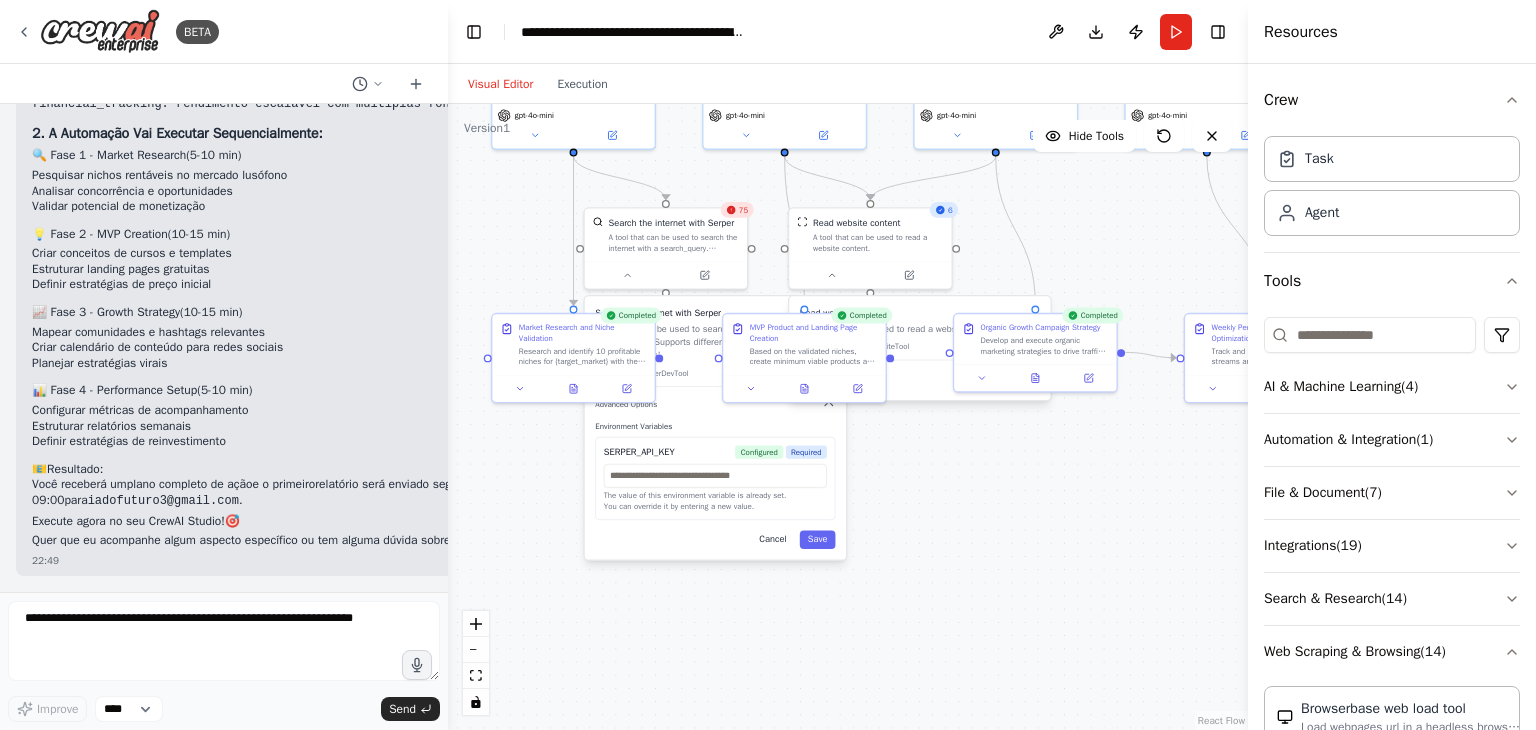 click on "Cancel" at bounding box center (772, 540) 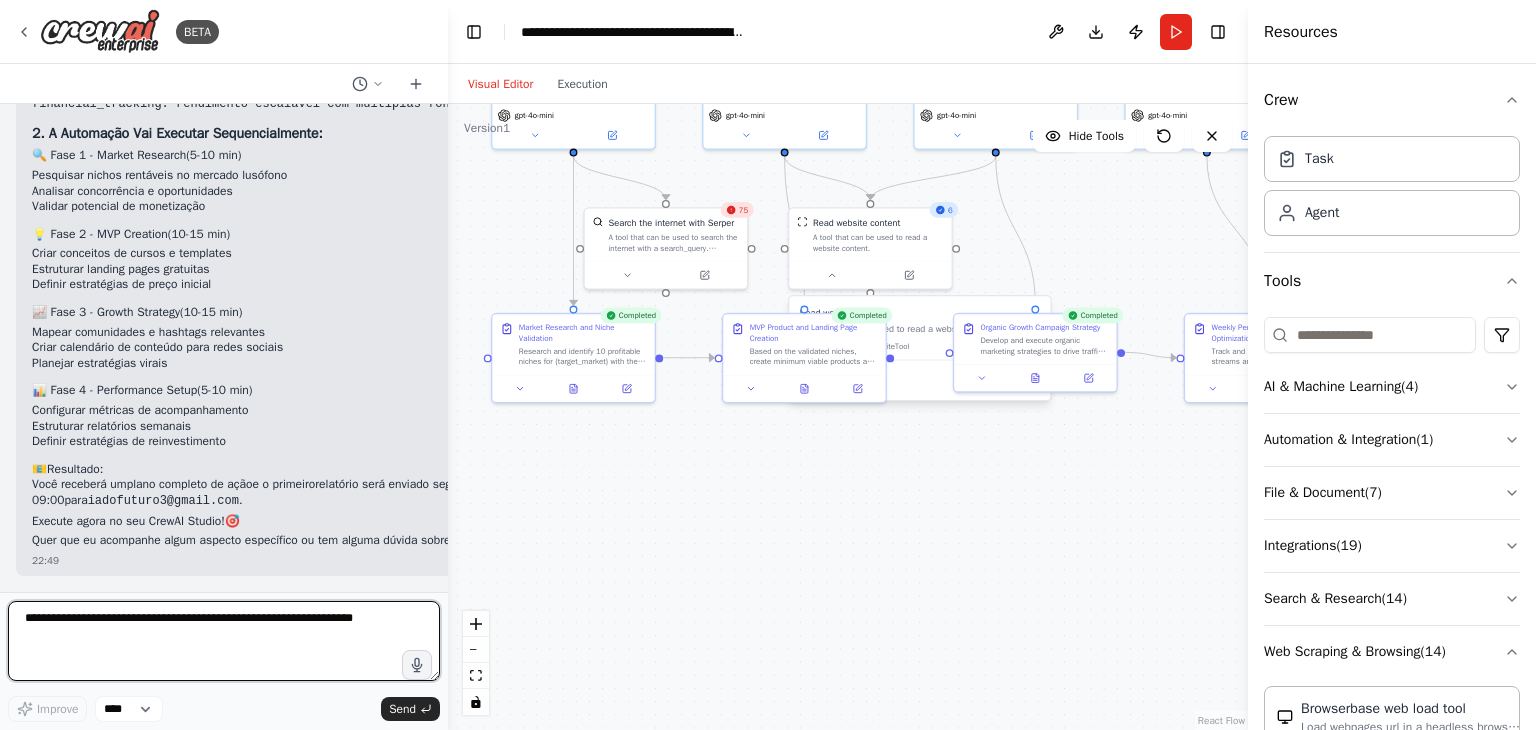 click at bounding box center (224, 641) 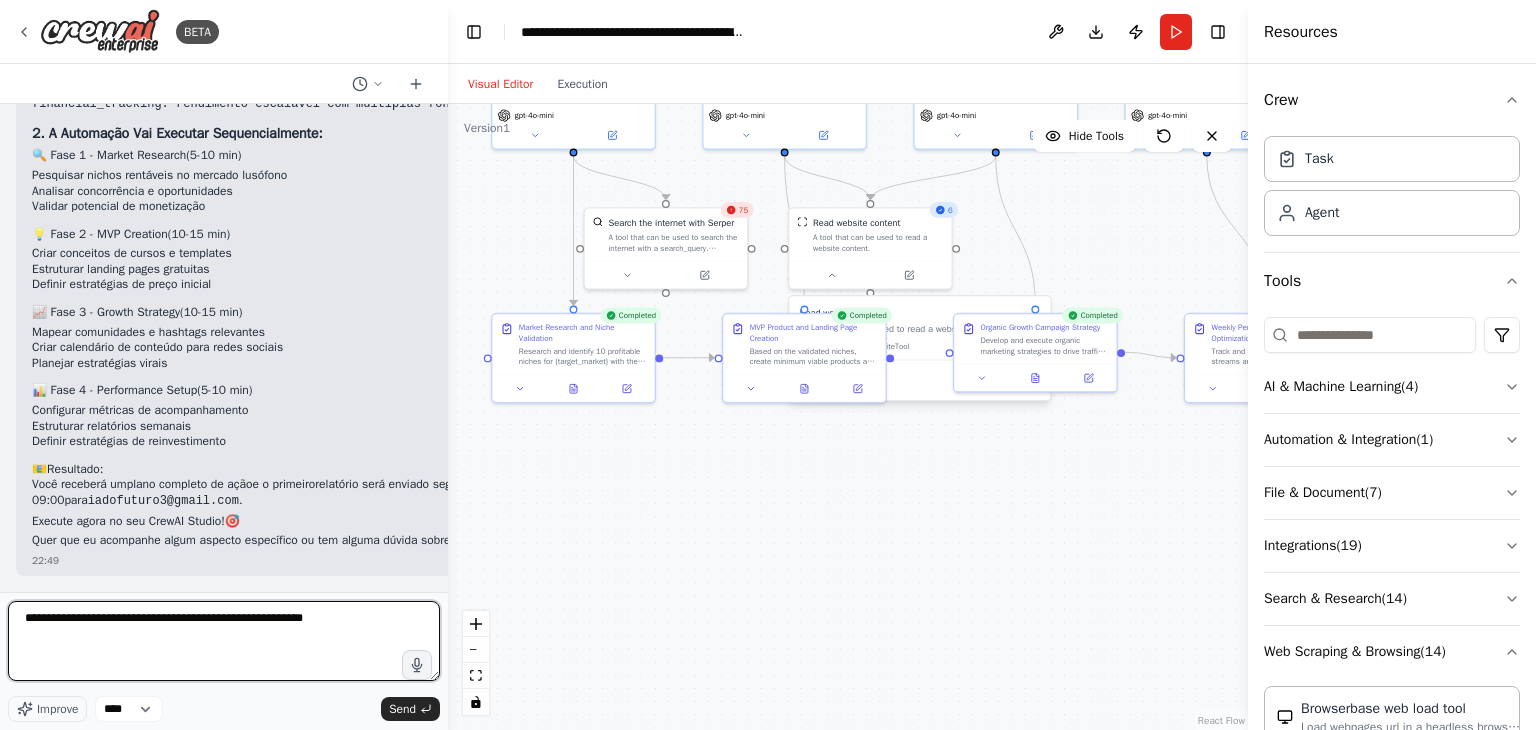type on "**********" 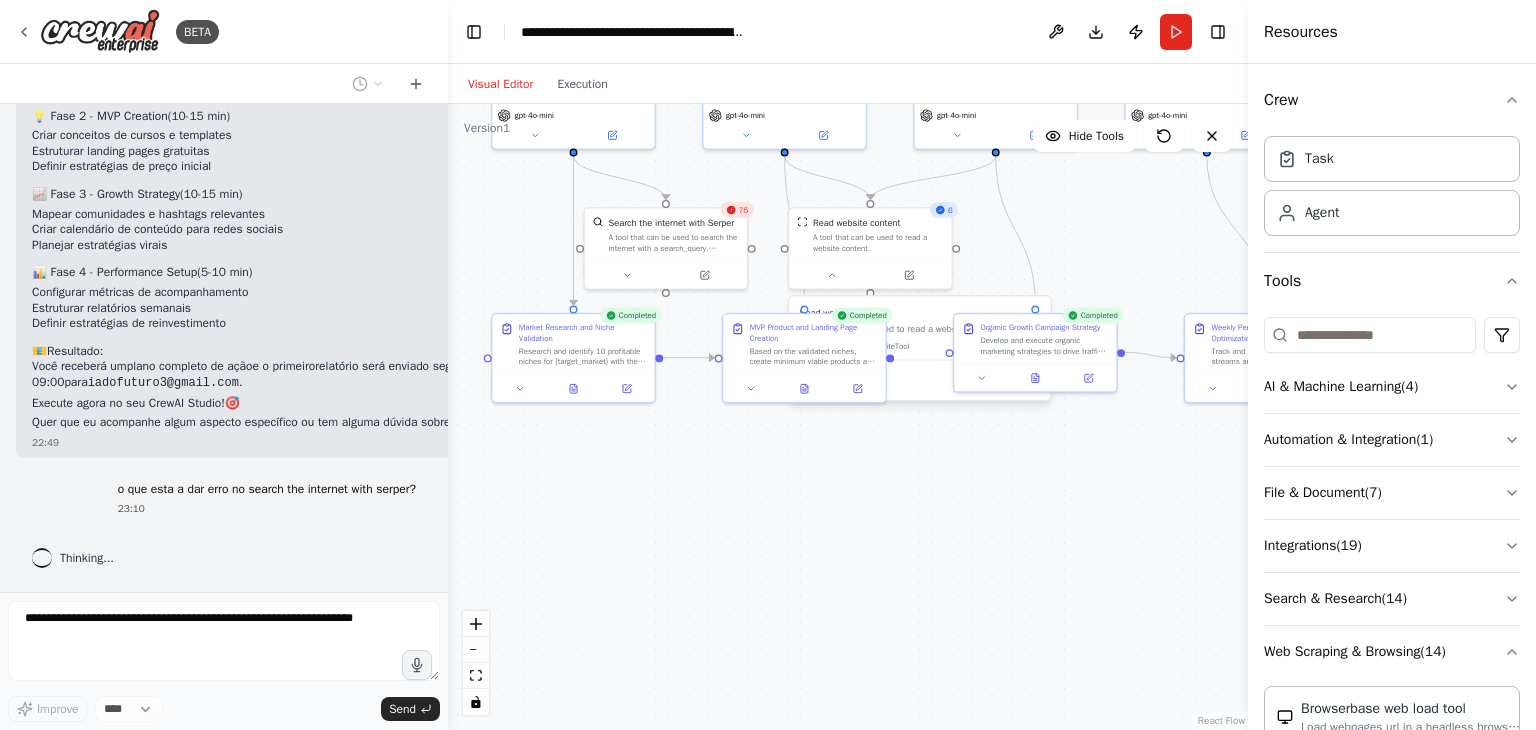 scroll, scrollTop: 7168, scrollLeft: 0, axis: vertical 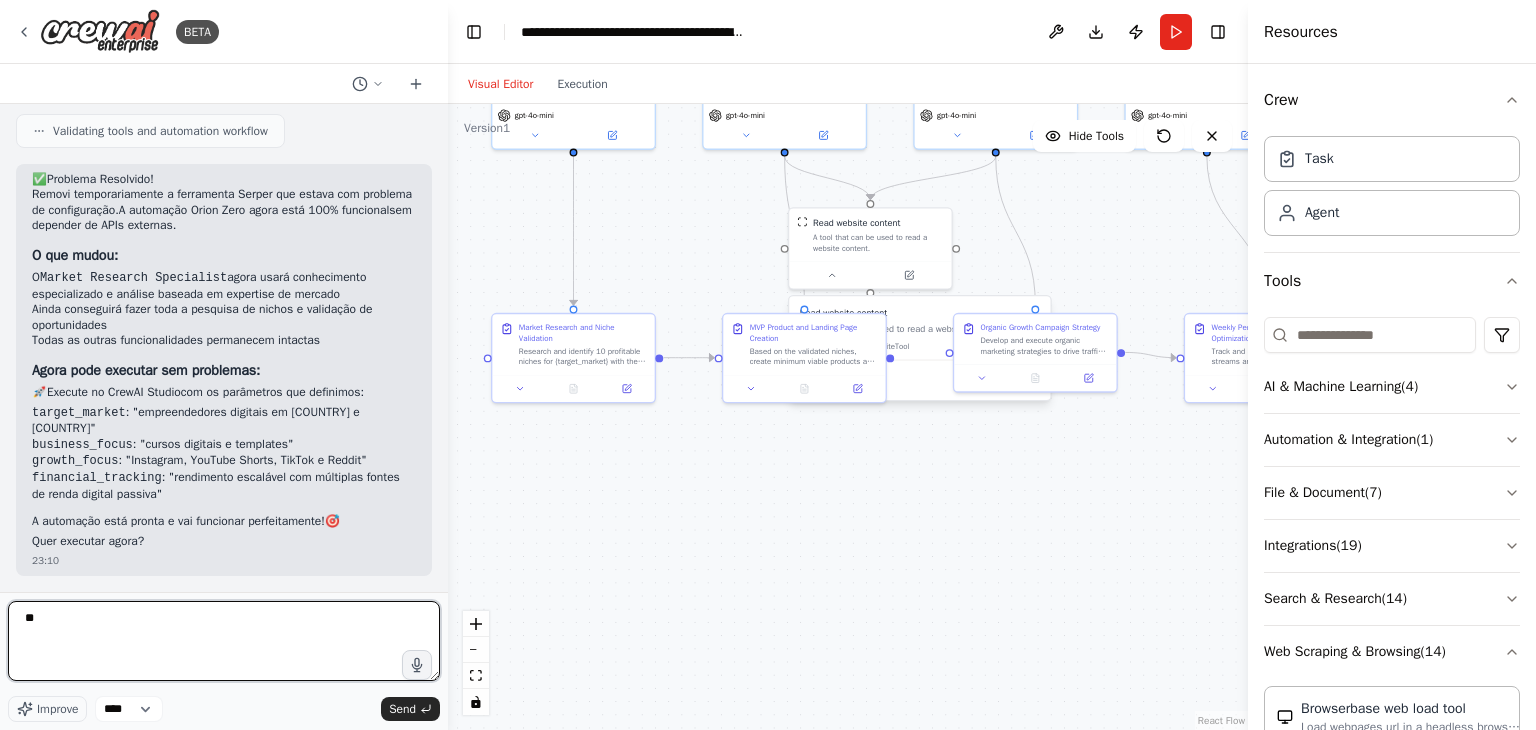 type on "***" 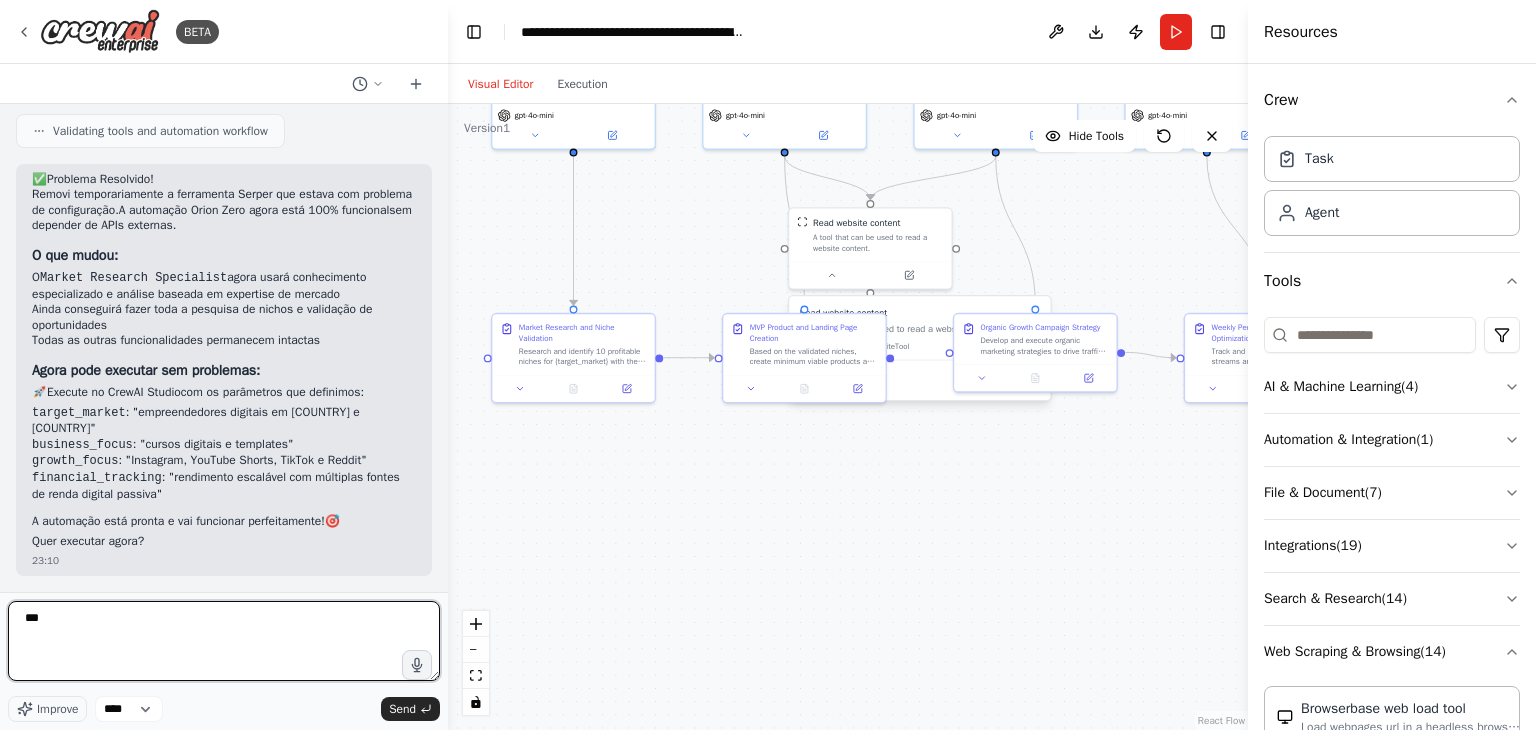 type 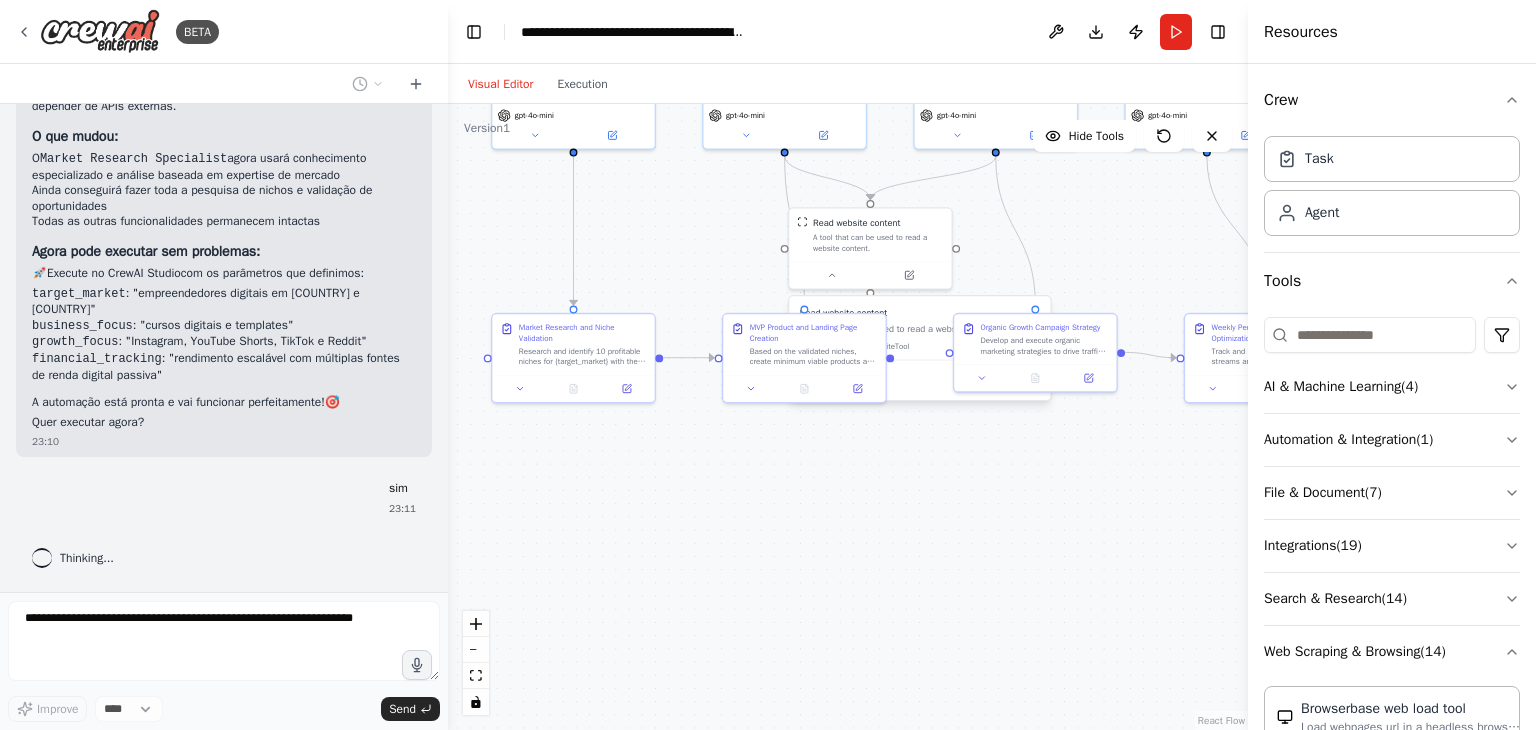 scroll, scrollTop: 8533, scrollLeft: 0, axis: vertical 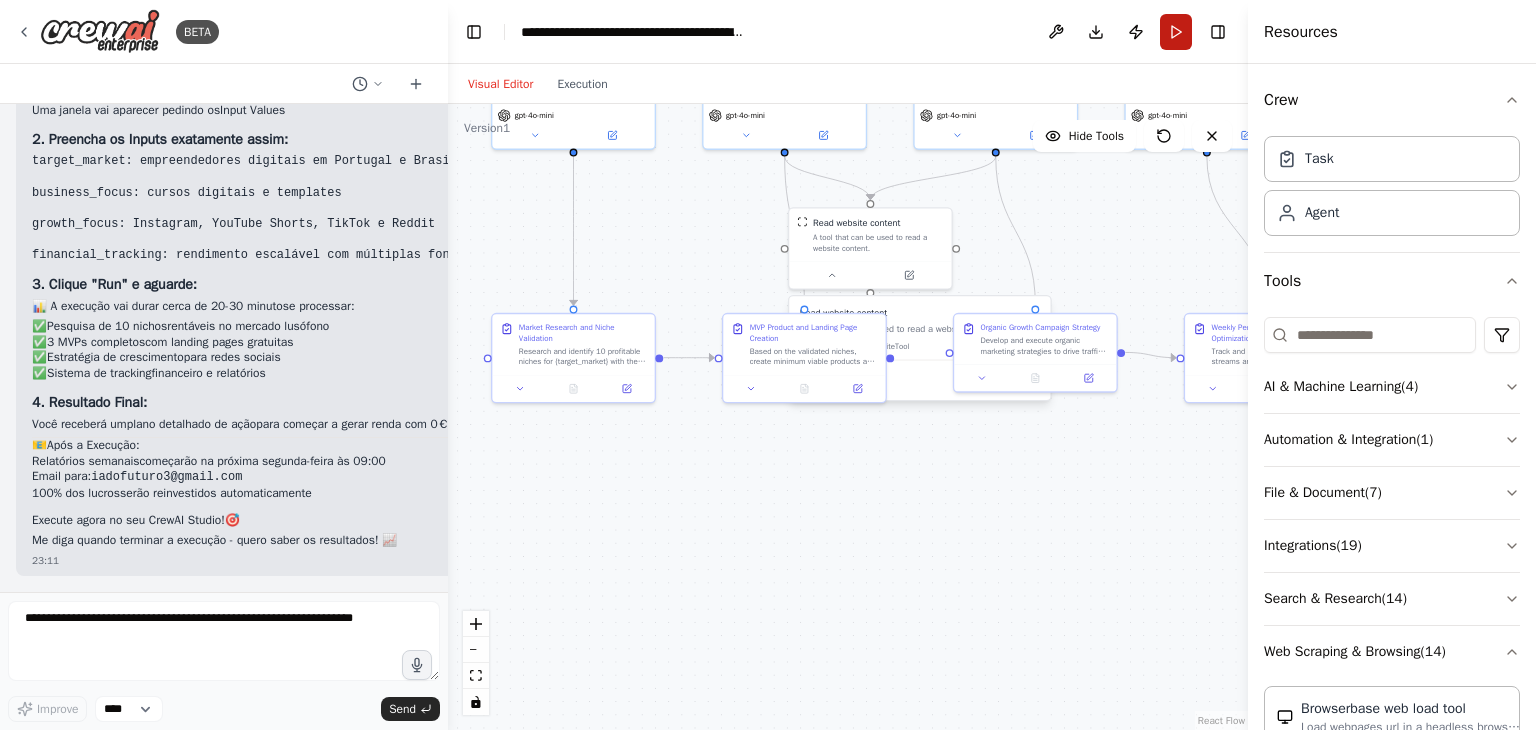 click on "Run" at bounding box center (1176, 32) 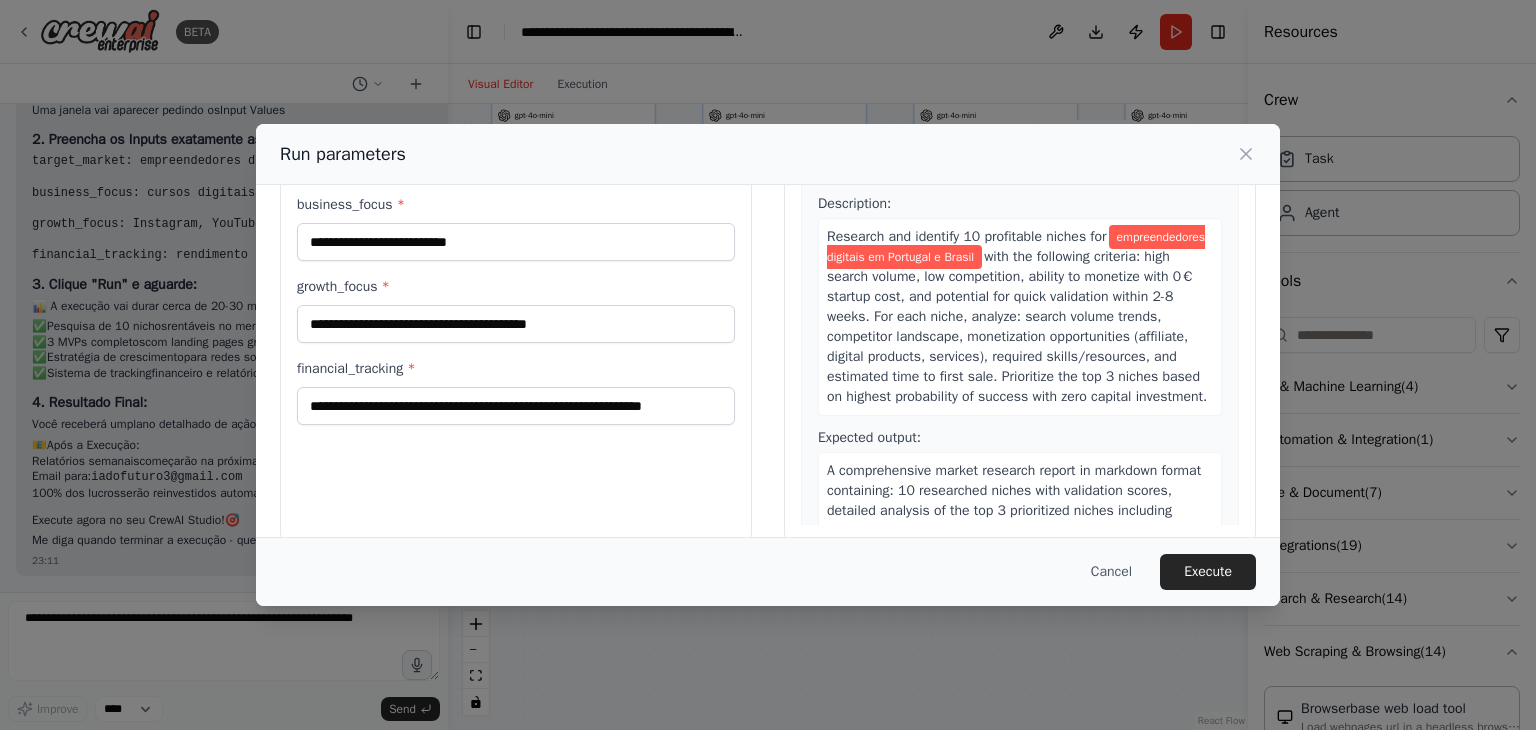 scroll, scrollTop: 169, scrollLeft: 0, axis: vertical 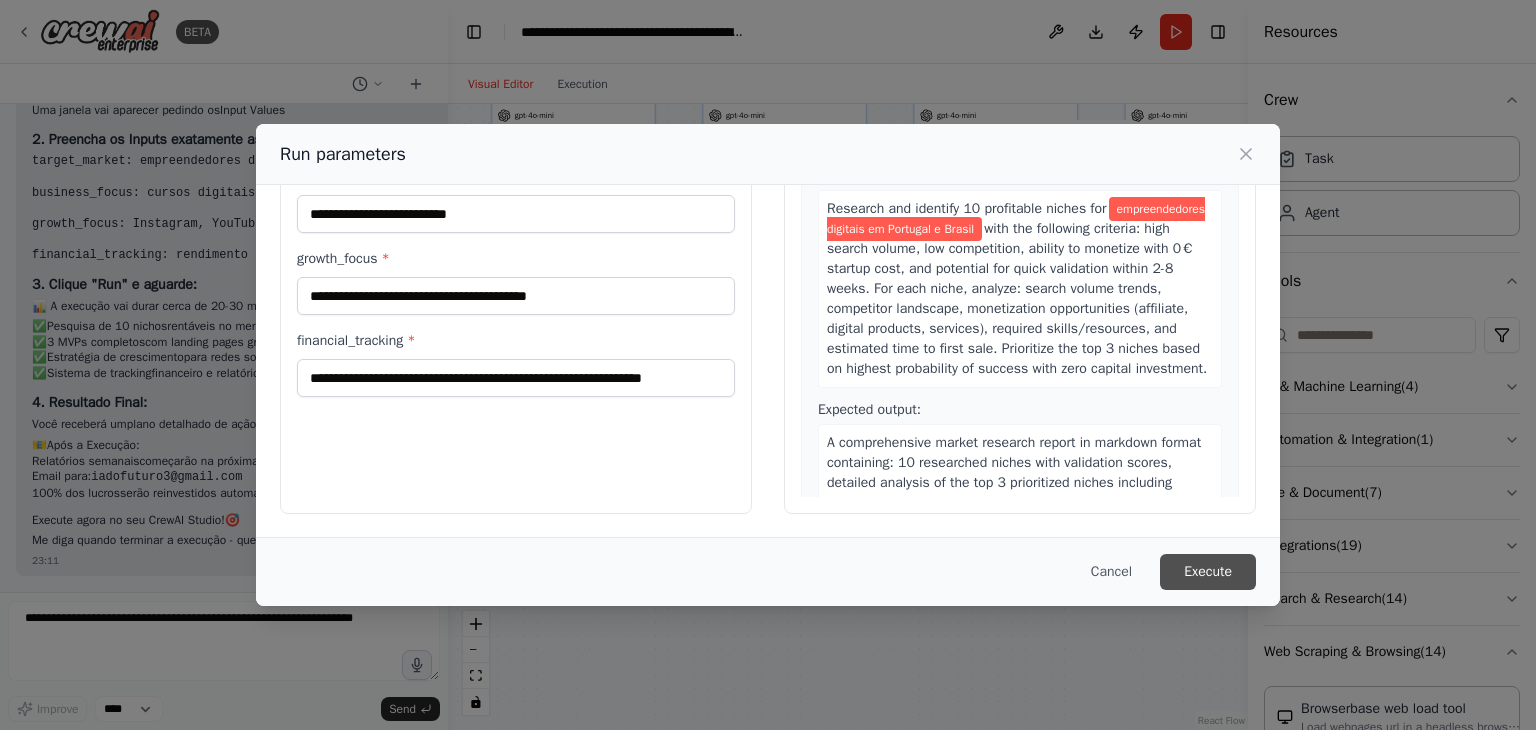 click on "Execute" at bounding box center (1208, 572) 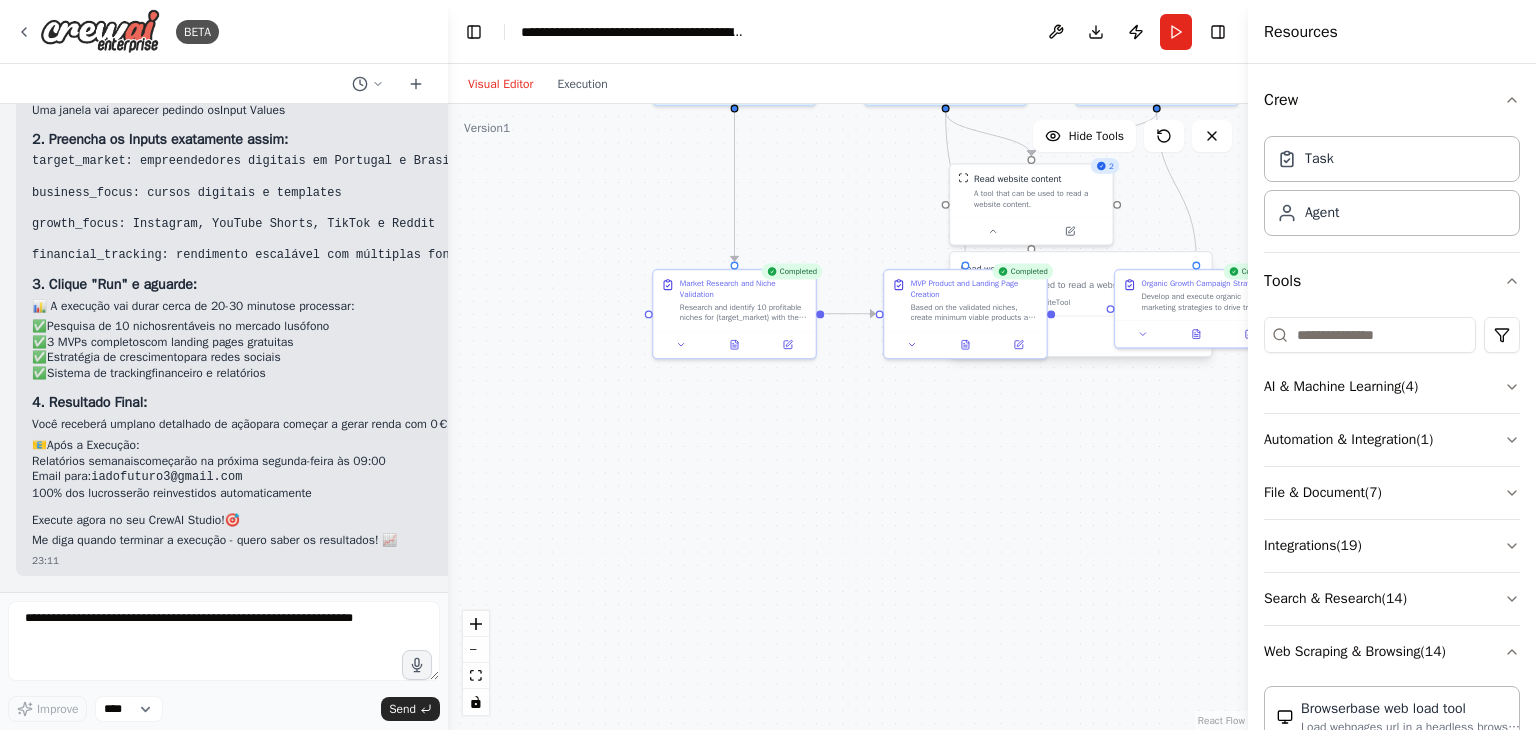 drag, startPoint x: 1022, startPoint y: 549, endPoint x: 1185, endPoint y: 505, distance: 168.83424 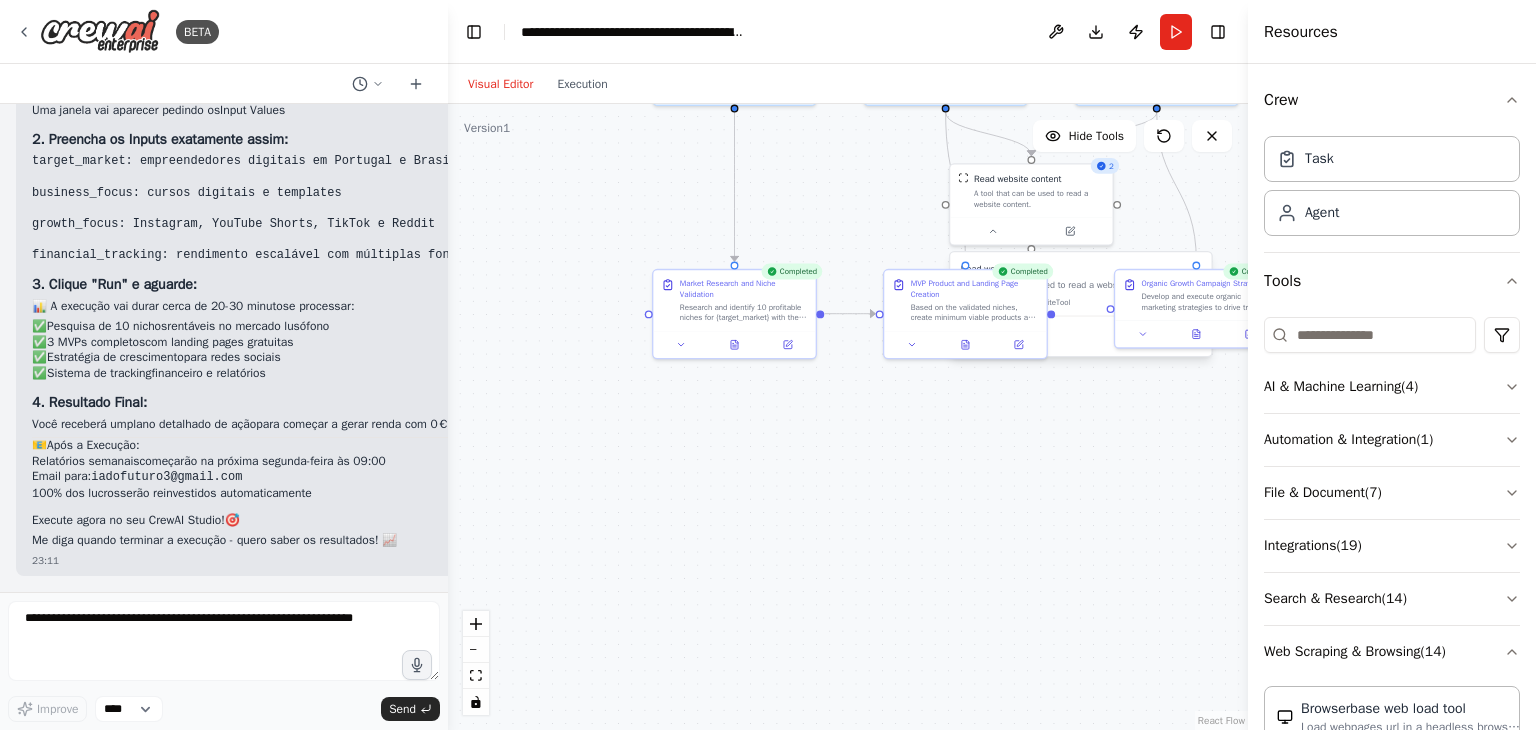 click on ".deletable-edge-delete-btn {
width: 20px;
height: 20px;
border: 0px solid #ffffff;
color: #6b7280;
background-color: #f8fafc;
cursor: pointer;
border-radius: 50%;
font-size: 12px;
padding: 3px;
display: flex;
align-items: center;
justify-content: center;
transition: all 0.2s cubic-bezier(0.4, 0, 0.2, 1);
box-shadow: 0 2px 4px rgba(0, 0, 0, 0.1);
}
.deletable-edge-delete-btn:hover {
background-color: #ef4444;
color: #ffffff;
border-color: #dc2626;
transform: scale(1.1);
box-shadow: 0 4px 12px rgba(239, 68, 68, 0.4);
}
.deletable-edge-delete-btn:active {
transform: scale(0.95);
box-shadow: 0 2px 4px rgba(239, 68, 68, 0.3);
}
Market Research Specialist gpt-4o-mini Digital Product Strategist 2" at bounding box center (848, 417) 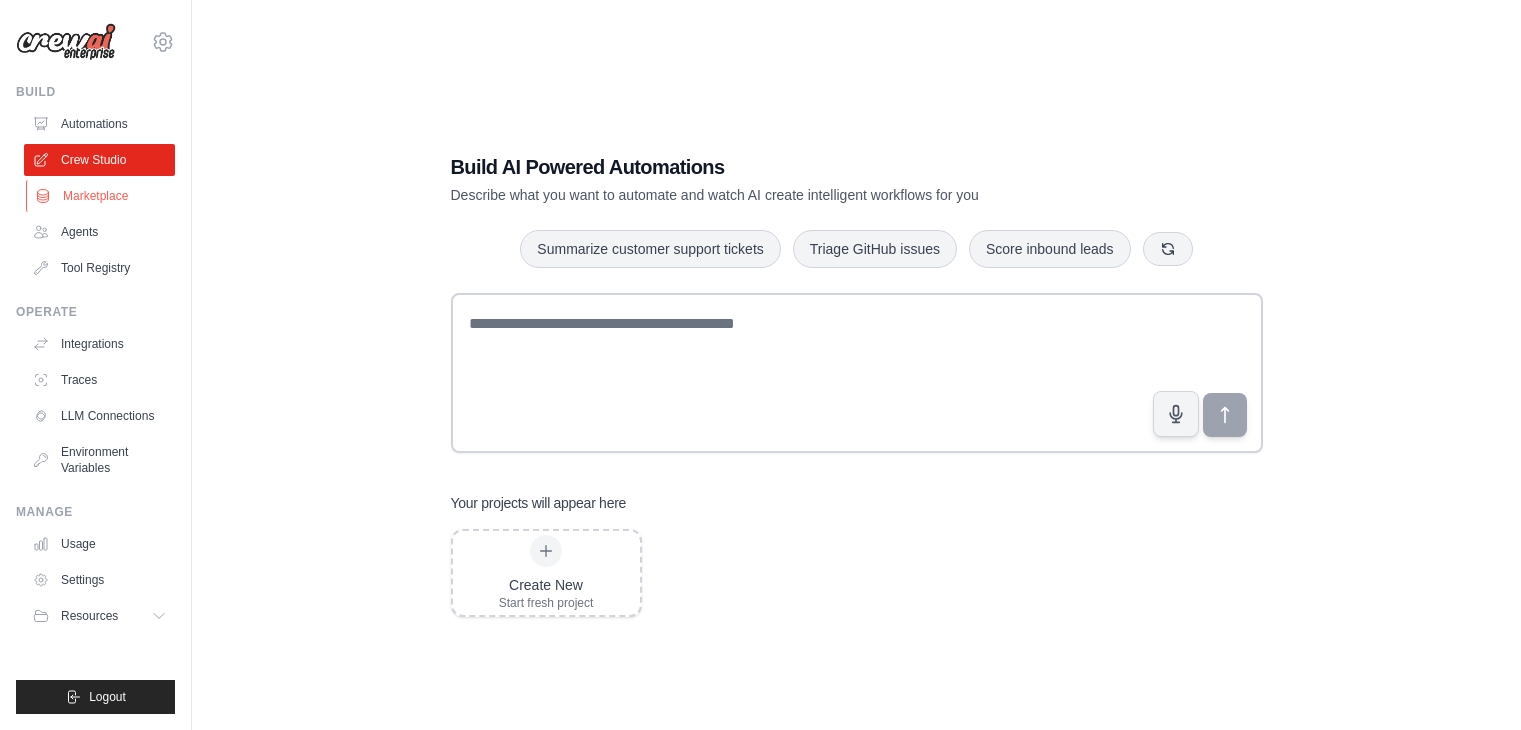scroll, scrollTop: 0, scrollLeft: 0, axis: both 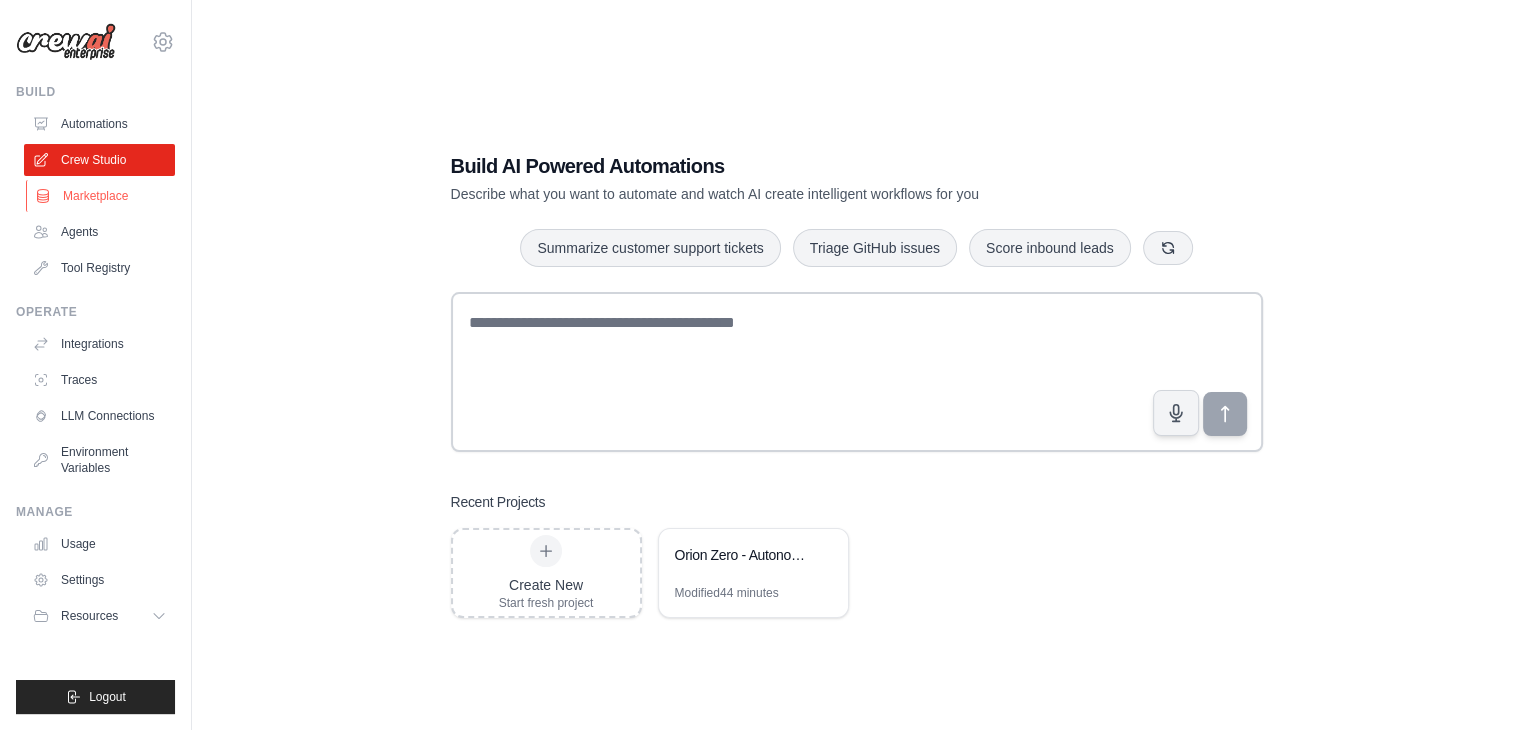 click on "Marketplace" at bounding box center (101, 196) 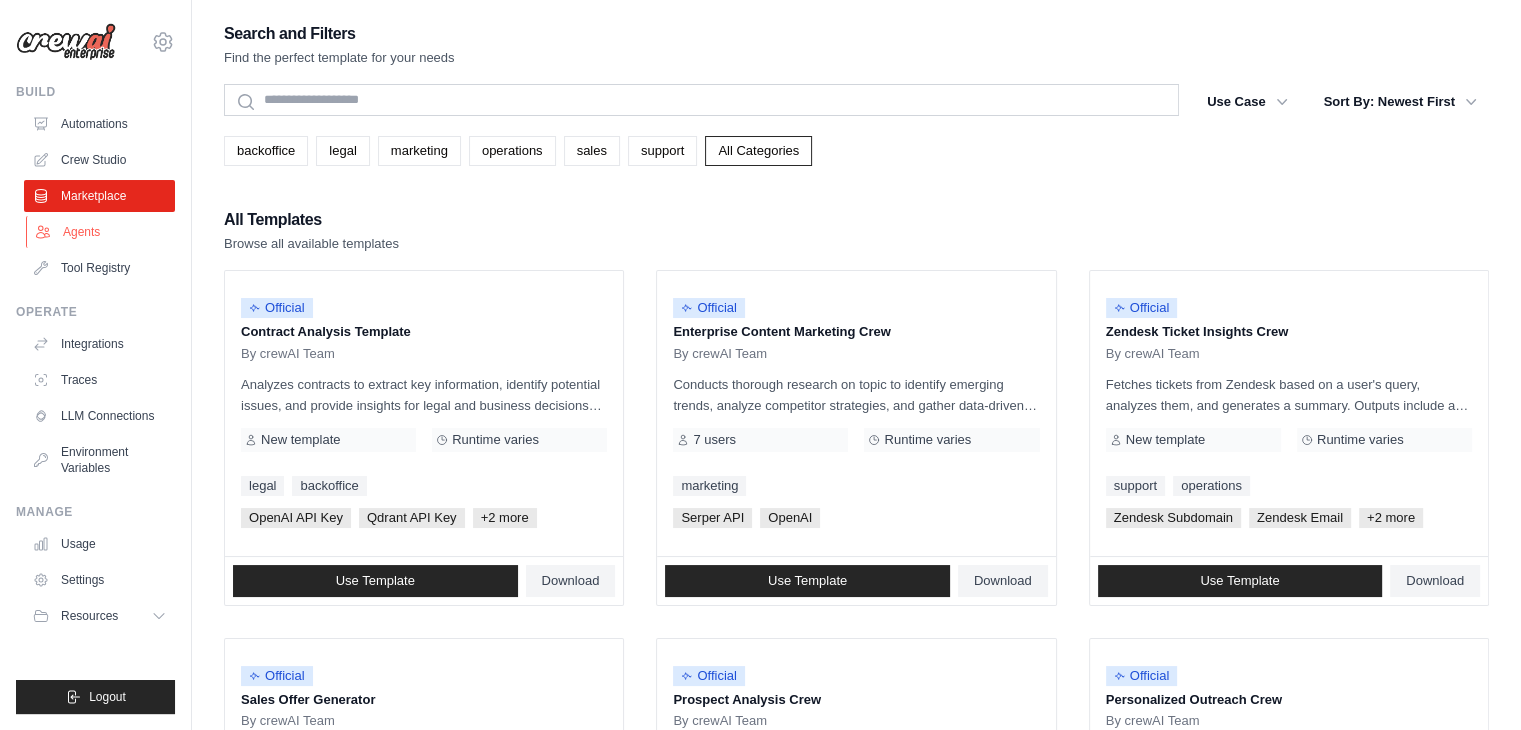 click on "Agents" at bounding box center [101, 232] 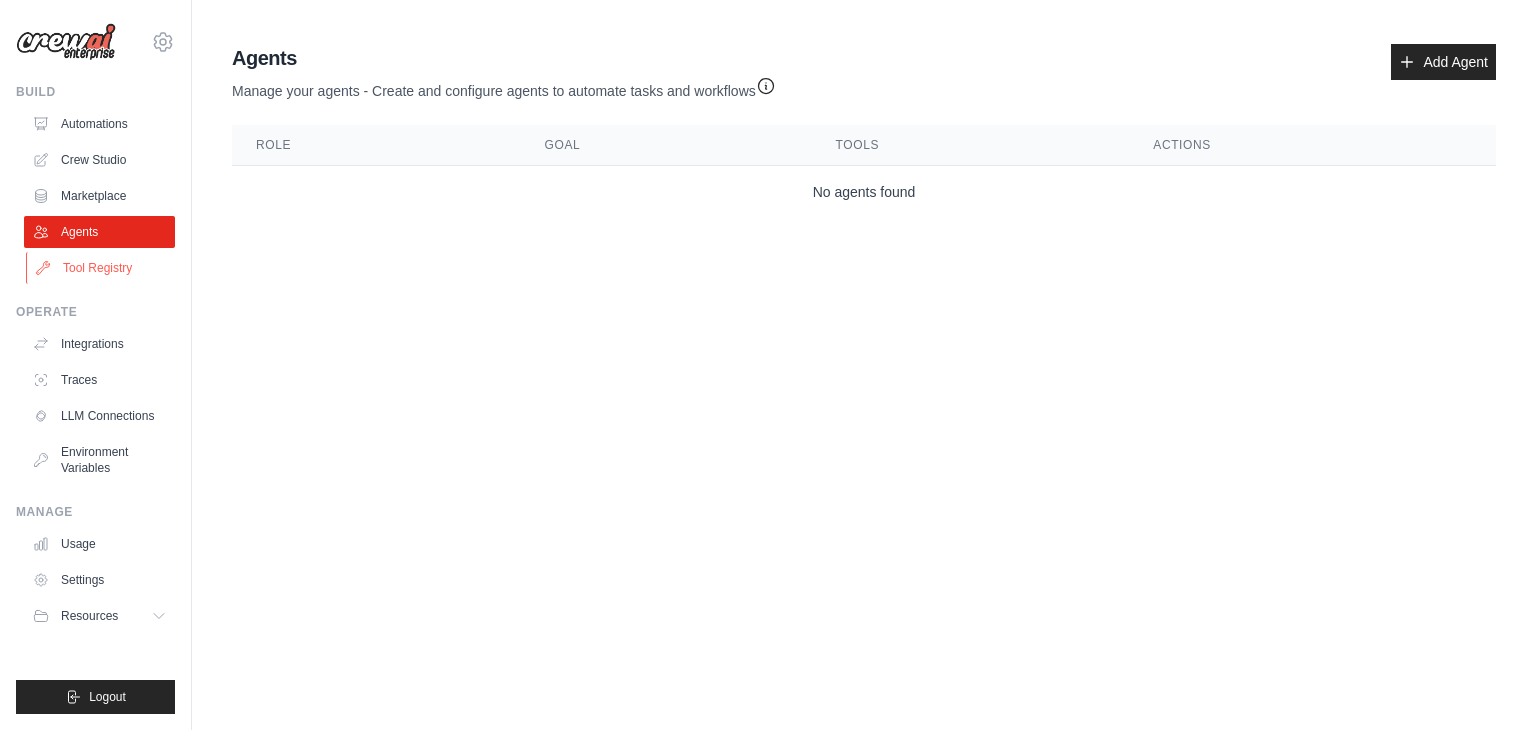 click on "Tool Registry" at bounding box center (101, 268) 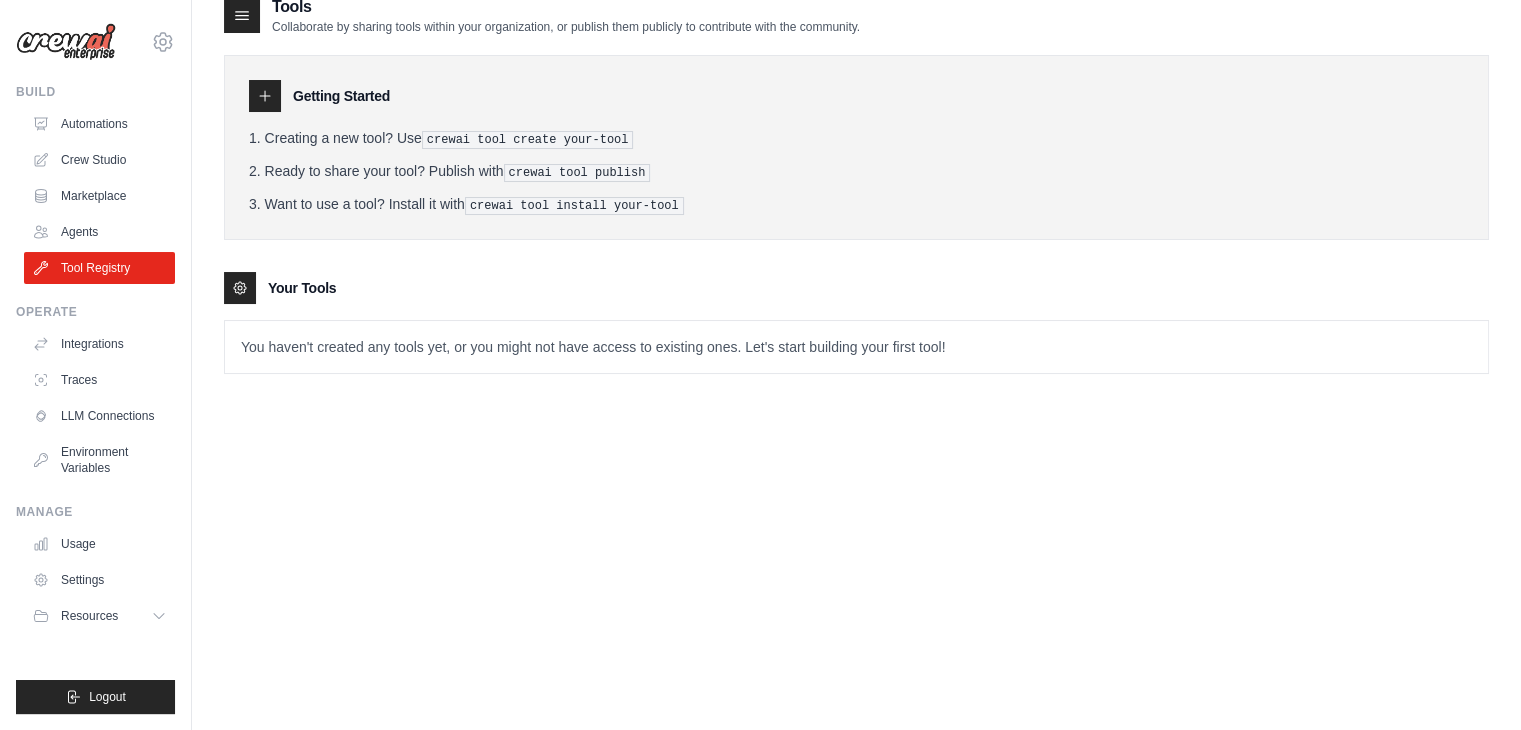 scroll, scrollTop: 40, scrollLeft: 0, axis: vertical 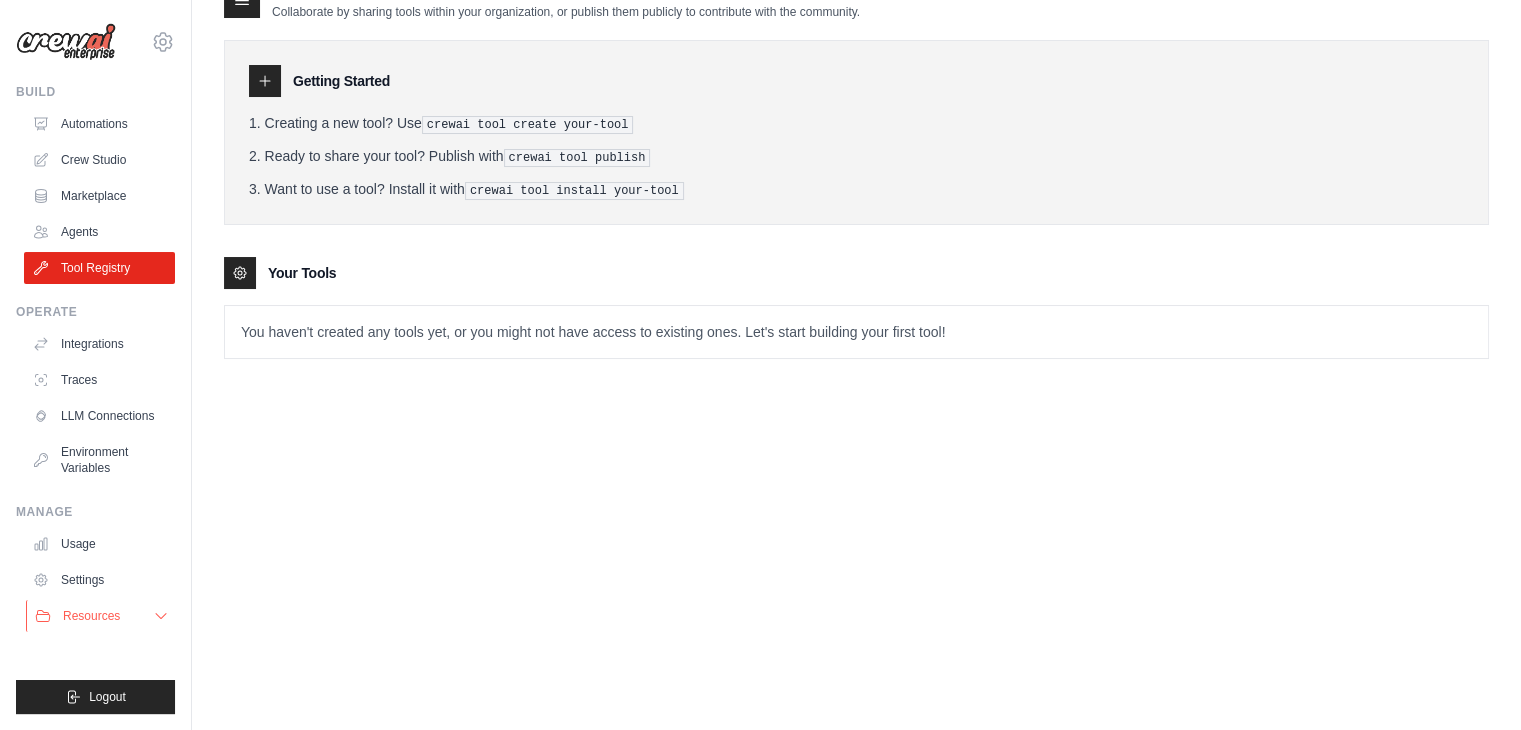 click on "Resources" at bounding box center (101, 616) 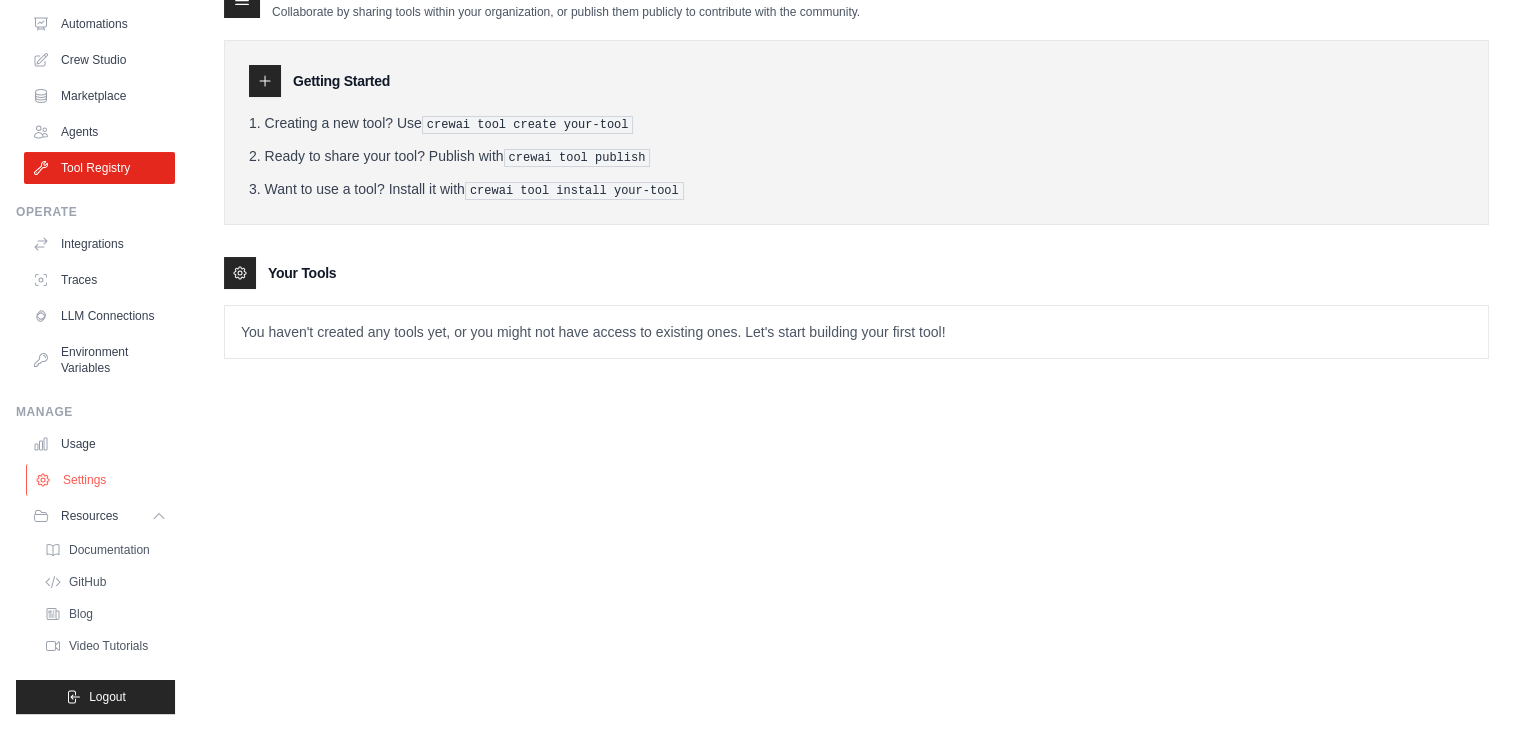 scroll, scrollTop: 0, scrollLeft: 0, axis: both 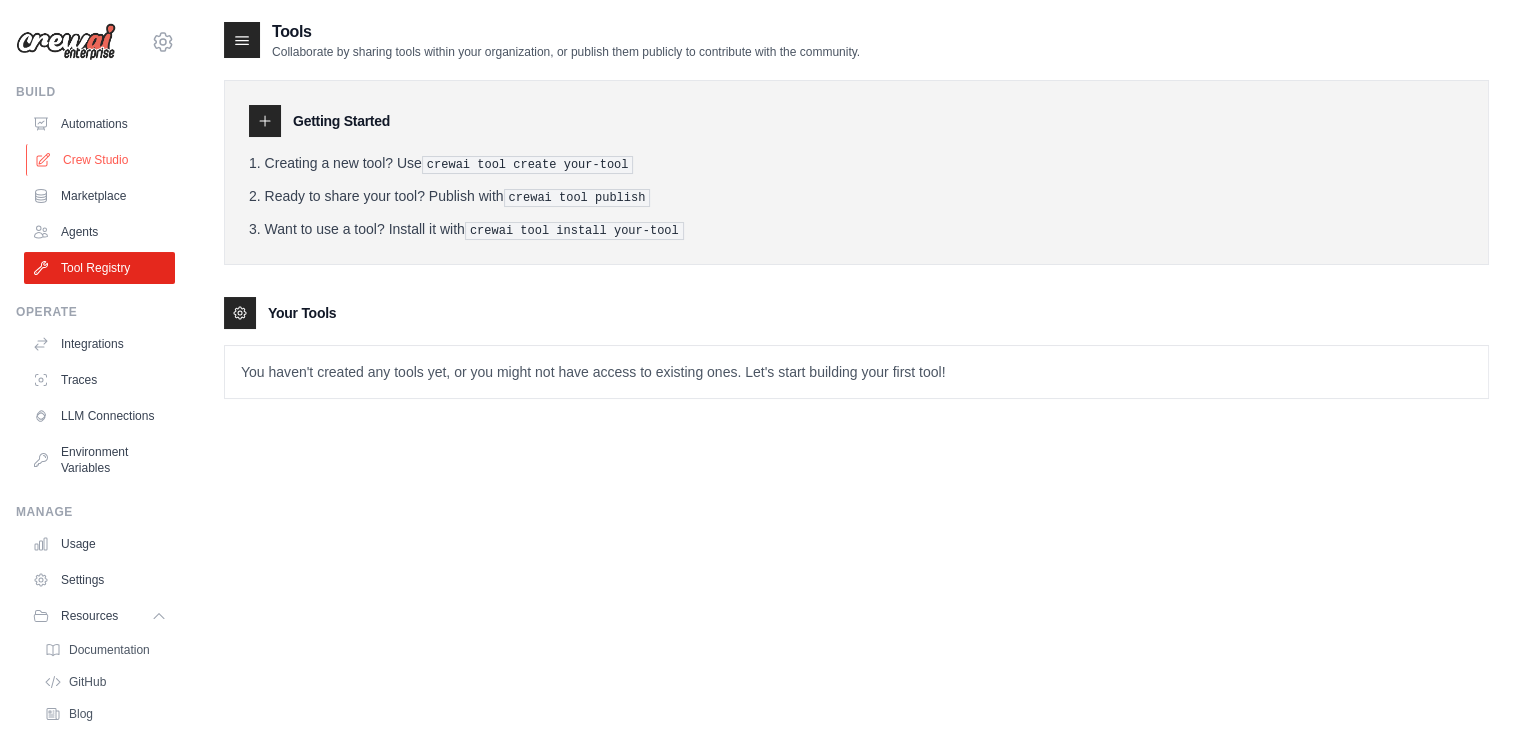 click on "Crew Studio" at bounding box center (101, 160) 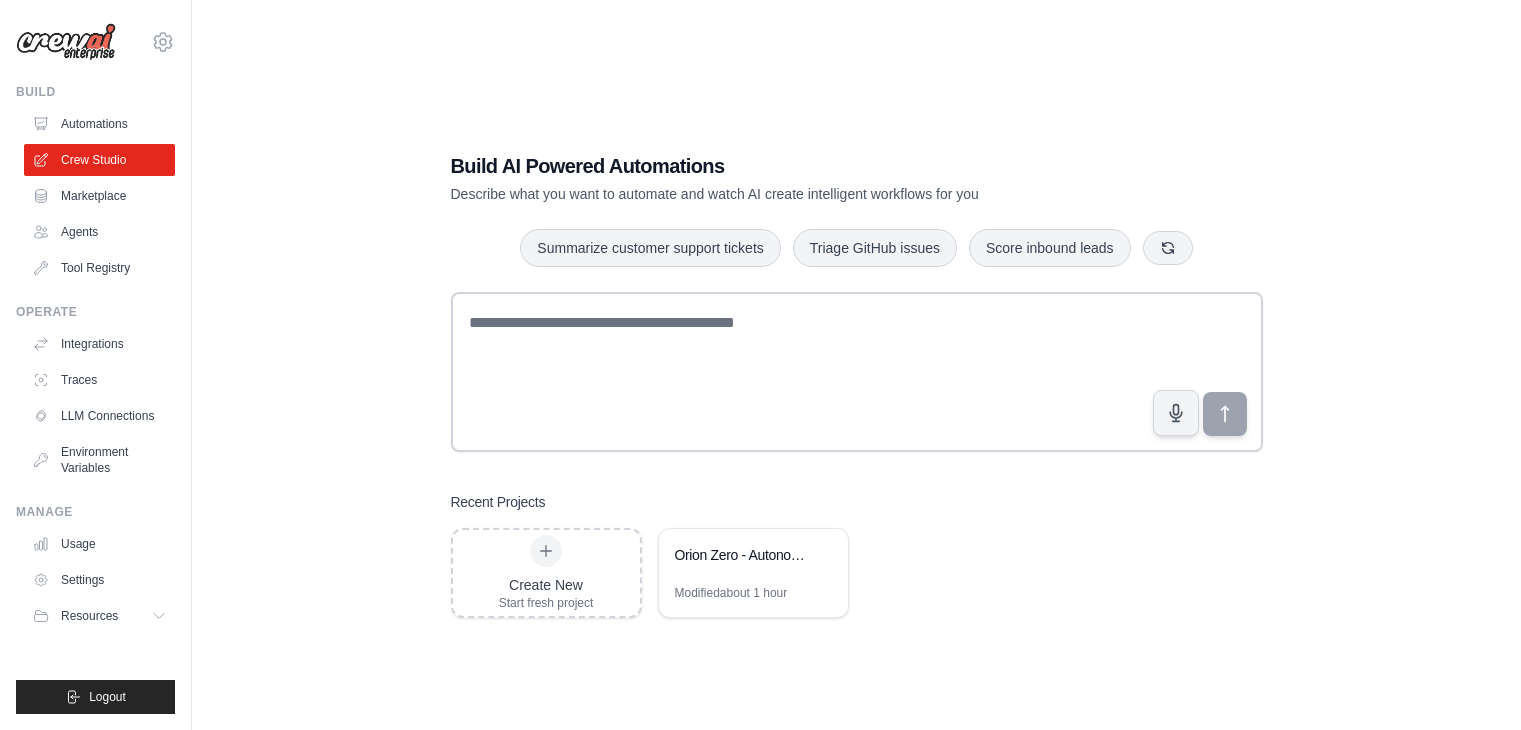 scroll, scrollTop: 0, scrollLeft: 0, axis: both 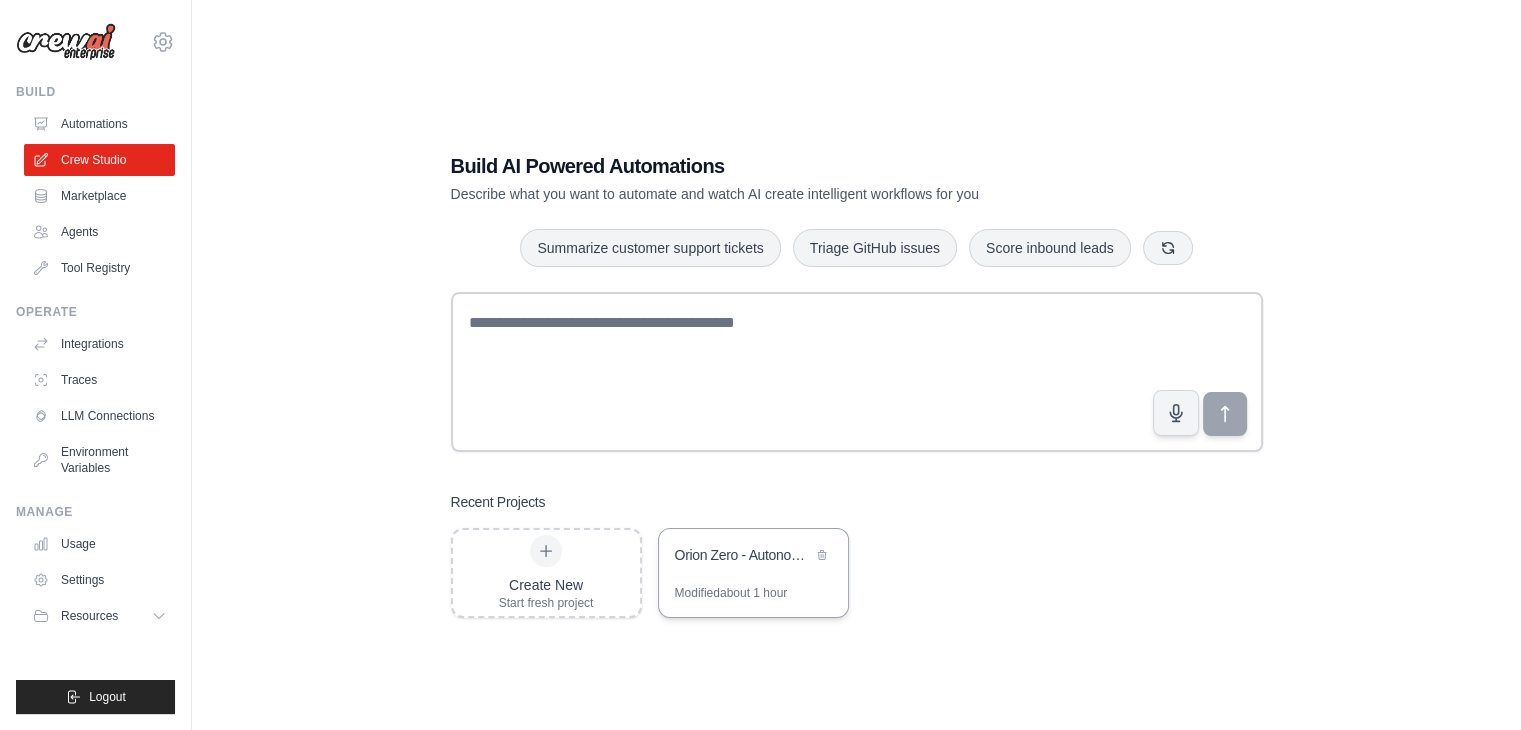 click on "Orion Zero - Autonomous Revenue Generation System" at bounding box center [743, 555] 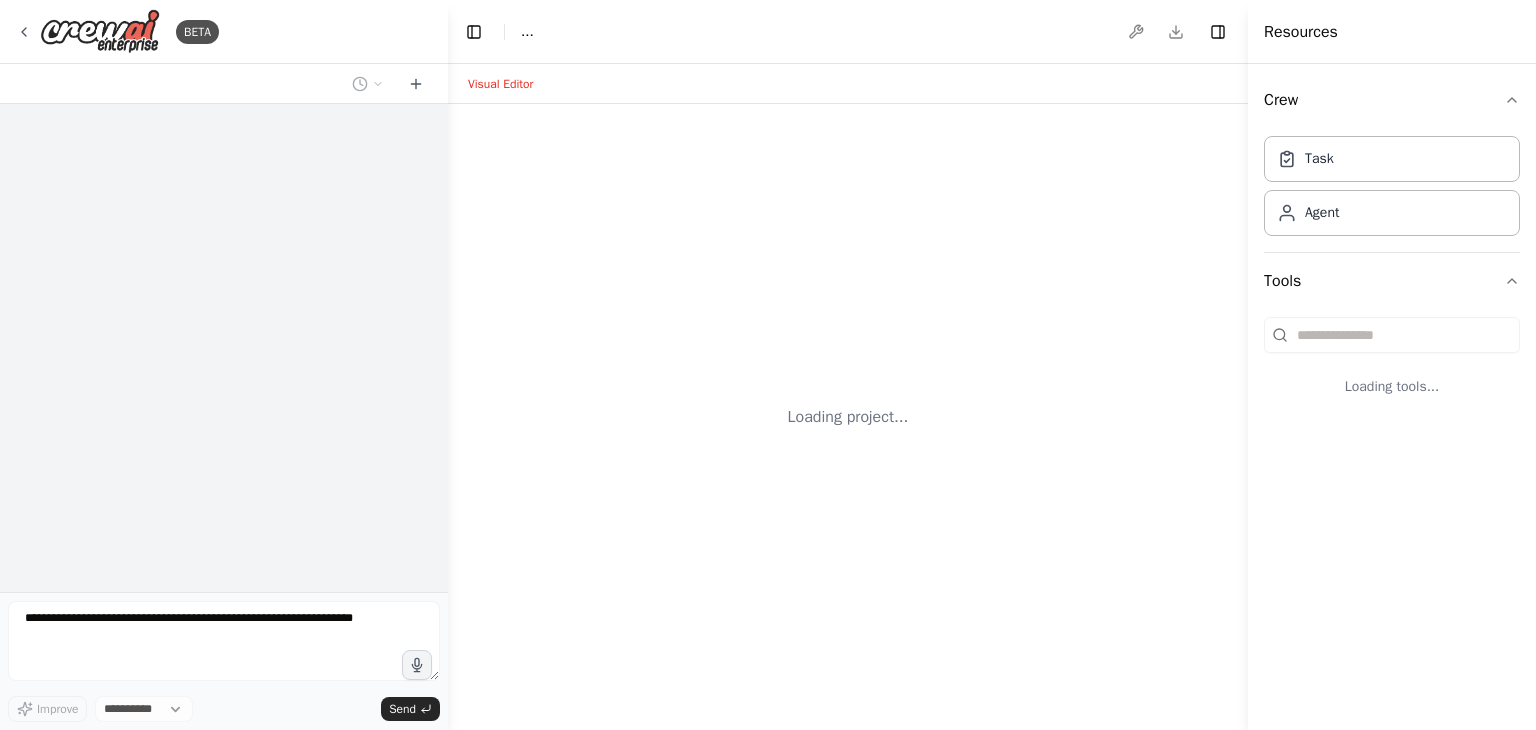 scroll, scrollTop: 0, scrollLeft: 0, axis: both 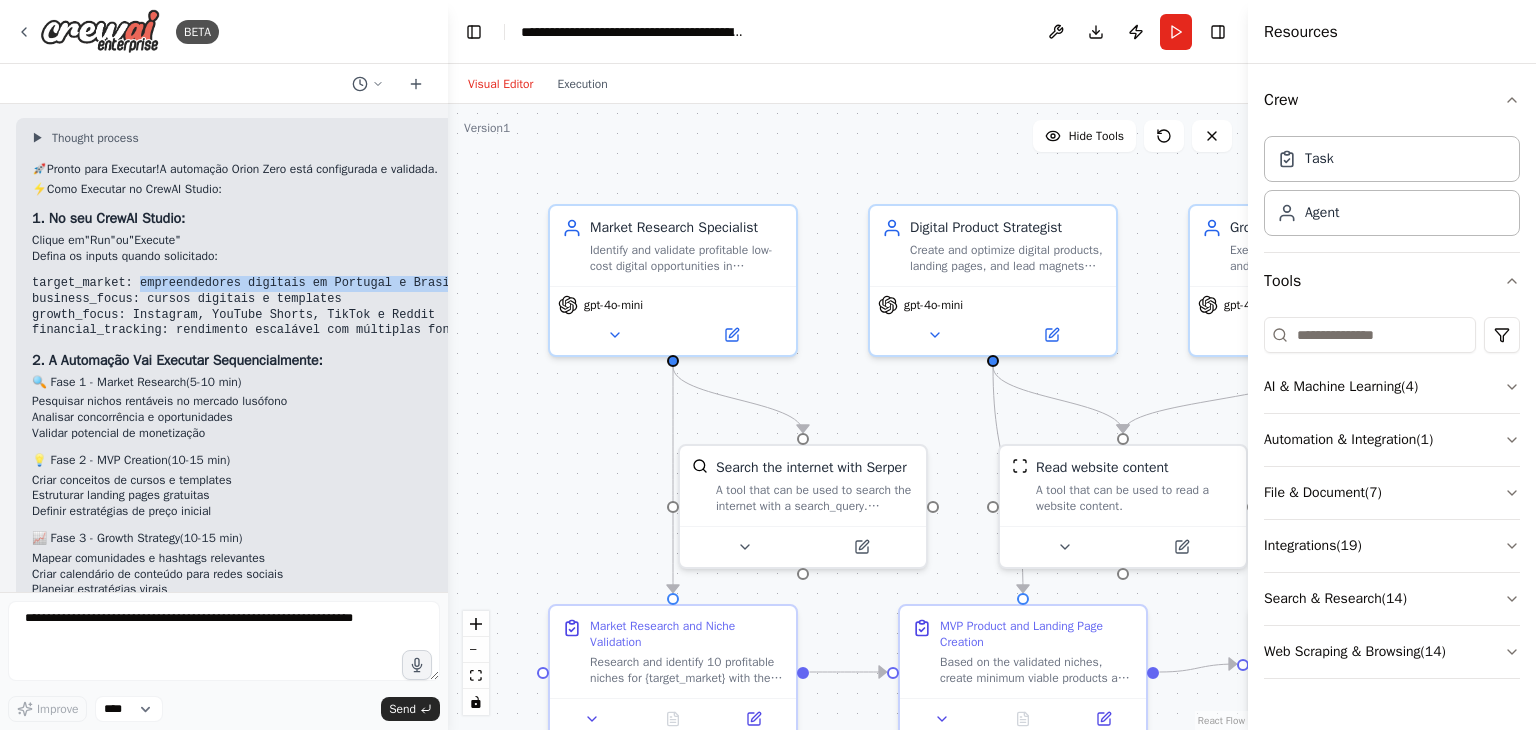 drag, startPoint x: 155, startPoint y: 459, endPoint x: 419, endPoint y: 451, distance: 264.1212 